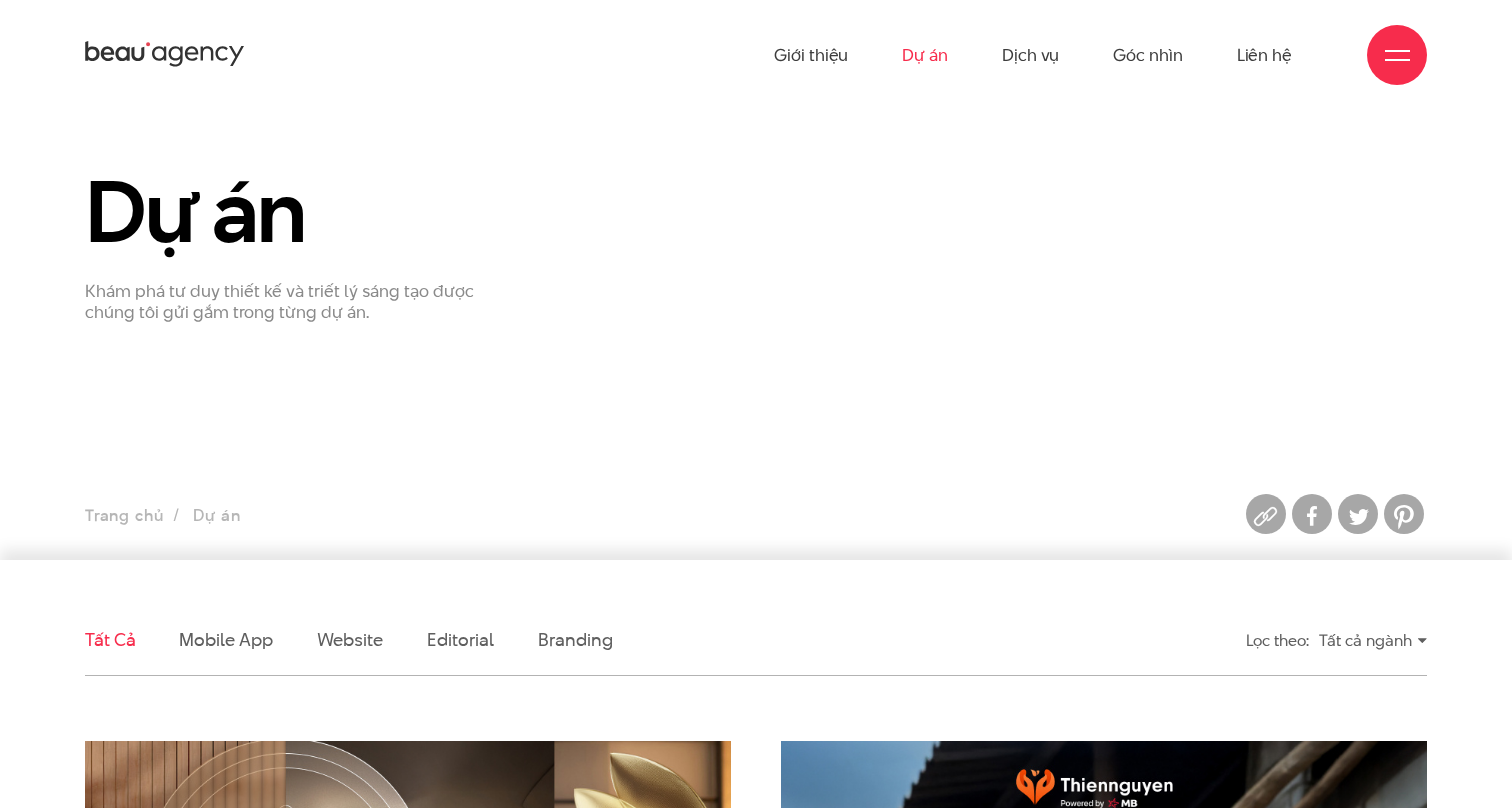 scroll, scrollTop: 0, scrollLeft: 0, axis: both 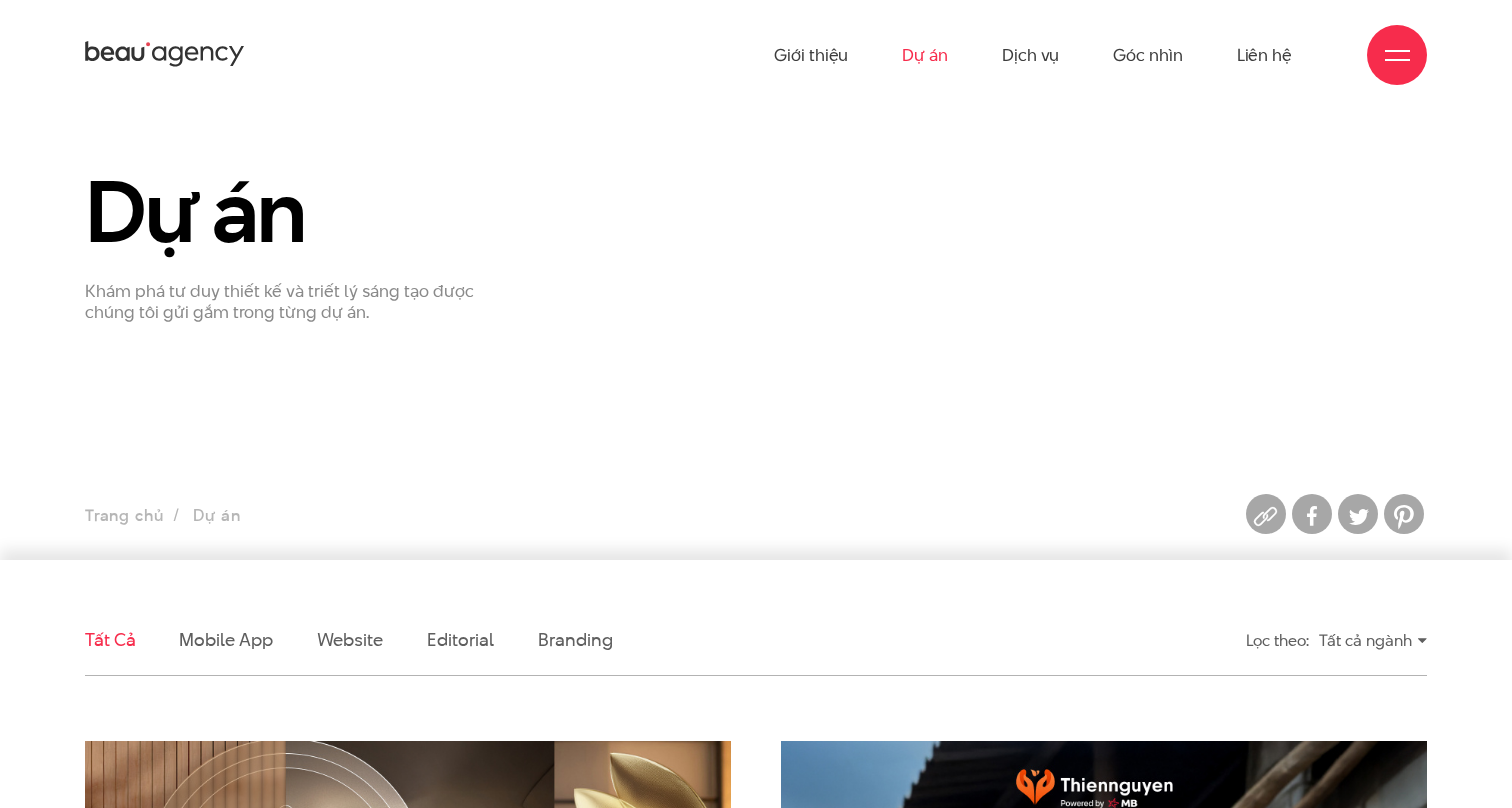 click on "Dự án
Khám phá tư duy thiết kế và triết lý sáng tạo được chúng tôi gửi gắm trong từng dự án." at bounding box center (756, 244) 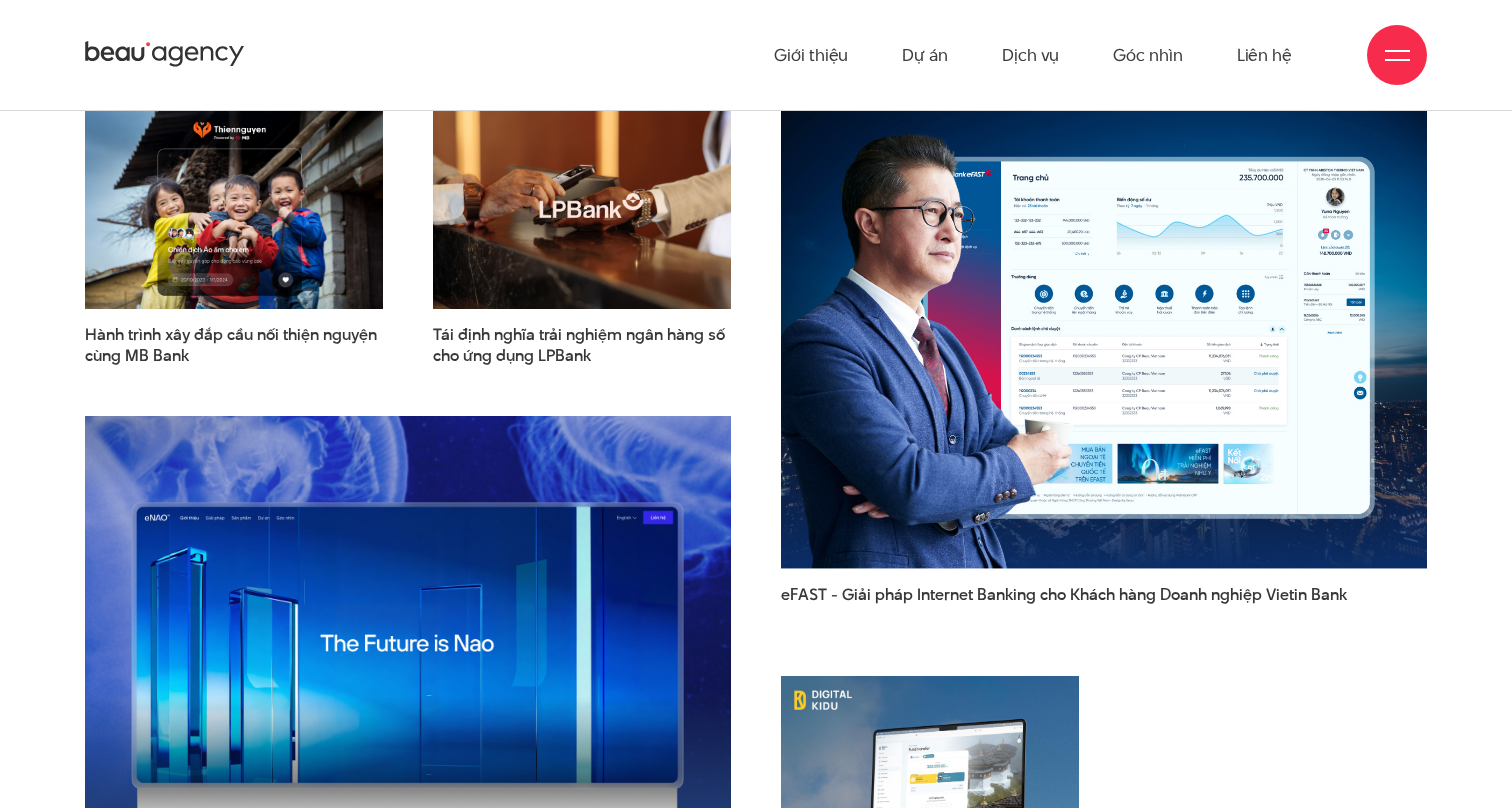 scroll, scrollTop: 2309, scrollLeft: 0, axis: vertical 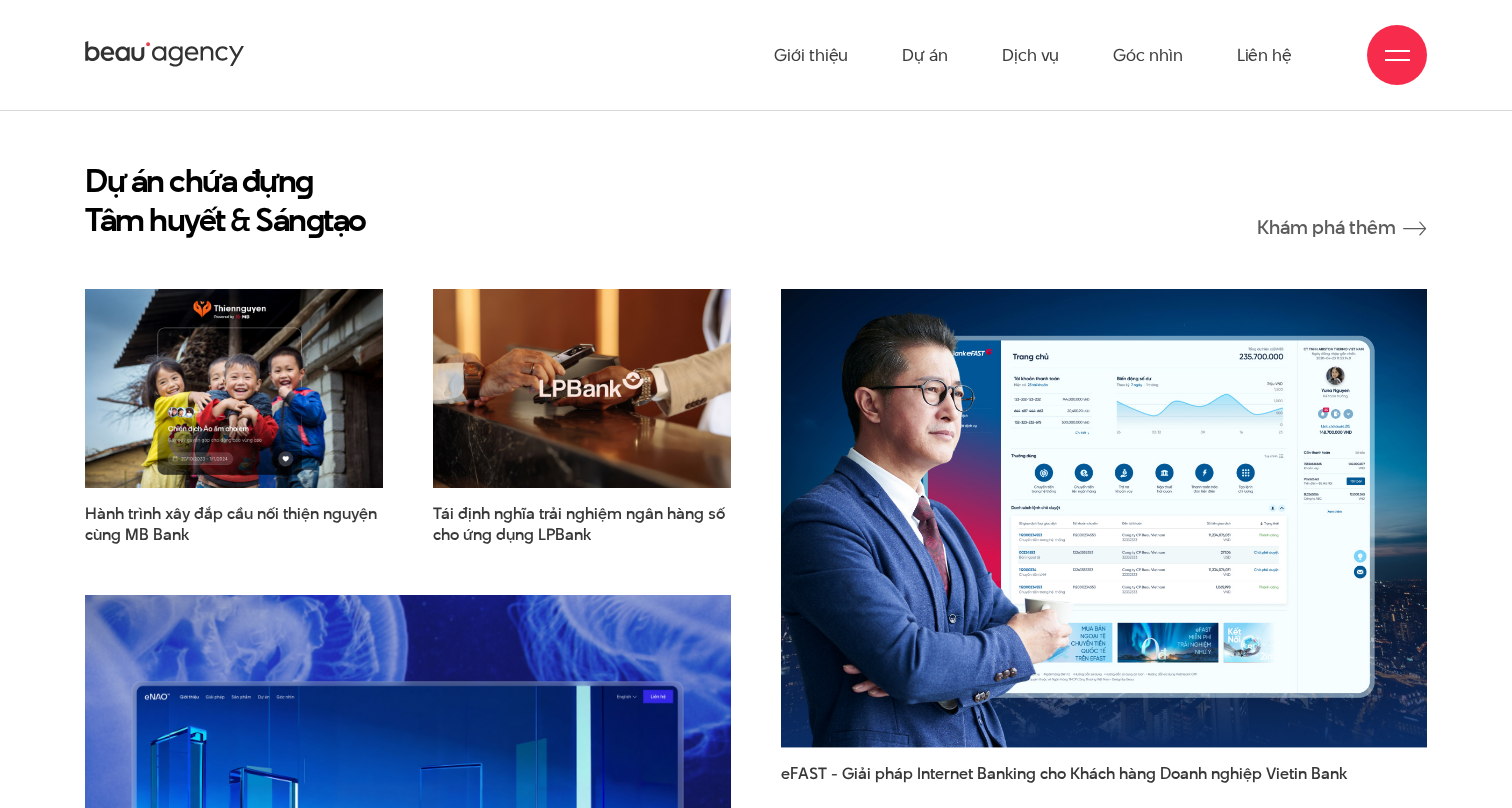 click at bounding box center (1397, 55) 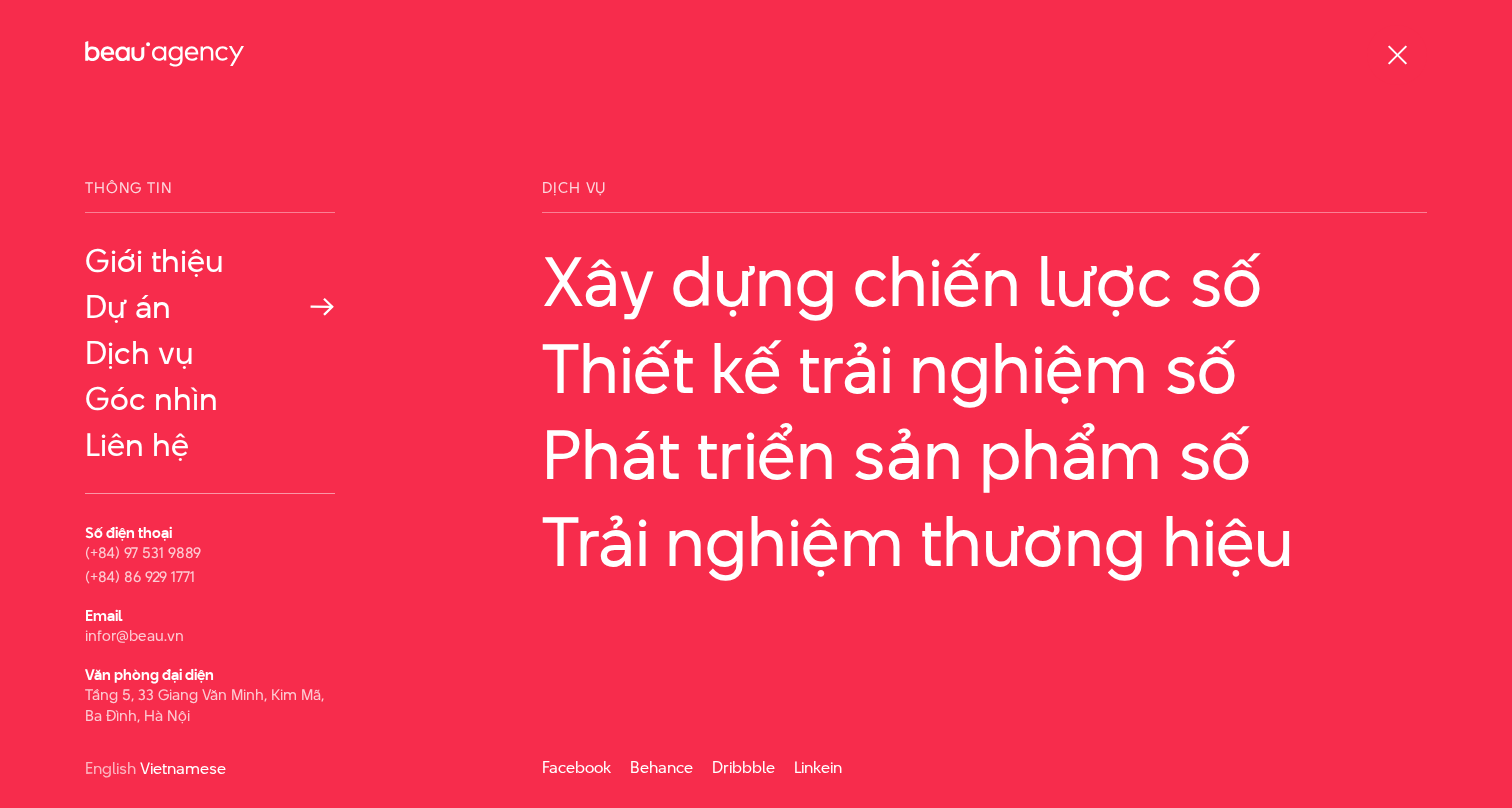 click on "Dự án" at bounding box center [210, 307] 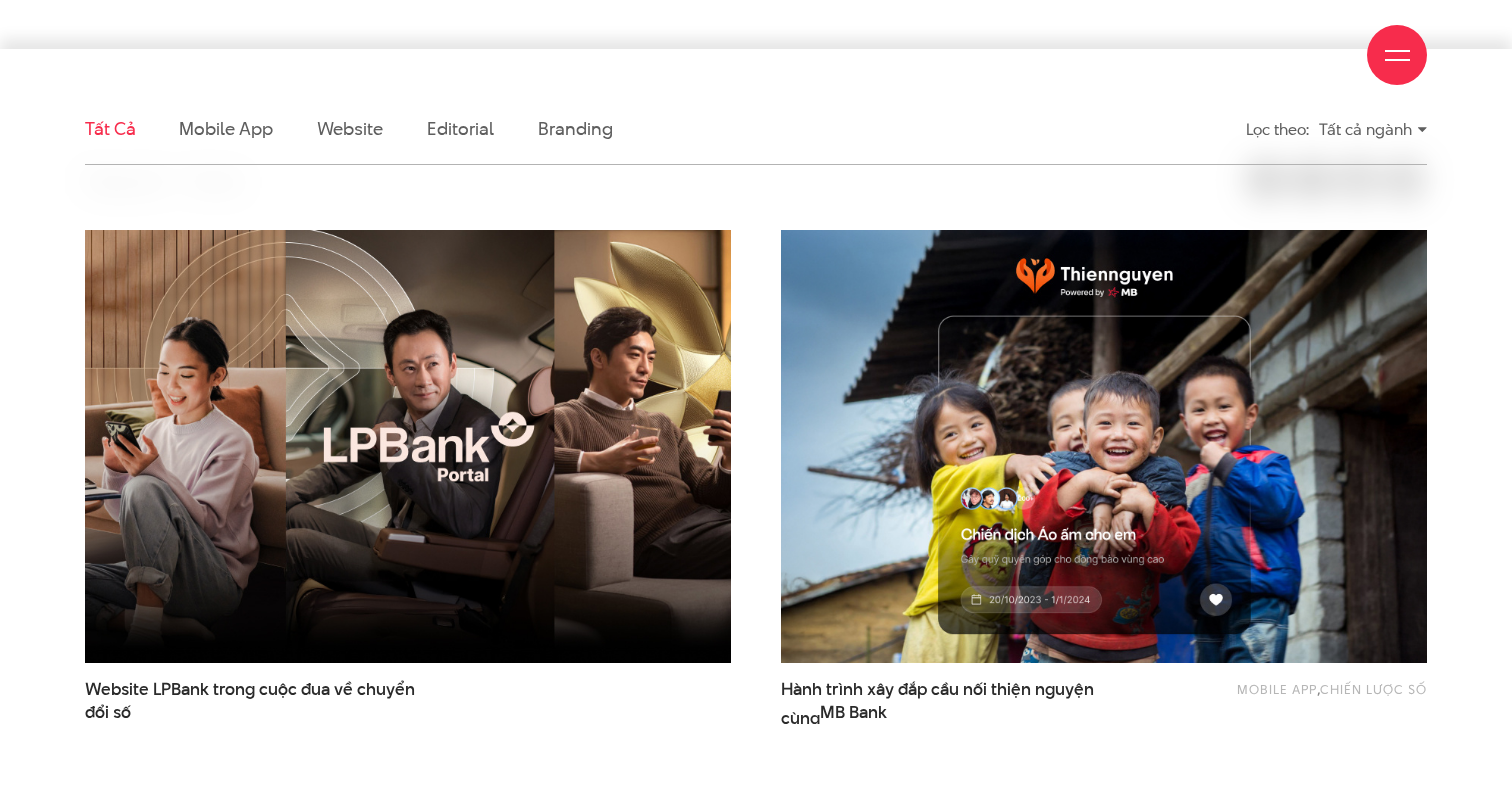 scroll, scrollTop: 564, scrollLeft: 0, axis: vertical 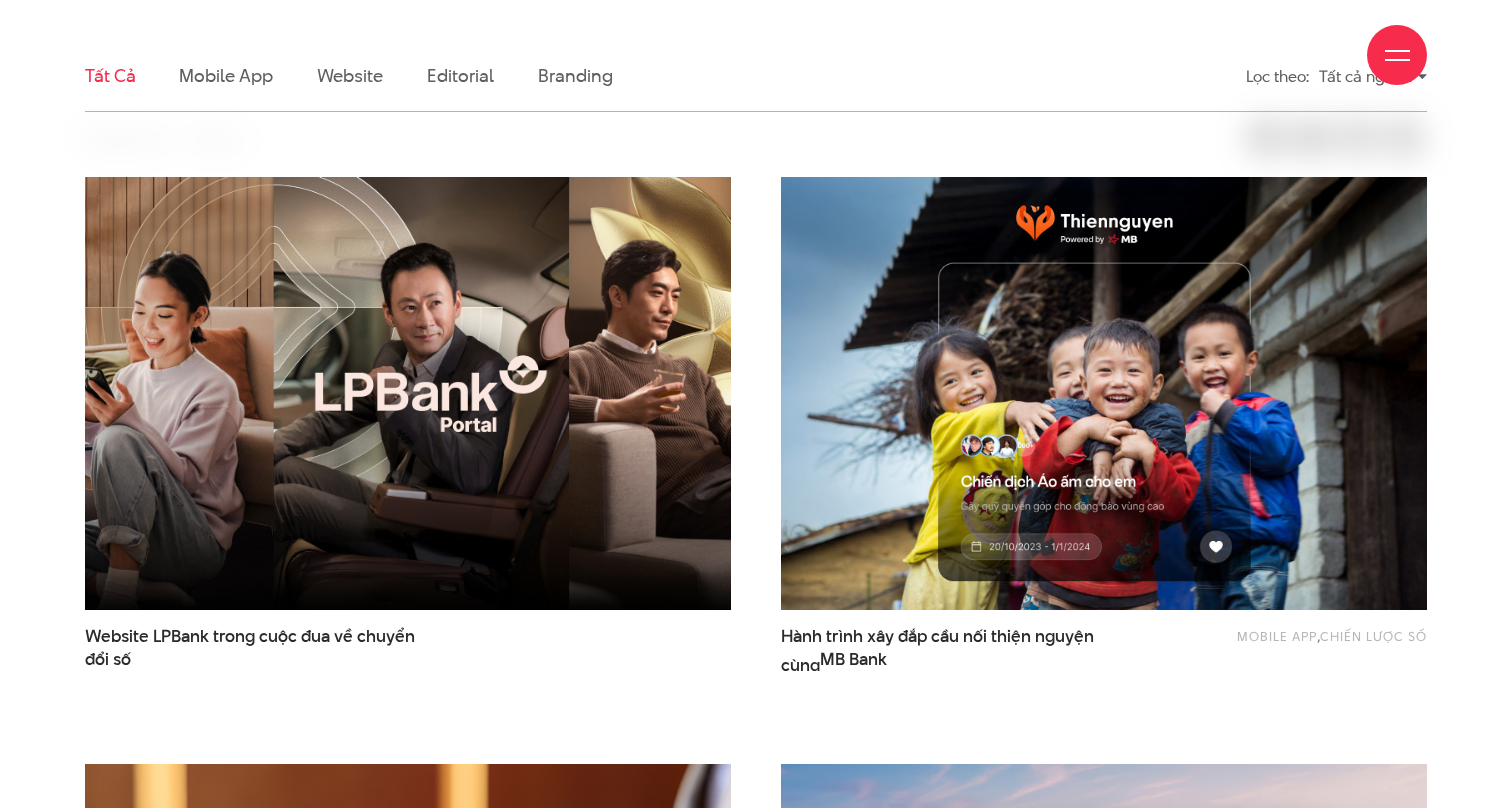 click at bounding box center [408, 393] 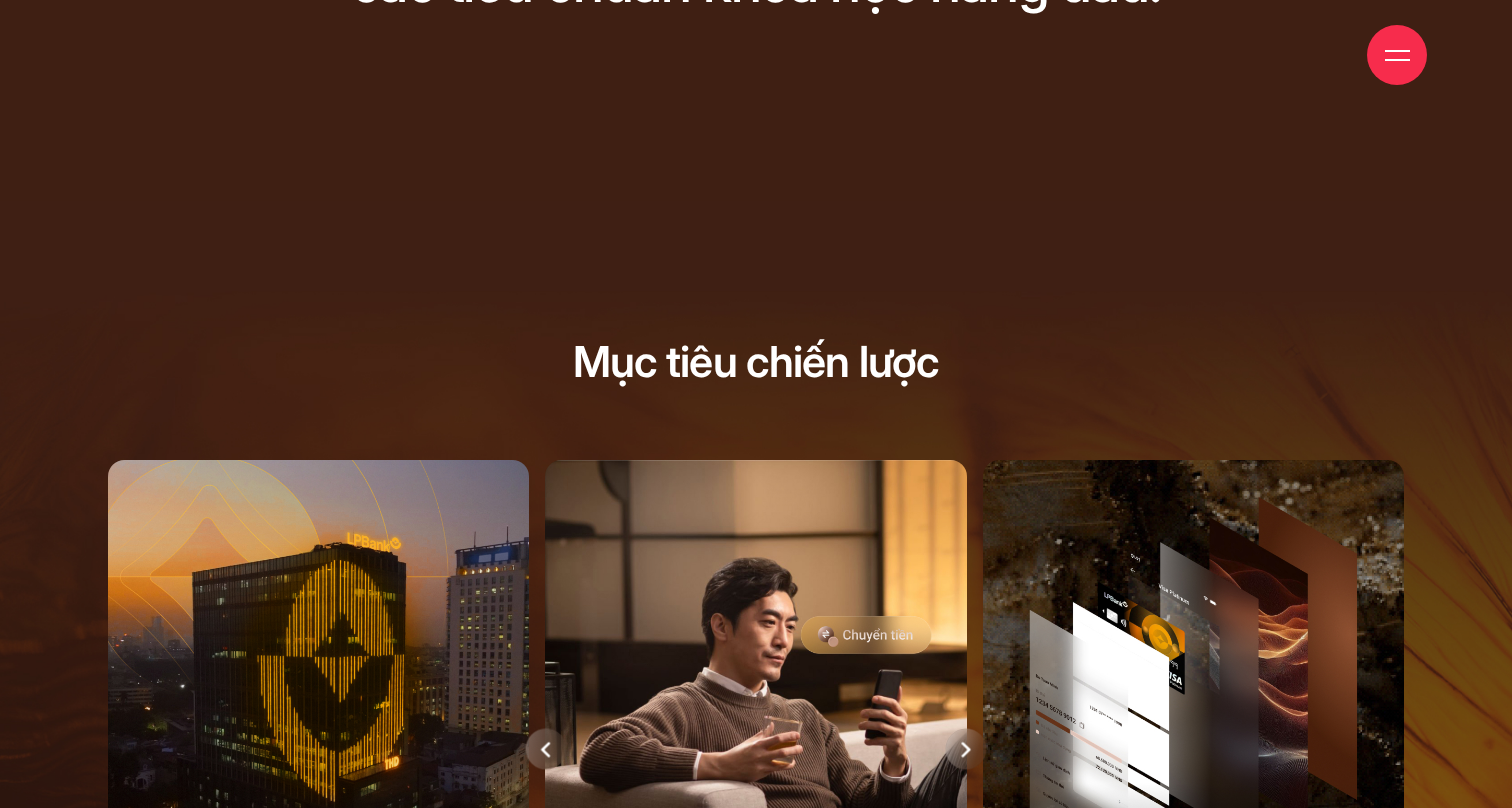 scroll, scrollTop: 153, scrollLeft: 0, axis: vertical 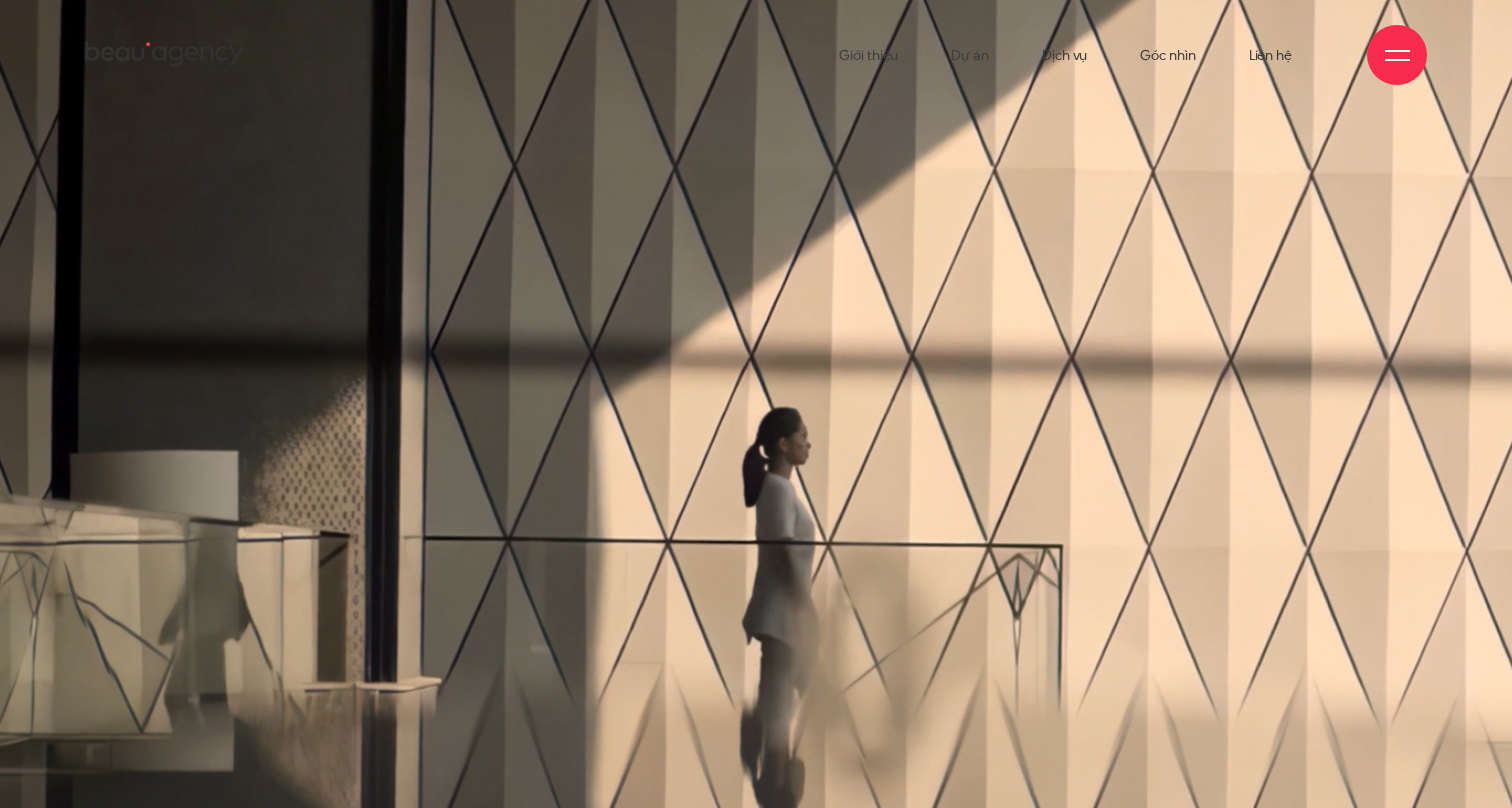 click at bounding box center [1397, 60] 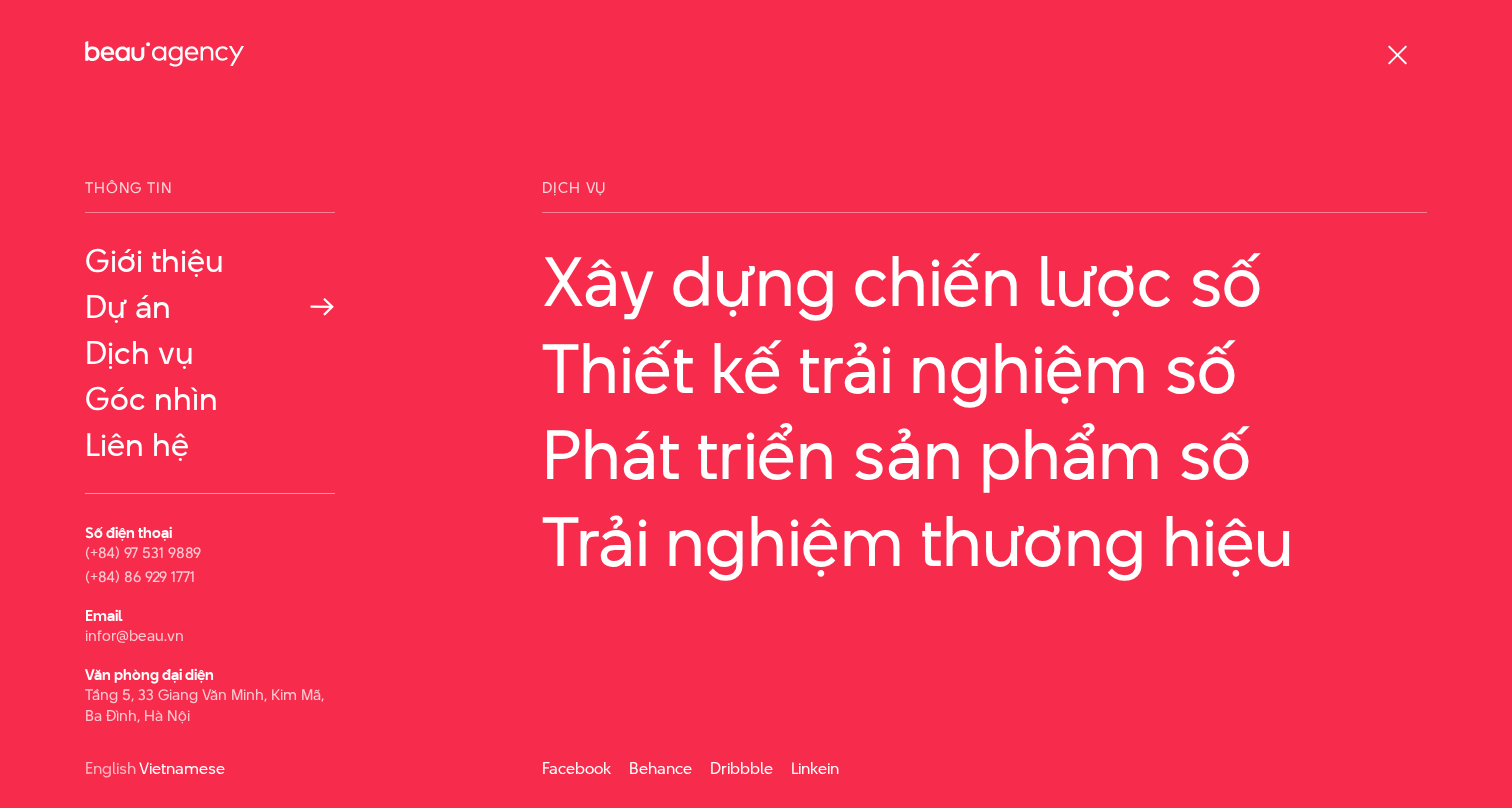 click on "Dự án" at bounding box center [210, 307] 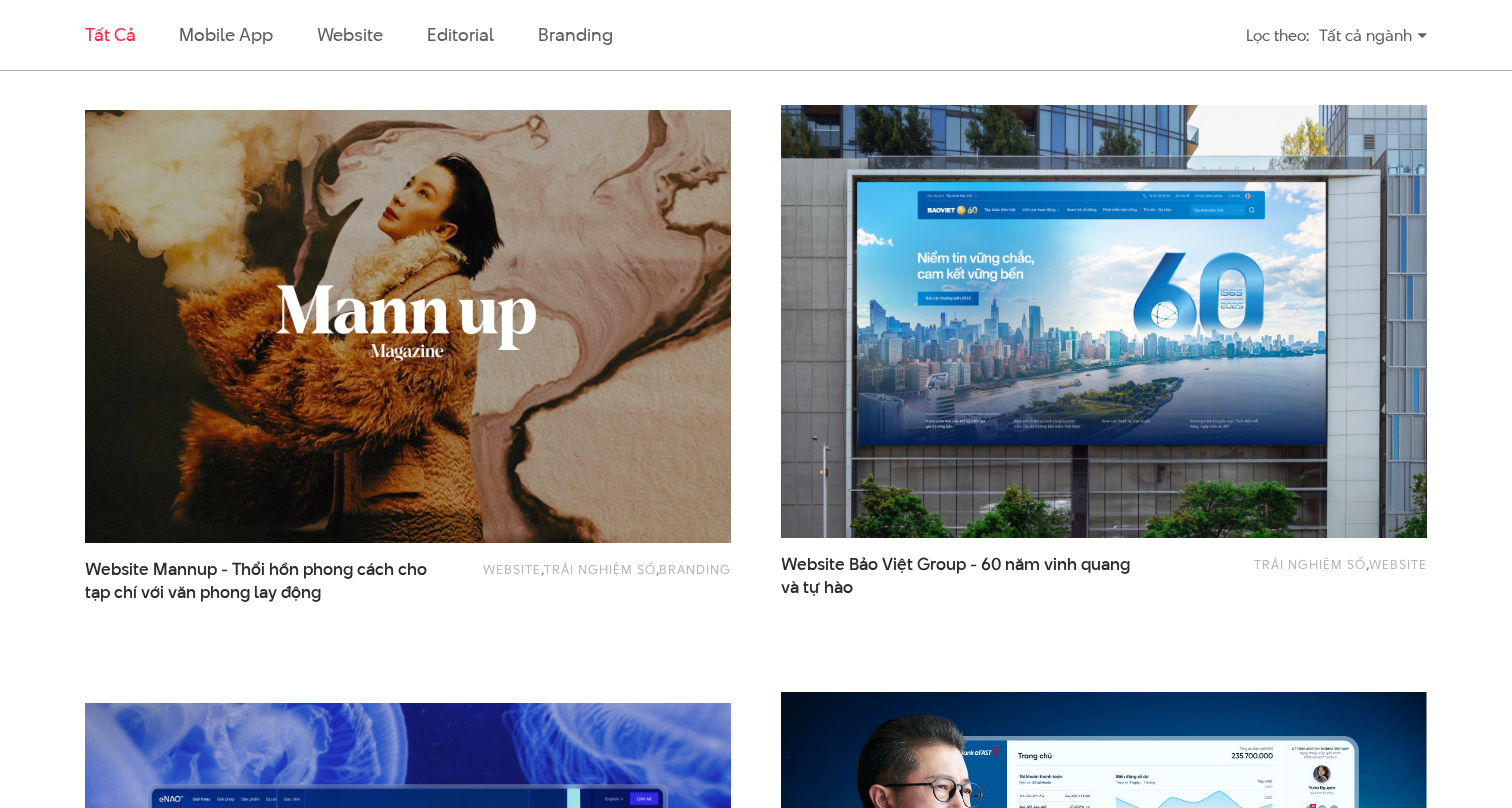 scroll, scrollTop: 1816, scrollLeft: 0, axis: vertical 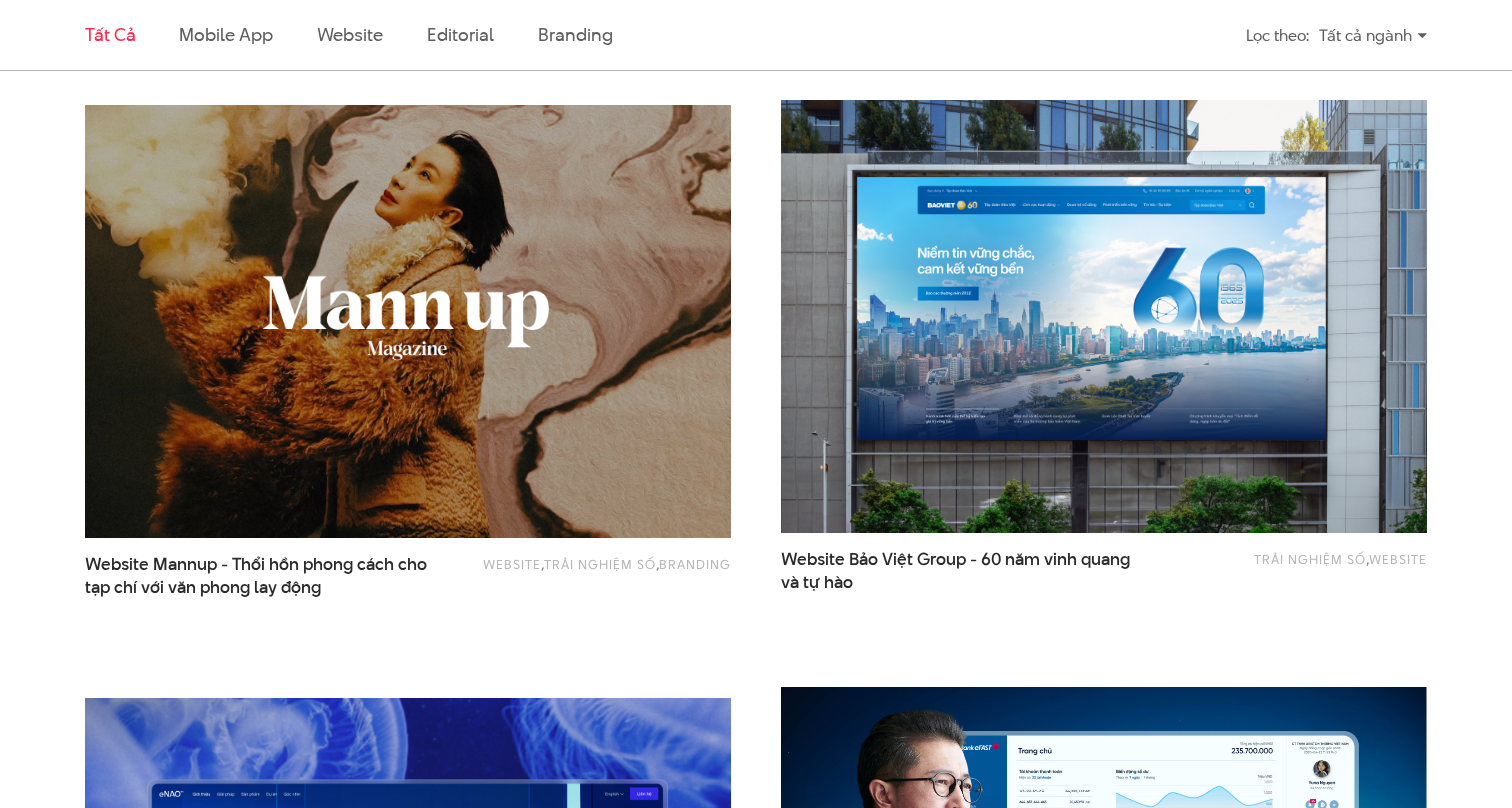 click at bounding box center [408, 321] 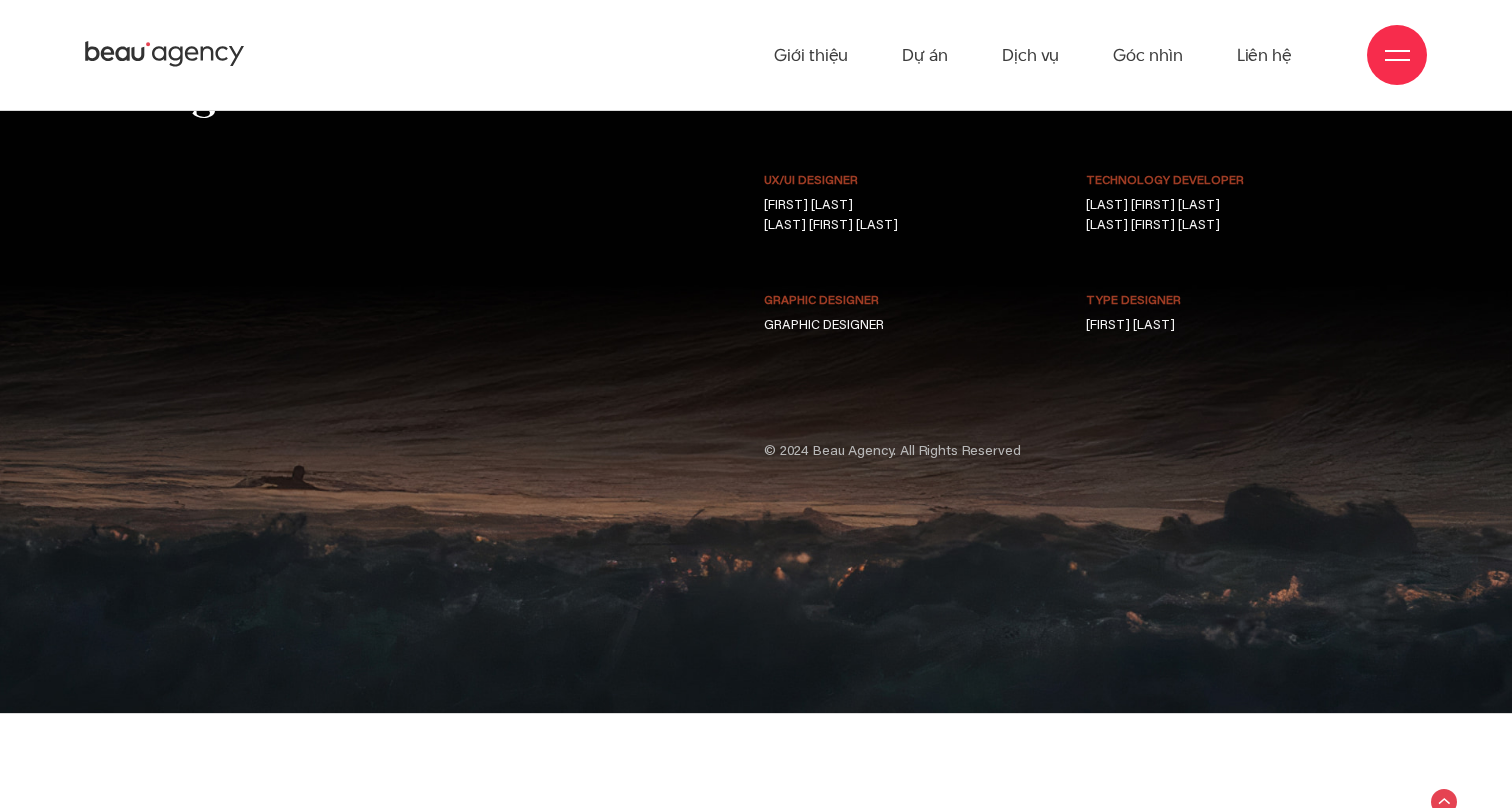 scroll, scrollTop: 13292, scrollLeft: 0, axis: vertical 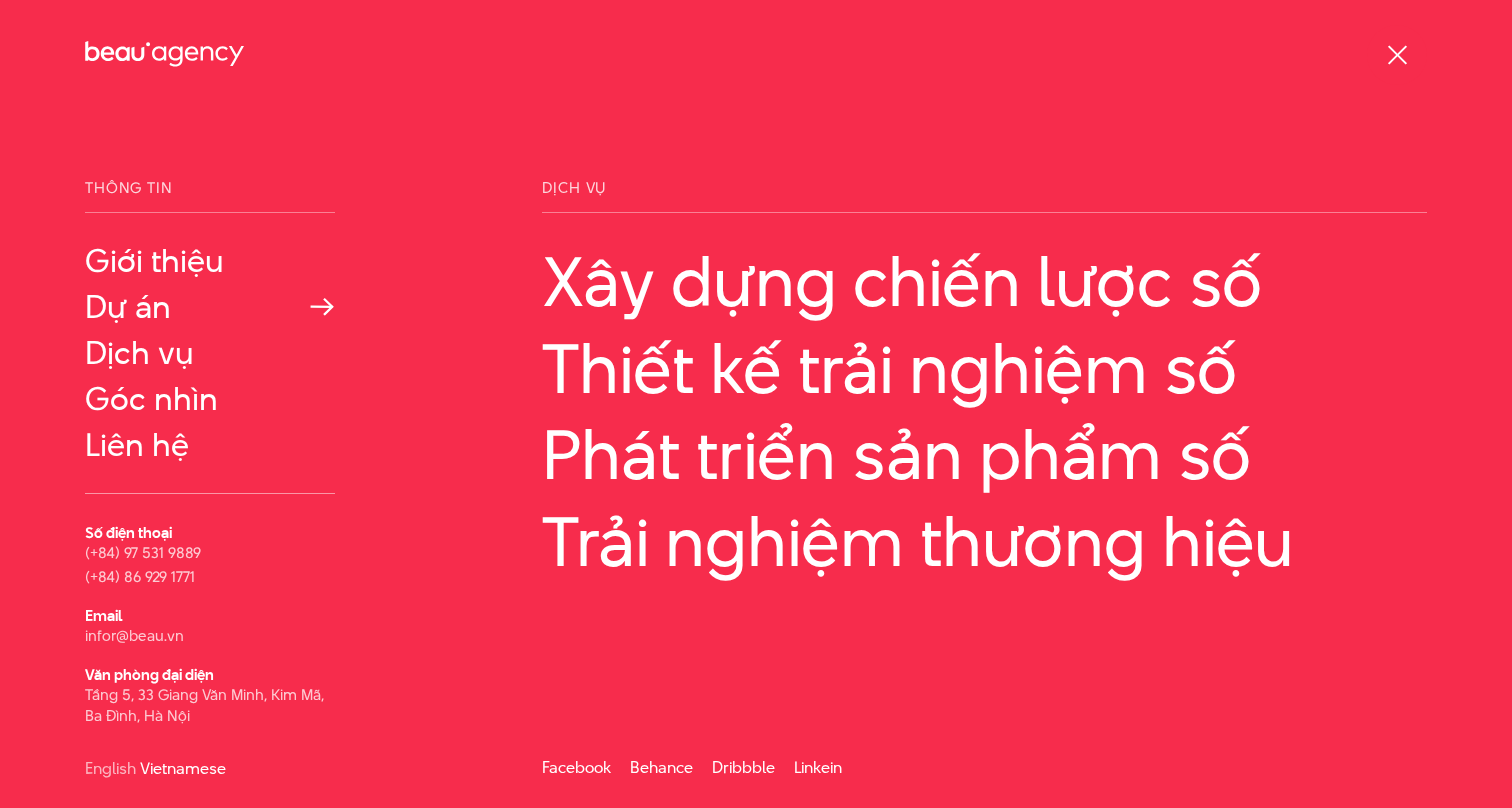 click on "Dự án" at bounding box center (210, 307) 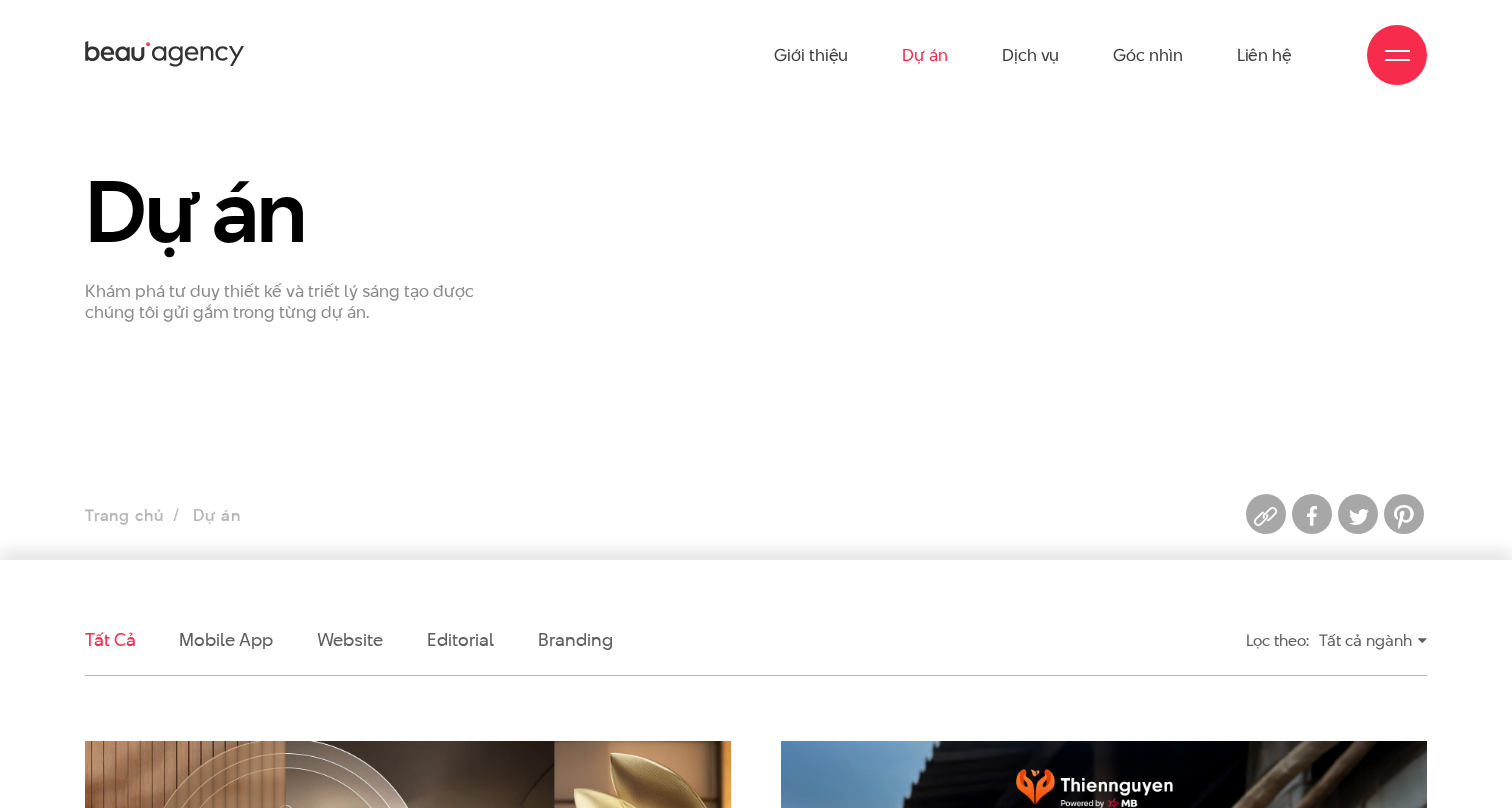 scroll, scrollTop: 0, scrollLeft: 0, axis: both 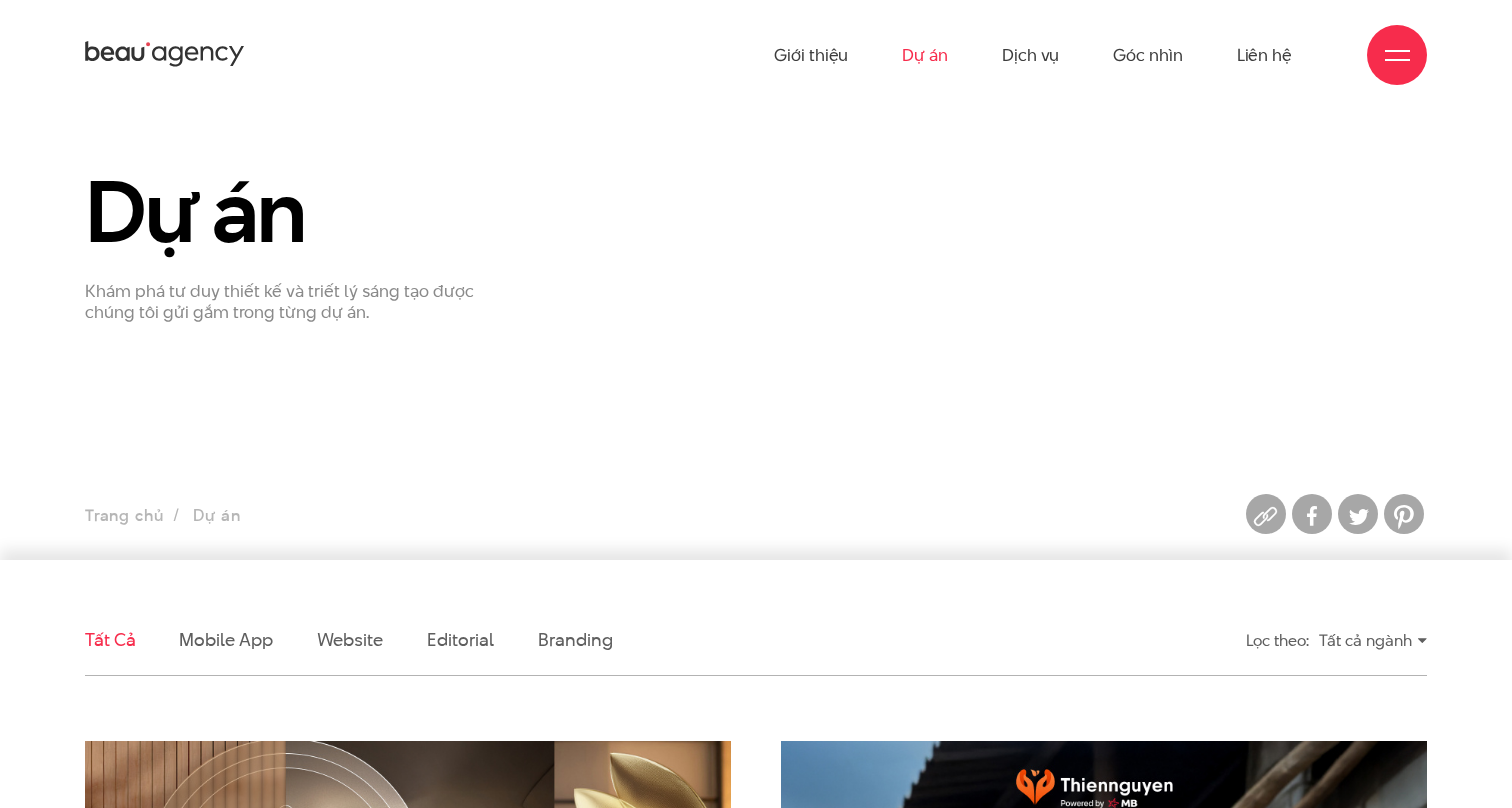 click on "Khám phá tư duy thiết kế và triết lý sáng tạo được chúng tôi gửi gắm trong từng dự án." at bounding box center (298, 302) 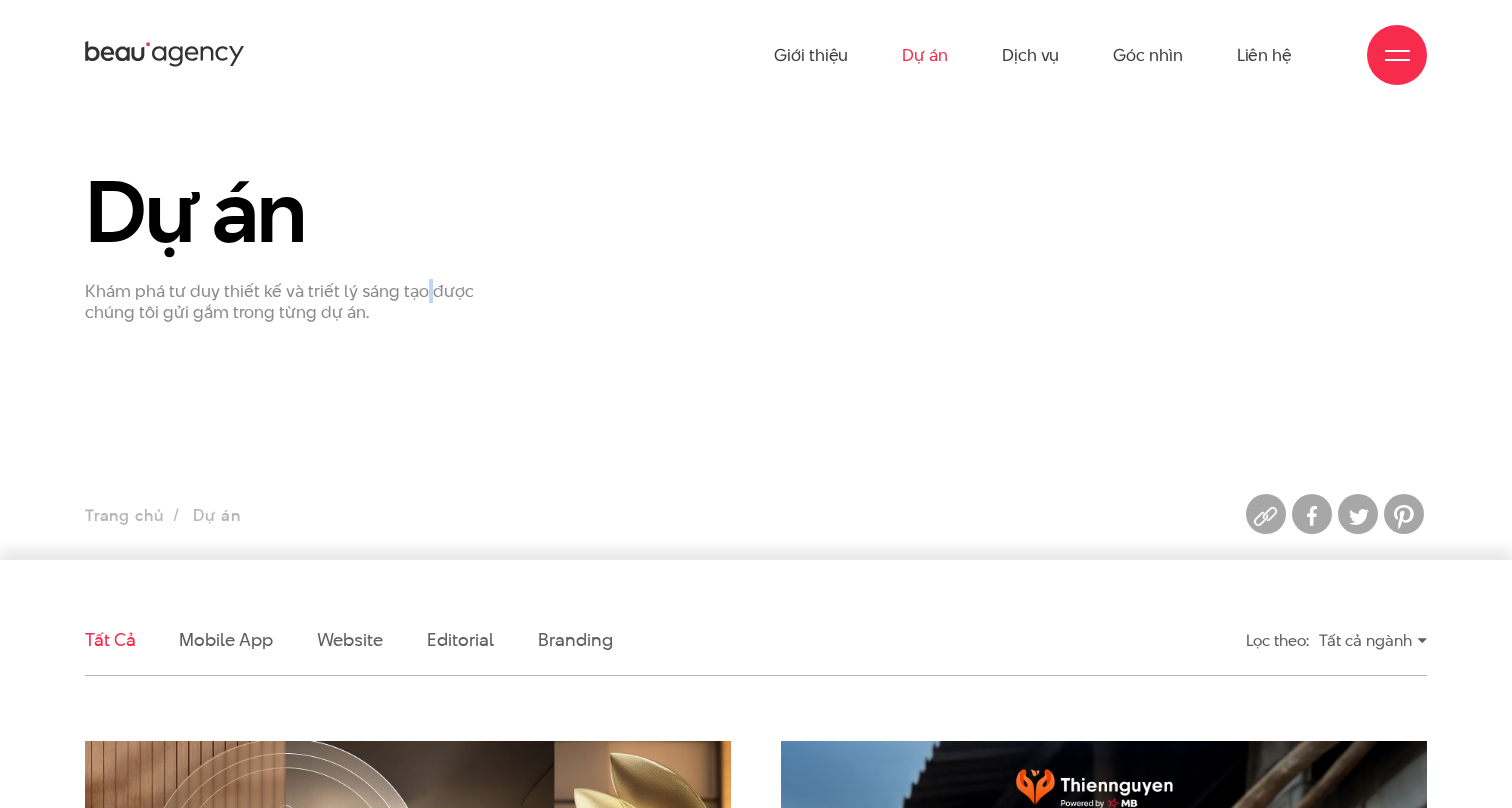 click on "Khám phá tư duy thiết kế và triết lý sáng tạo được chúng tôi gửi gắm trong từng dự án." at bounding box center (298, 302) 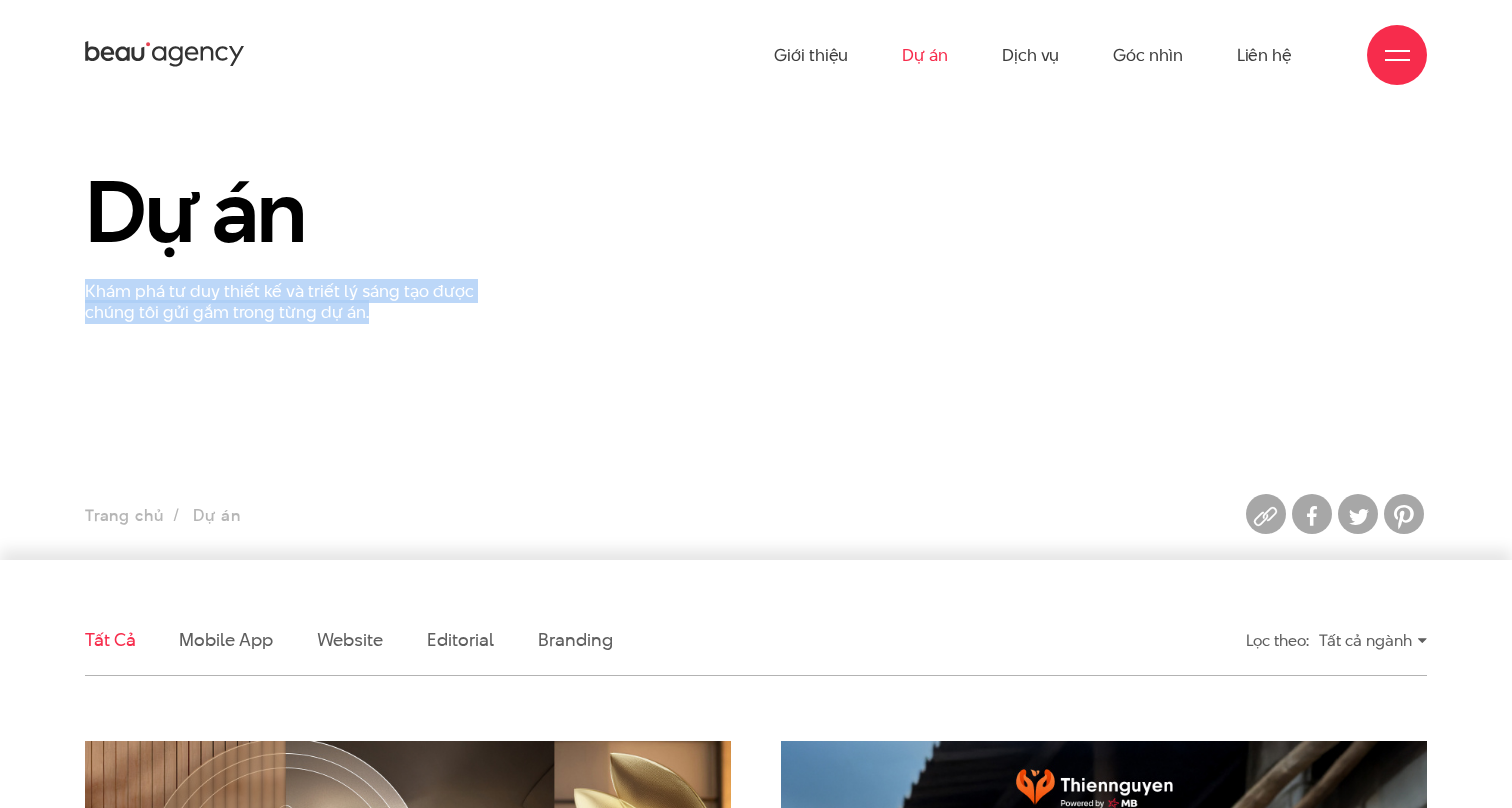 click on "Dự án
Khám phá tư duy thiết kế và triết lý sáng tạo được chúng tôi gửi gắm trong từng dự án.
Trang chủ
Dự án" at bounding box center (756, 335) 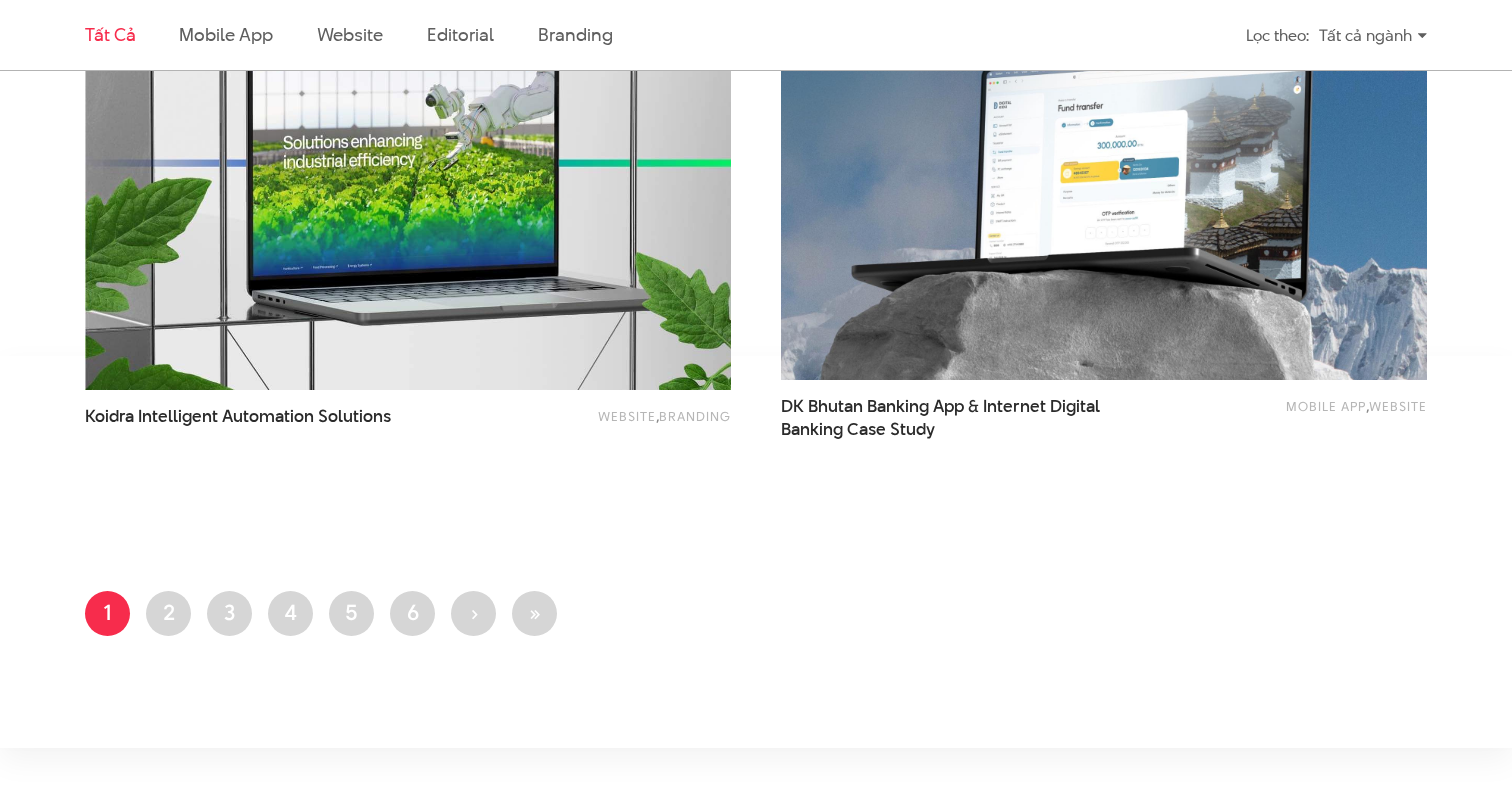 scroll, scrollTop: 3730, scrollLeft: 0, axis: vertical 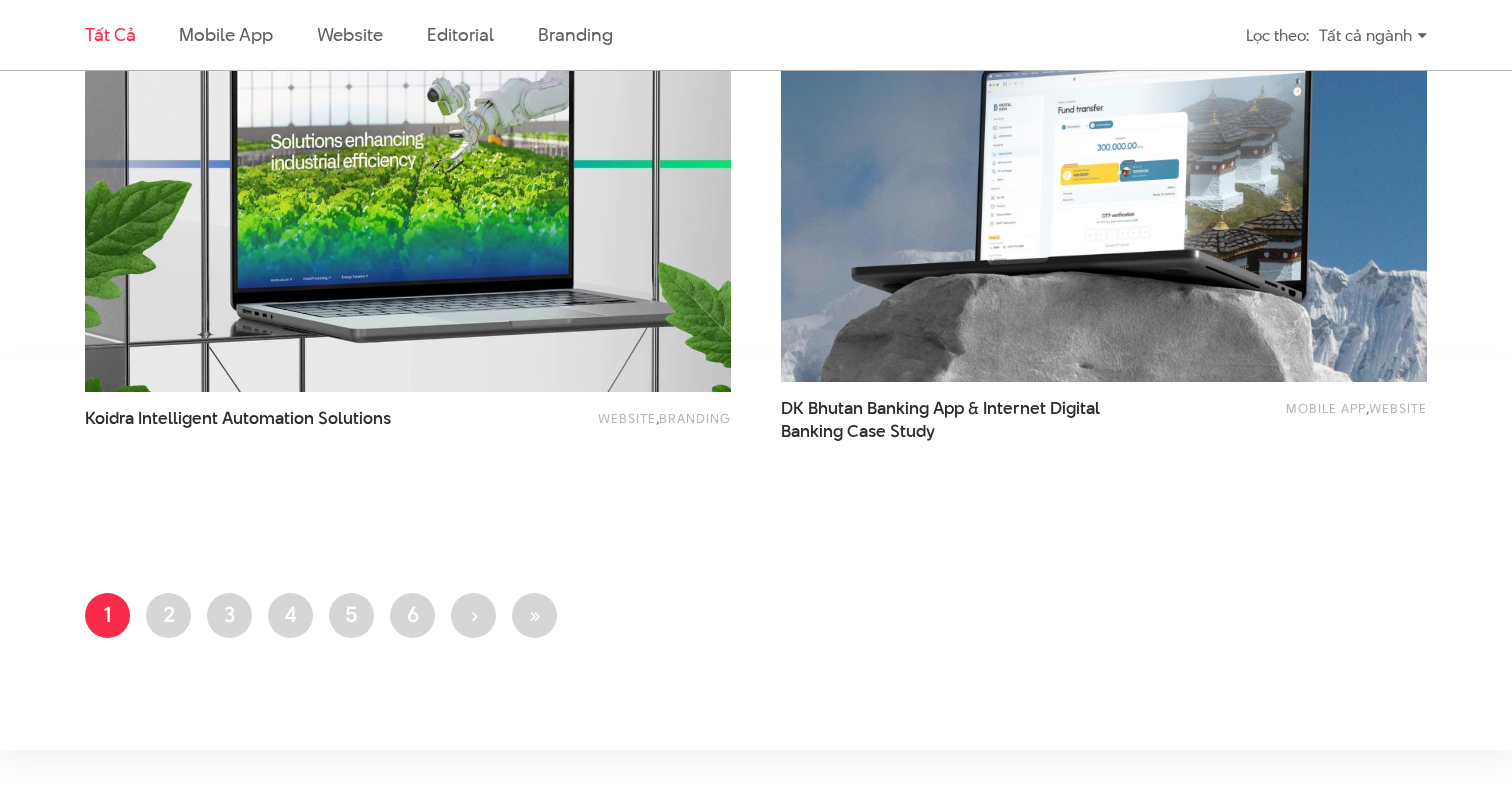 click at bounding box center [408, 175] 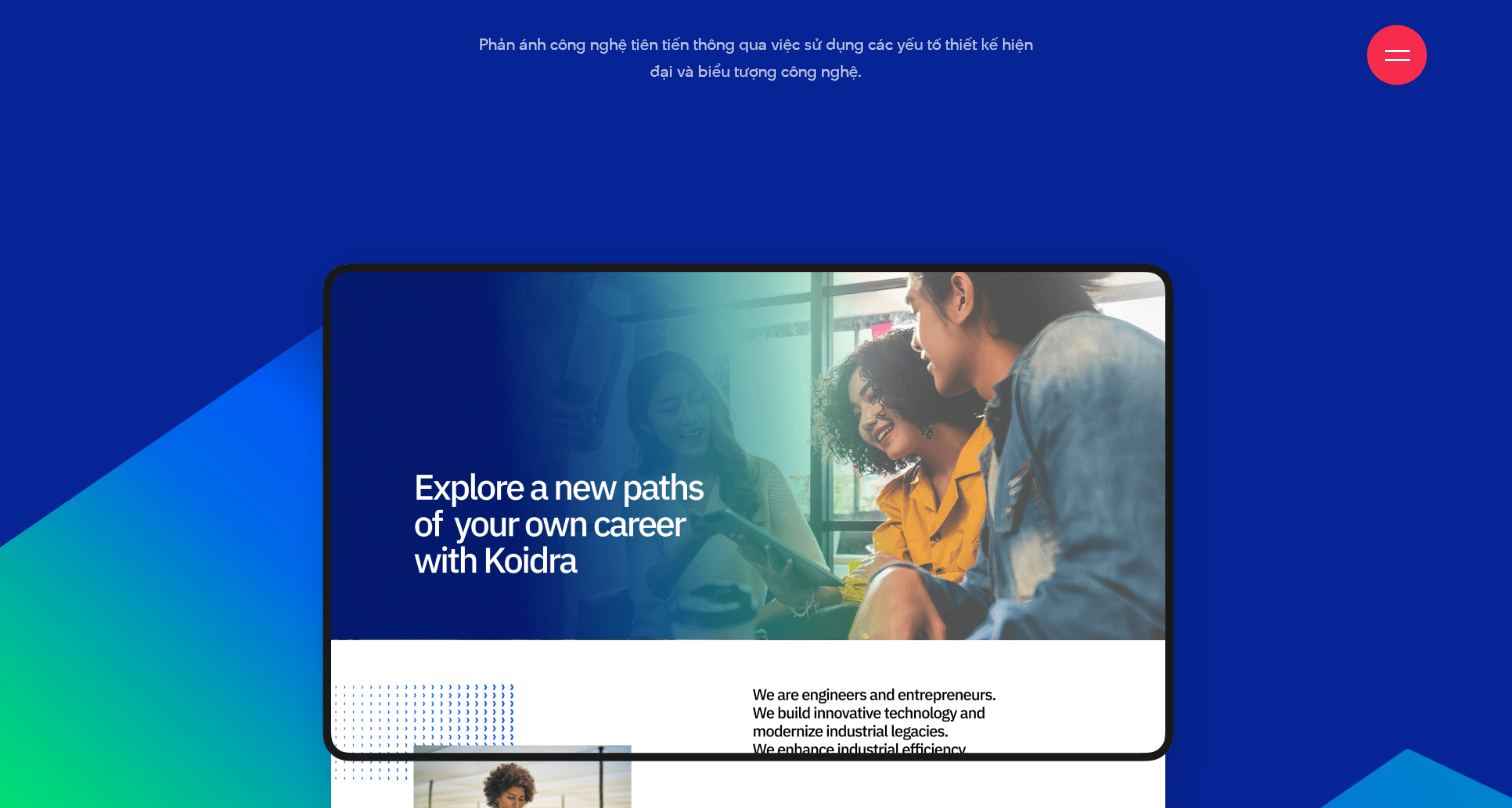 scroll, scrollTop: 4852, scrollLeft: 0, axis: vertical 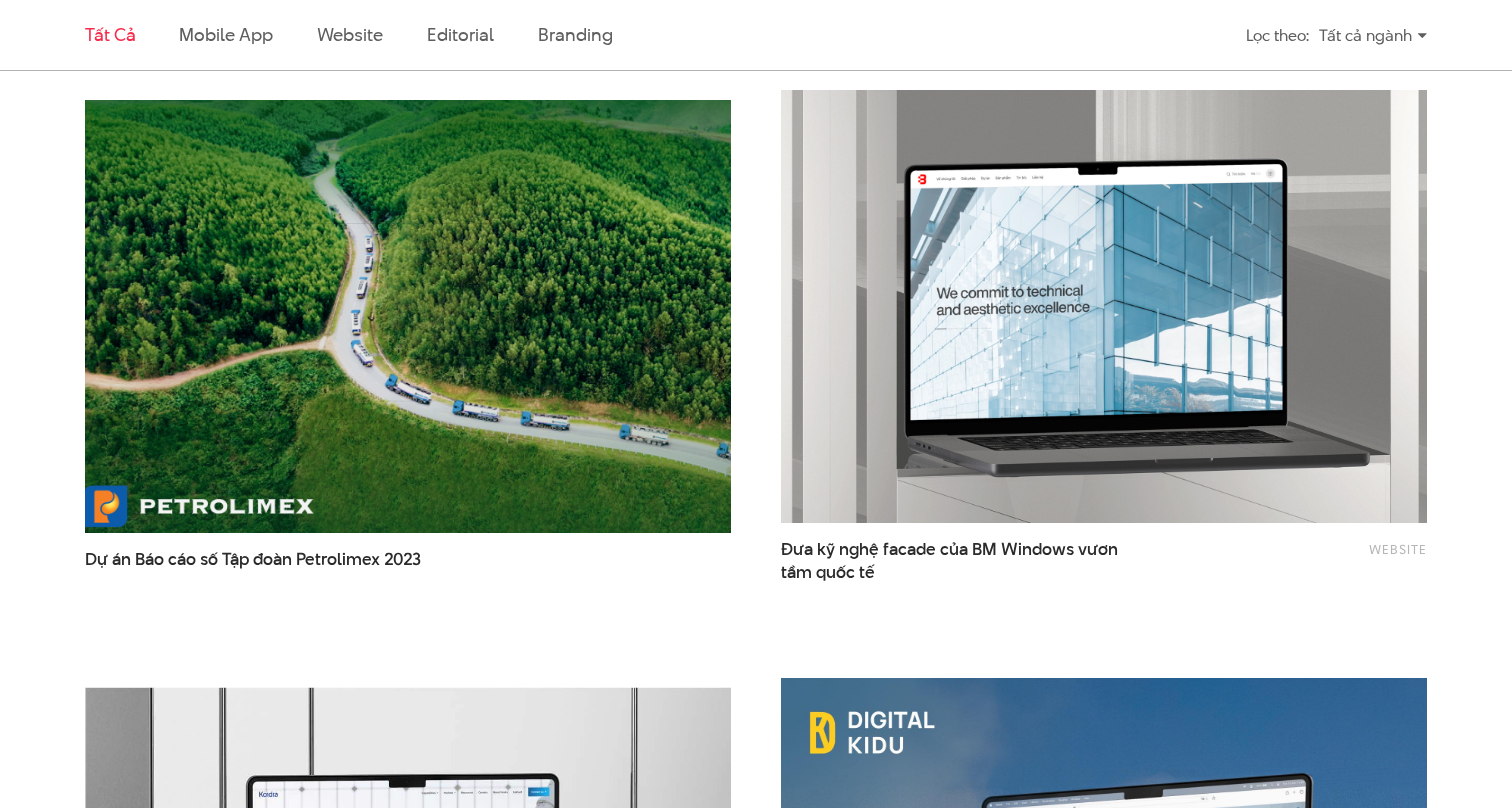 click at bounding box center [408, 316] 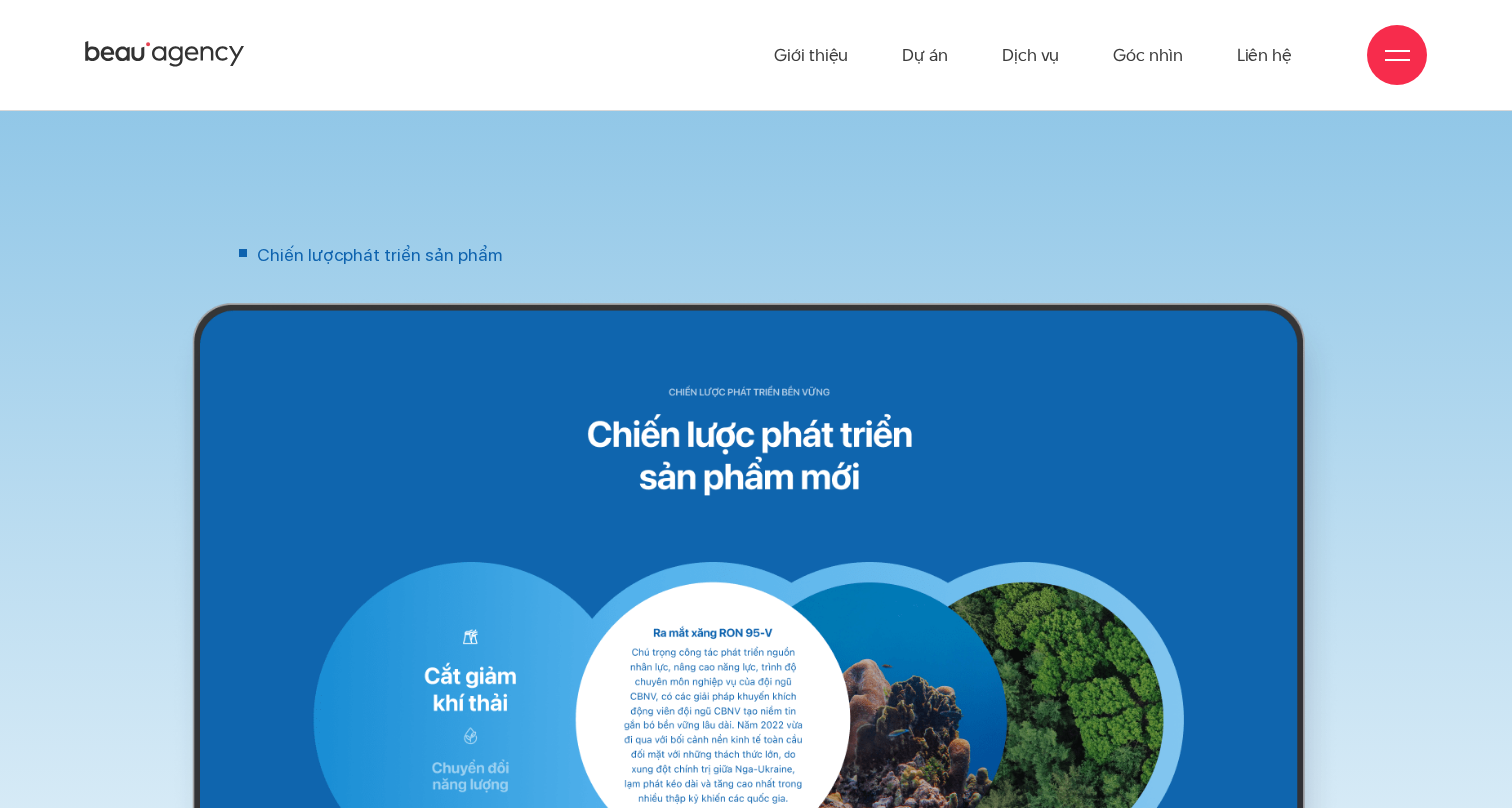 scroll, scrollTop: 23448, scrollLeft: 0, axis: vertical 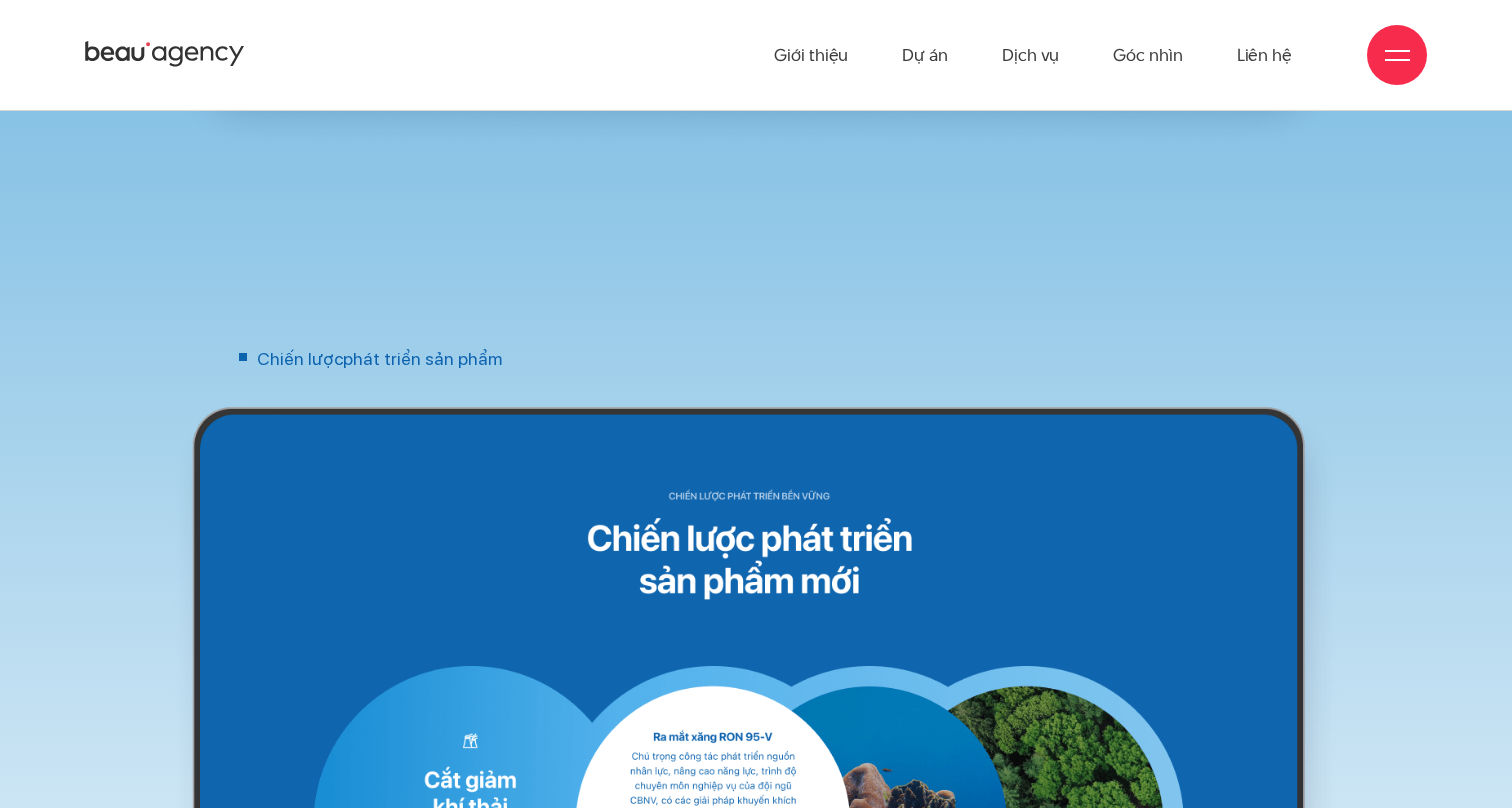 click at bounding box center [1397, 55] 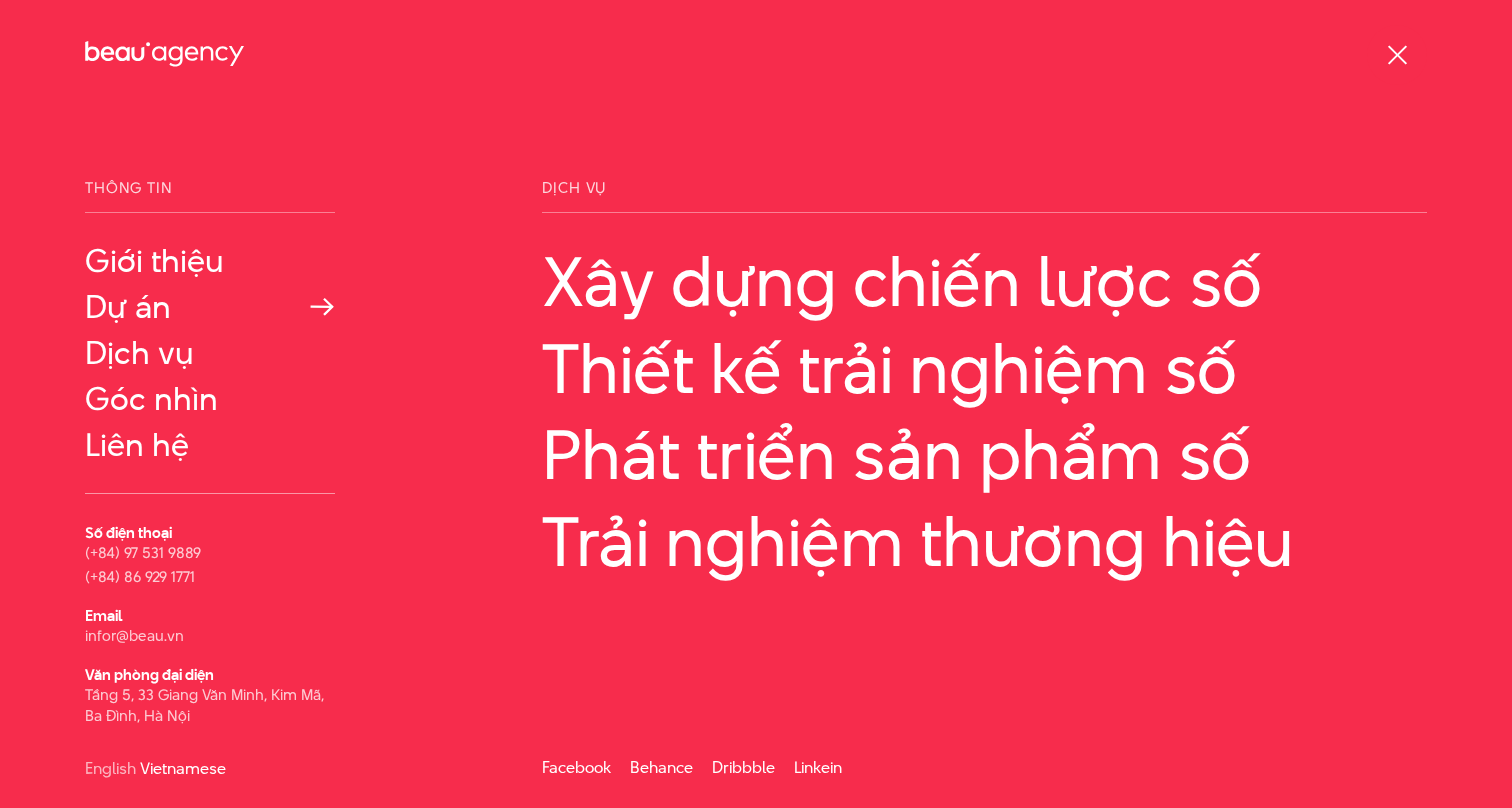 click on "Dự án" at bounding box center [210, 307] 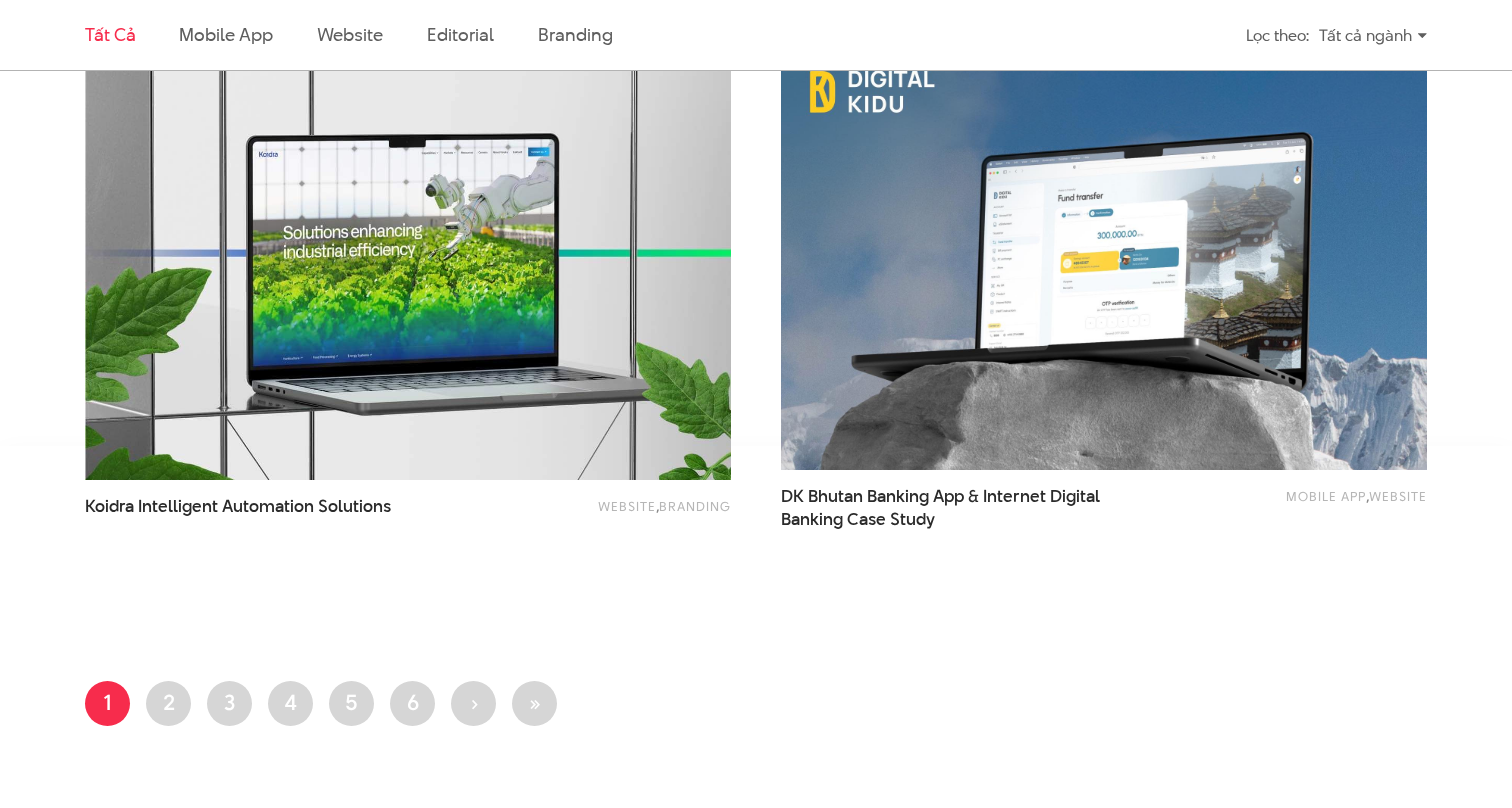 scroll, scrollTop: 3641, scrollLeft: 0, axis: vertical 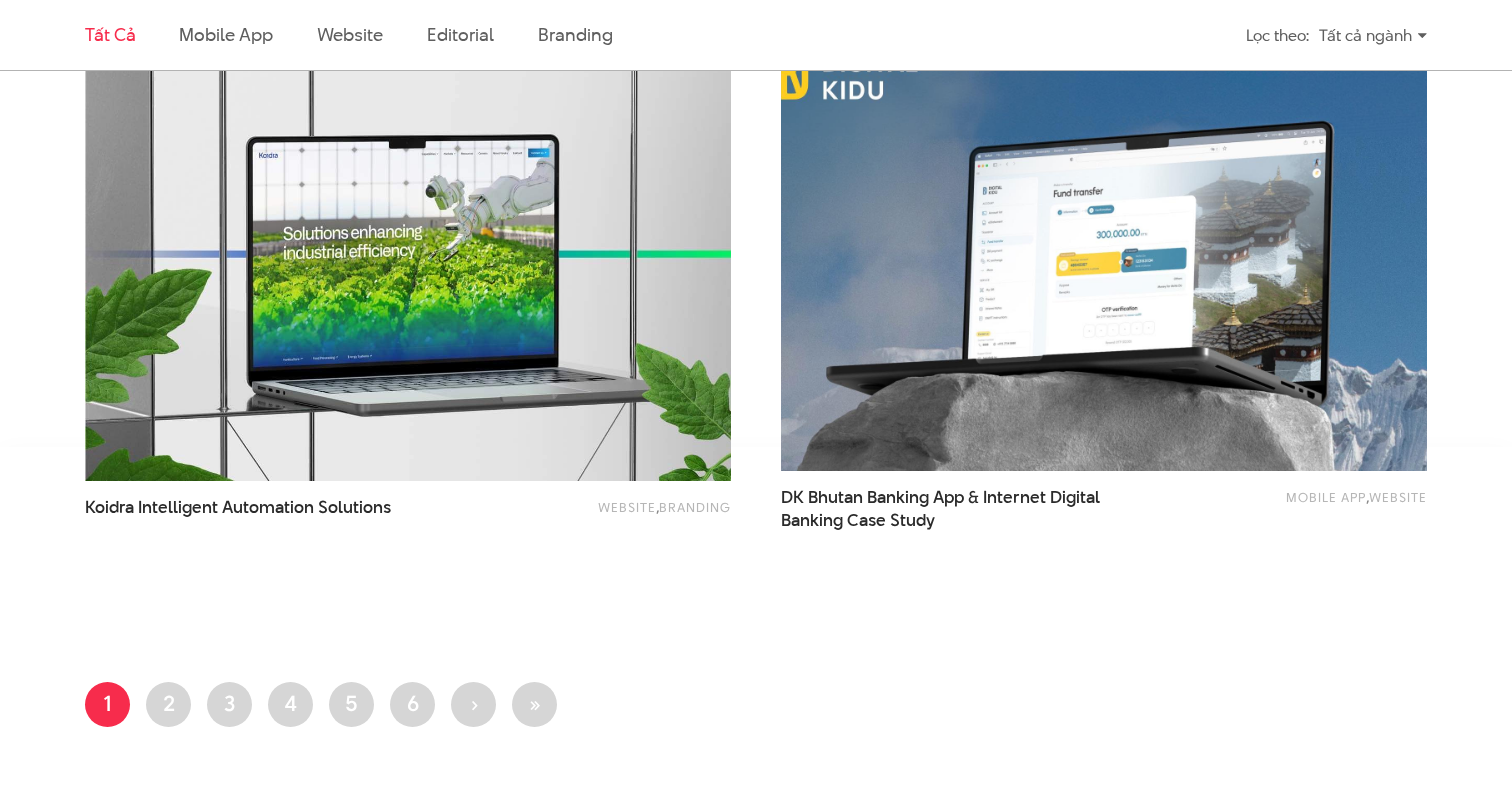 click at bounding box center (1104, 254) 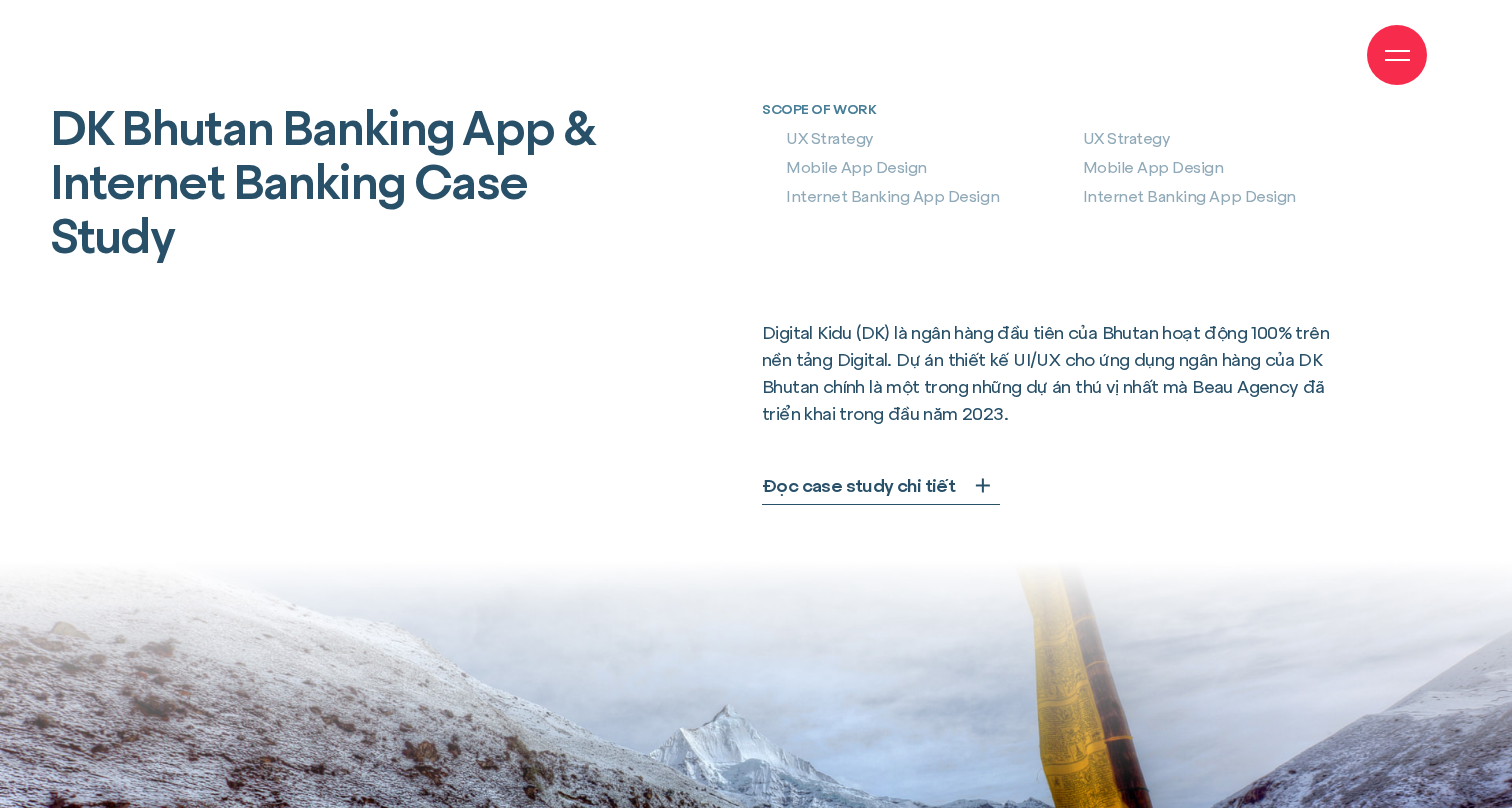 scroll, scrollTop: 880, scrollLeft: 0, axis: vertical 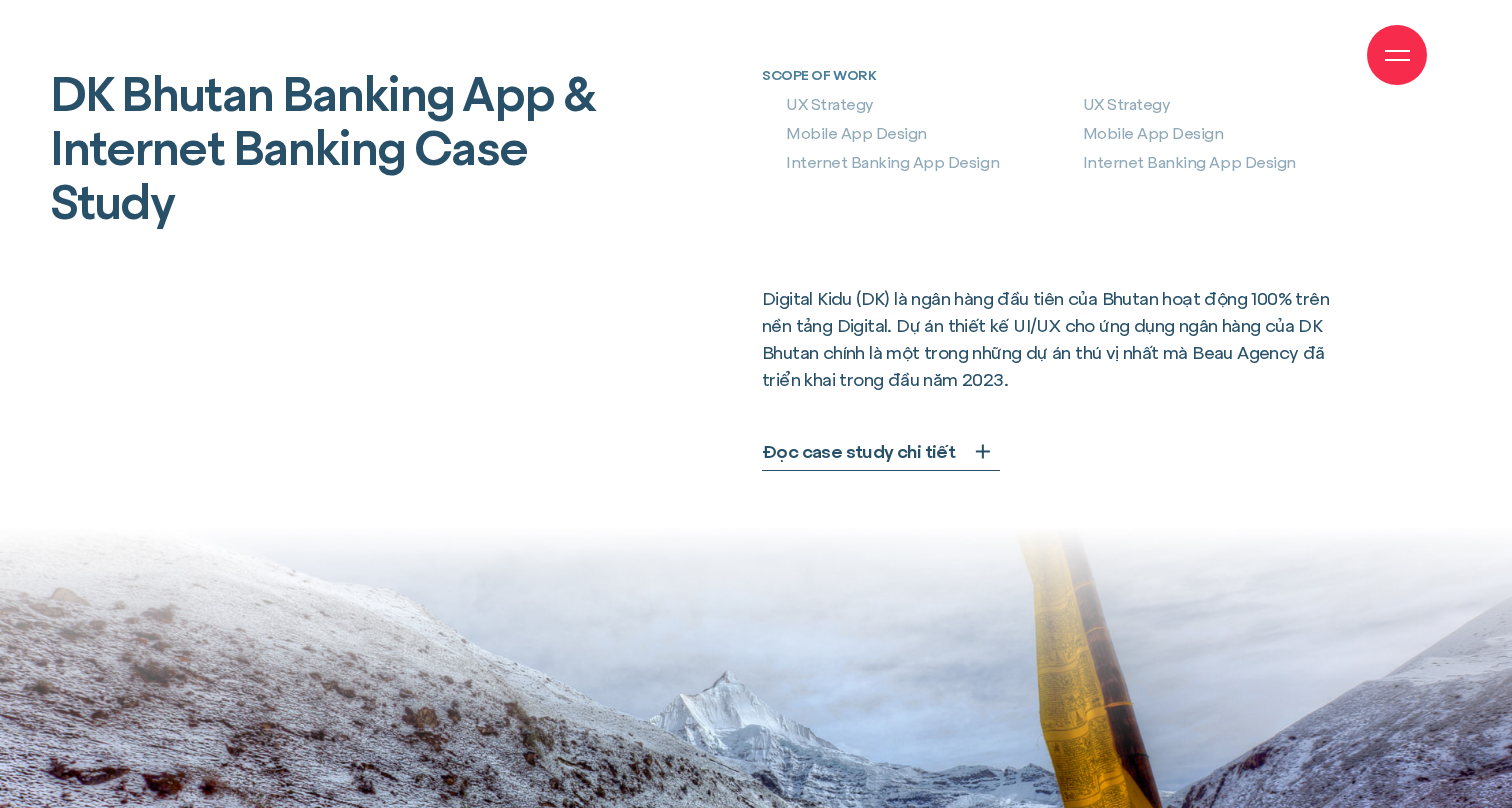 click on "Đọc case study chi tiết" at bounding box center (858, 451) 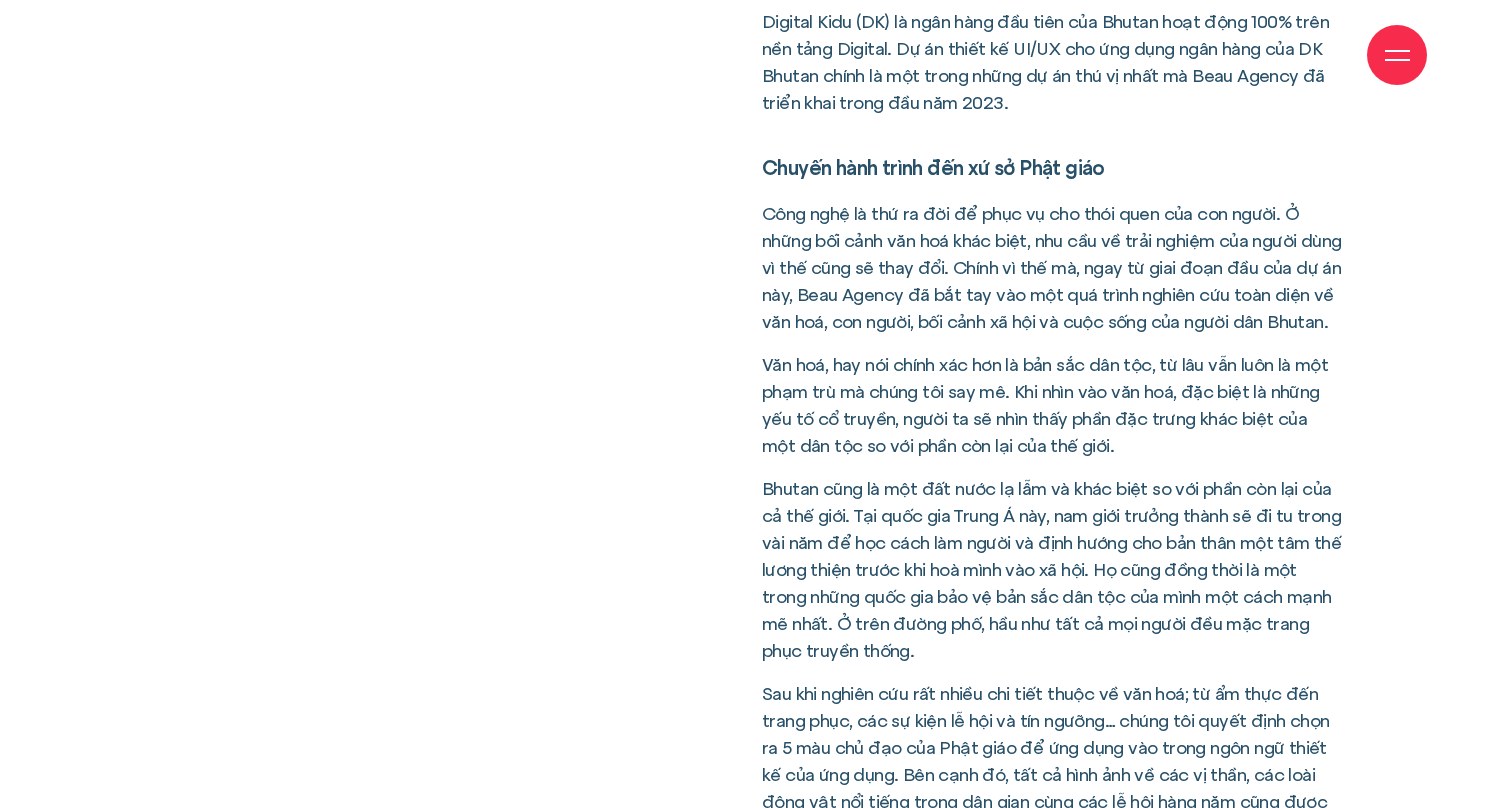 scroll, scrollTop: 1173, scrollLeft: 0, axis: vertical 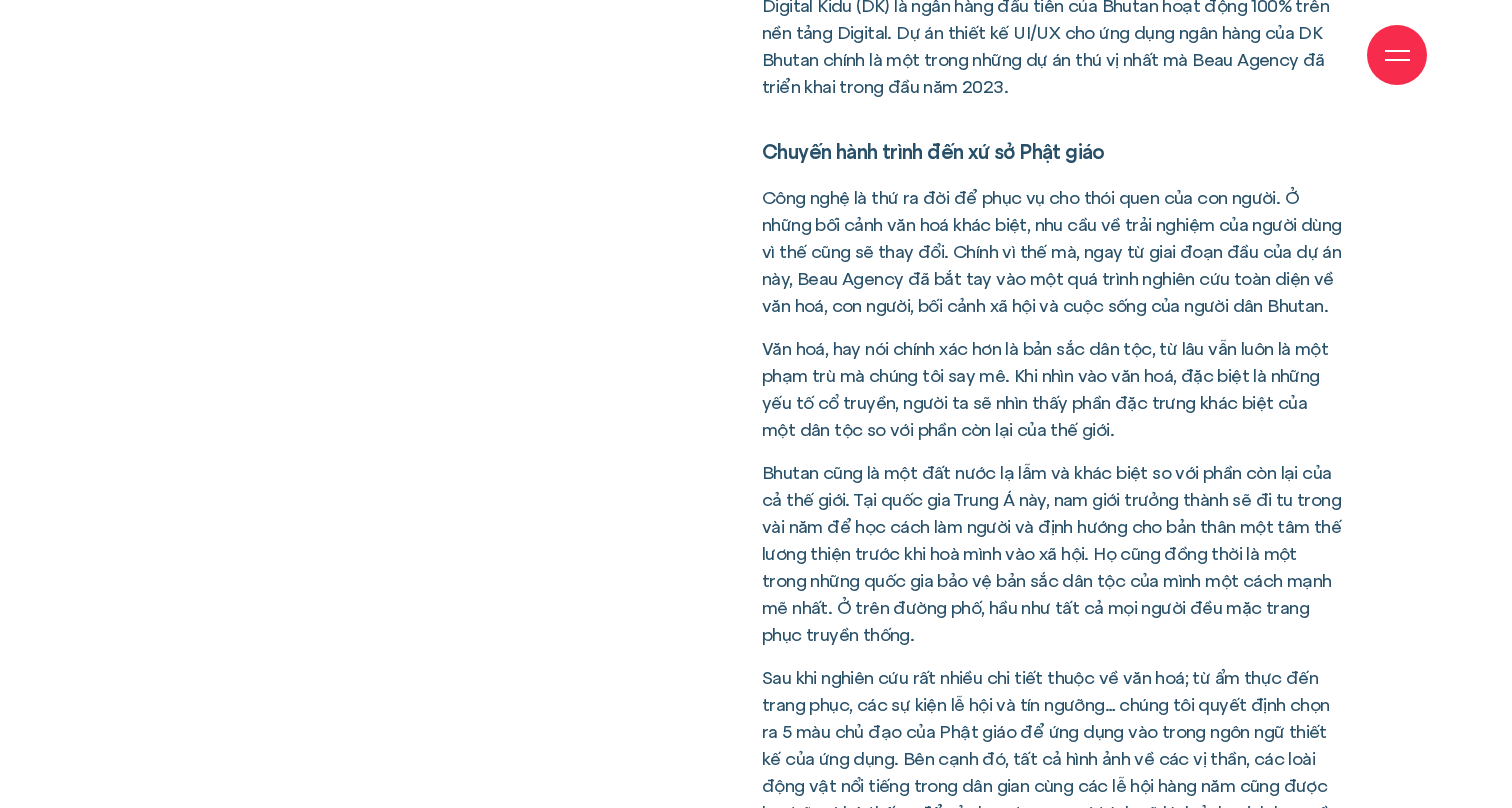 click on "Chuyến hành trình đến xứ sở Phật giáo" at bounding box center (1052, 152) 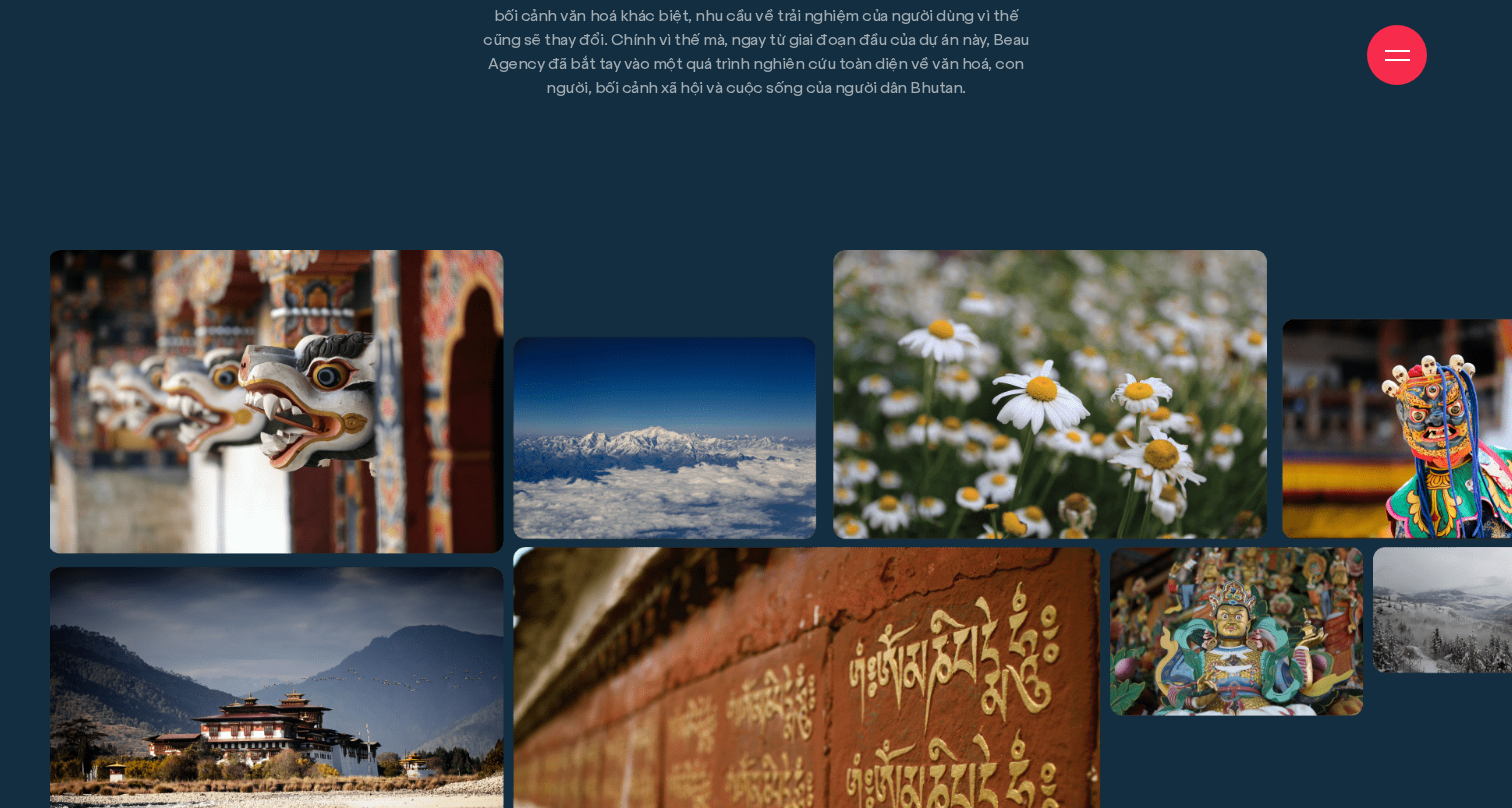 scroll, scrollTop: 4832, scrollLeft: 0, axis: vertical 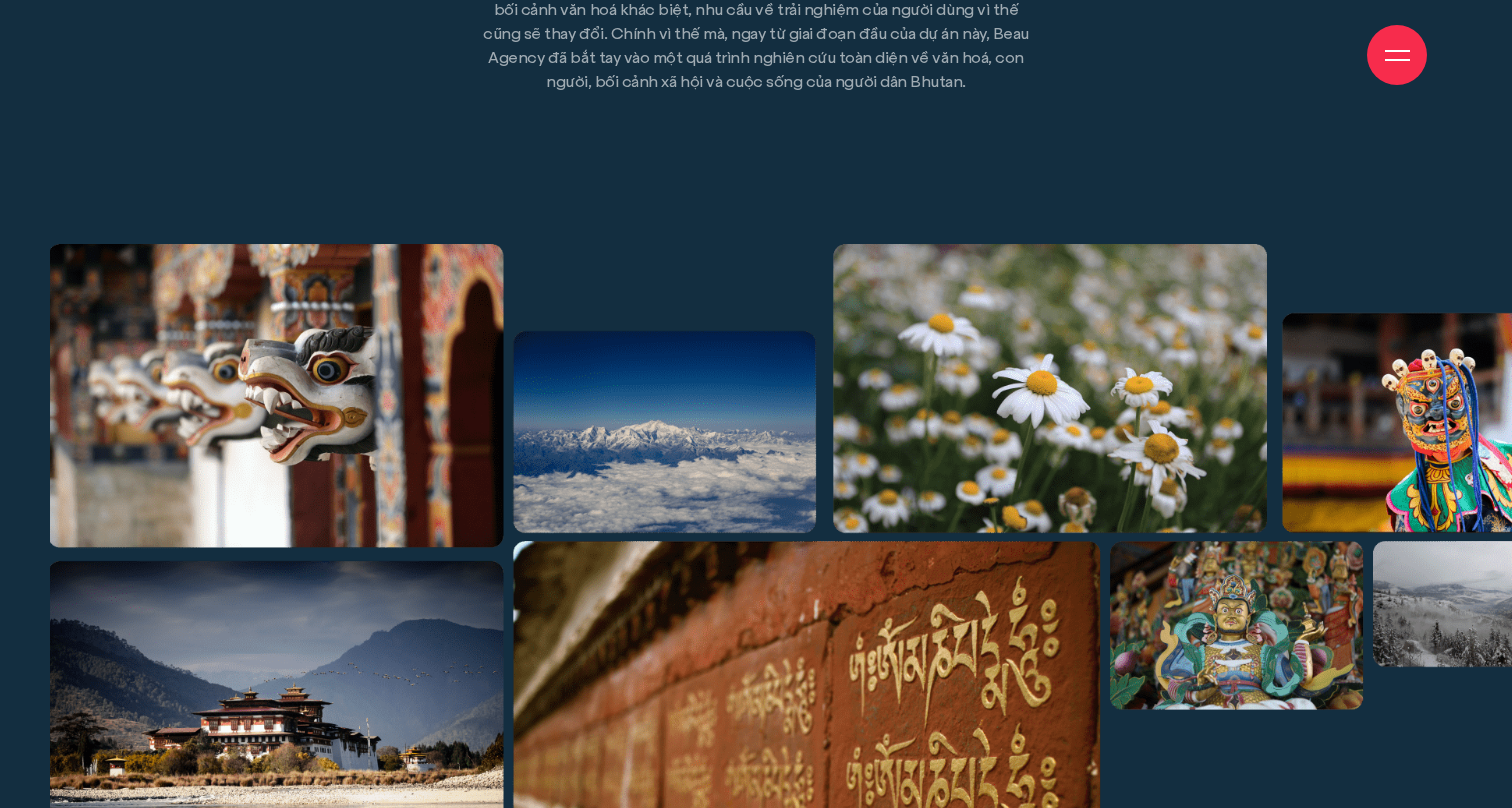 click at bounding box center [1486, 588] 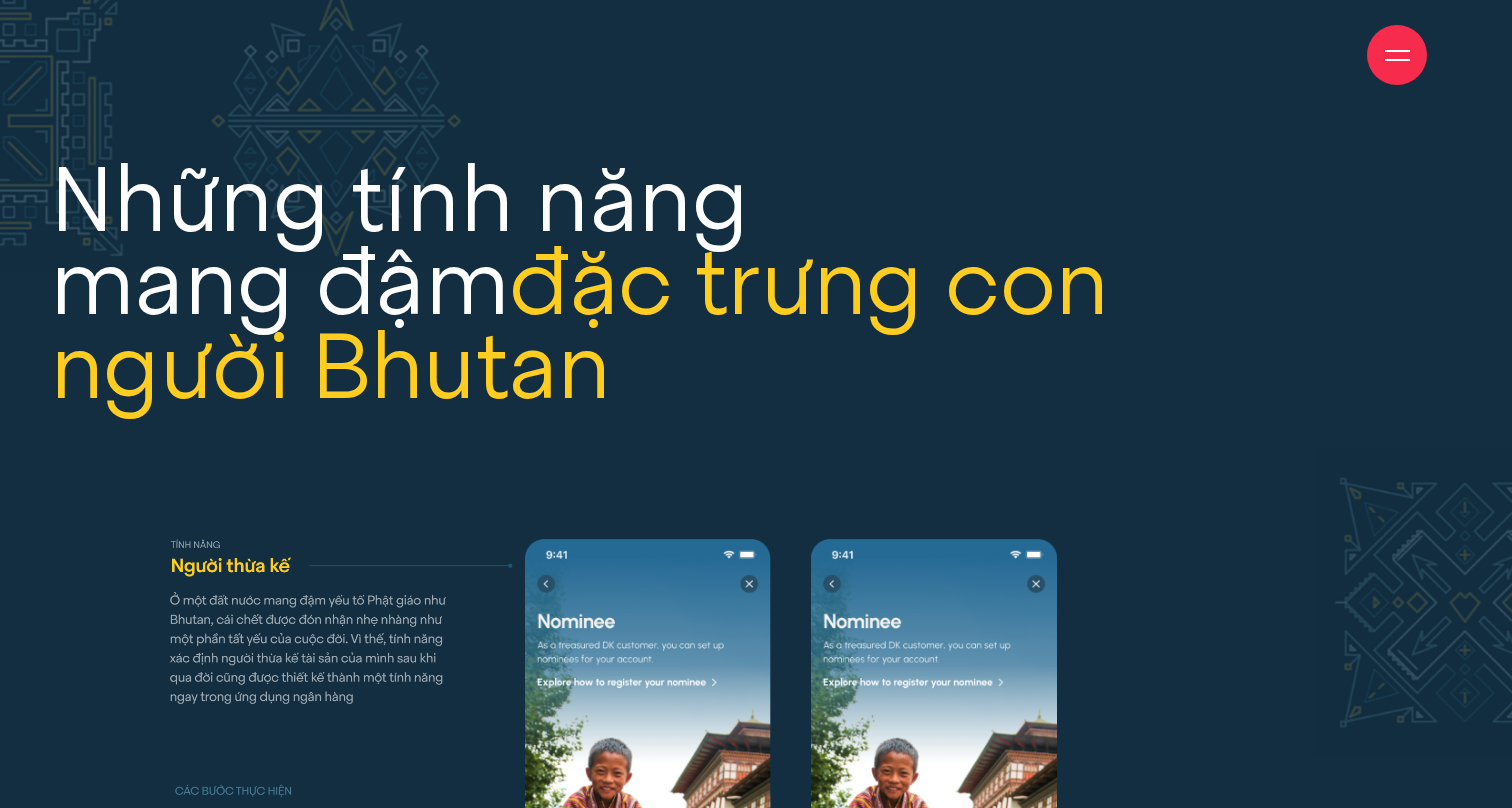 scroll, scrollTop: 13455, scrollLeft: 0, axis: vertical 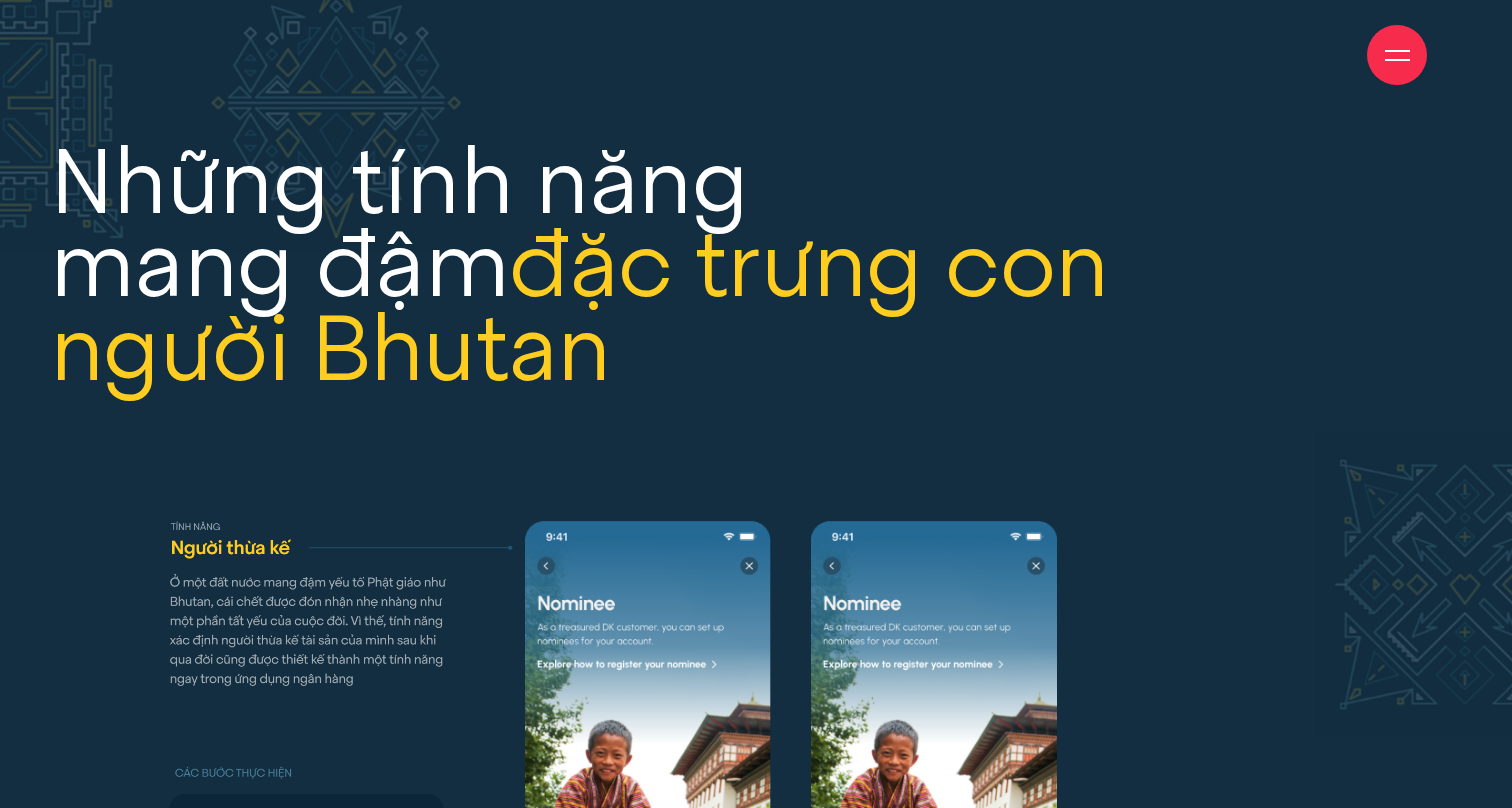 click on "đặc trưng con người Bhutan" at bounding box center (579, 306) 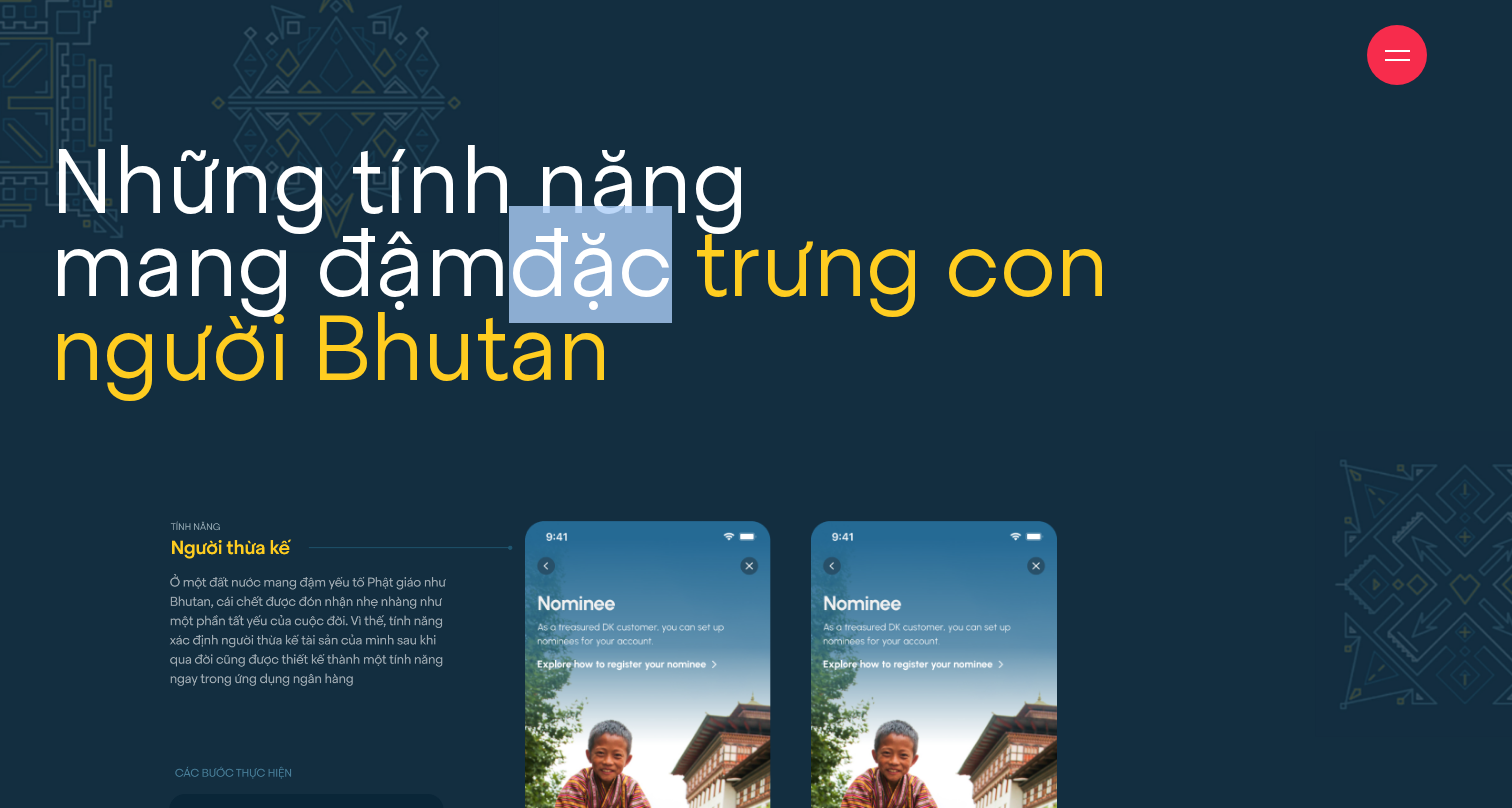 click on "đặc trưng con người Bhutan" at bounding box center (579, 306) 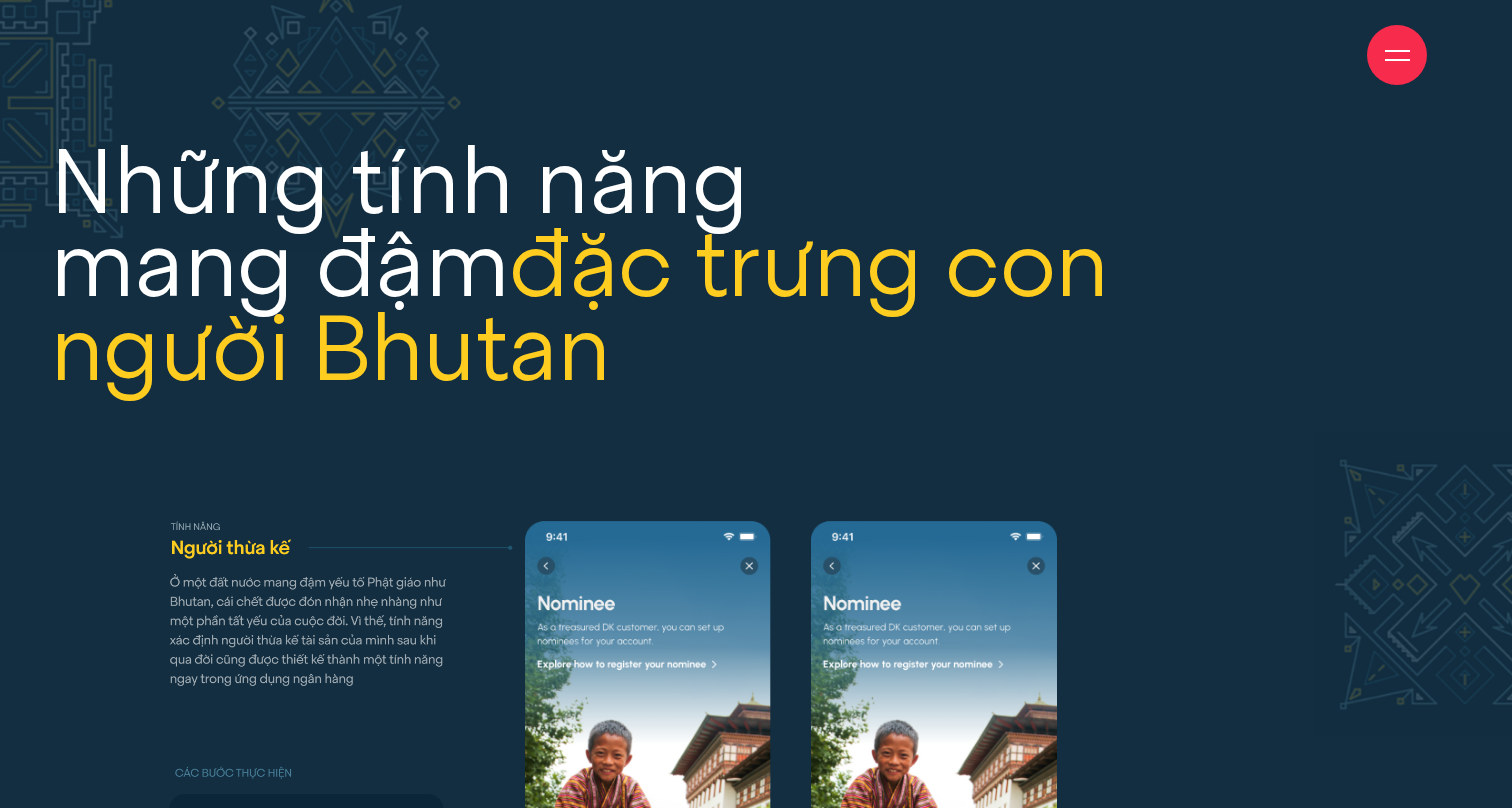 click on "Những tính năng
mang đậm  đặc trưng con người Bhutan" at bounding box center [637, 265] 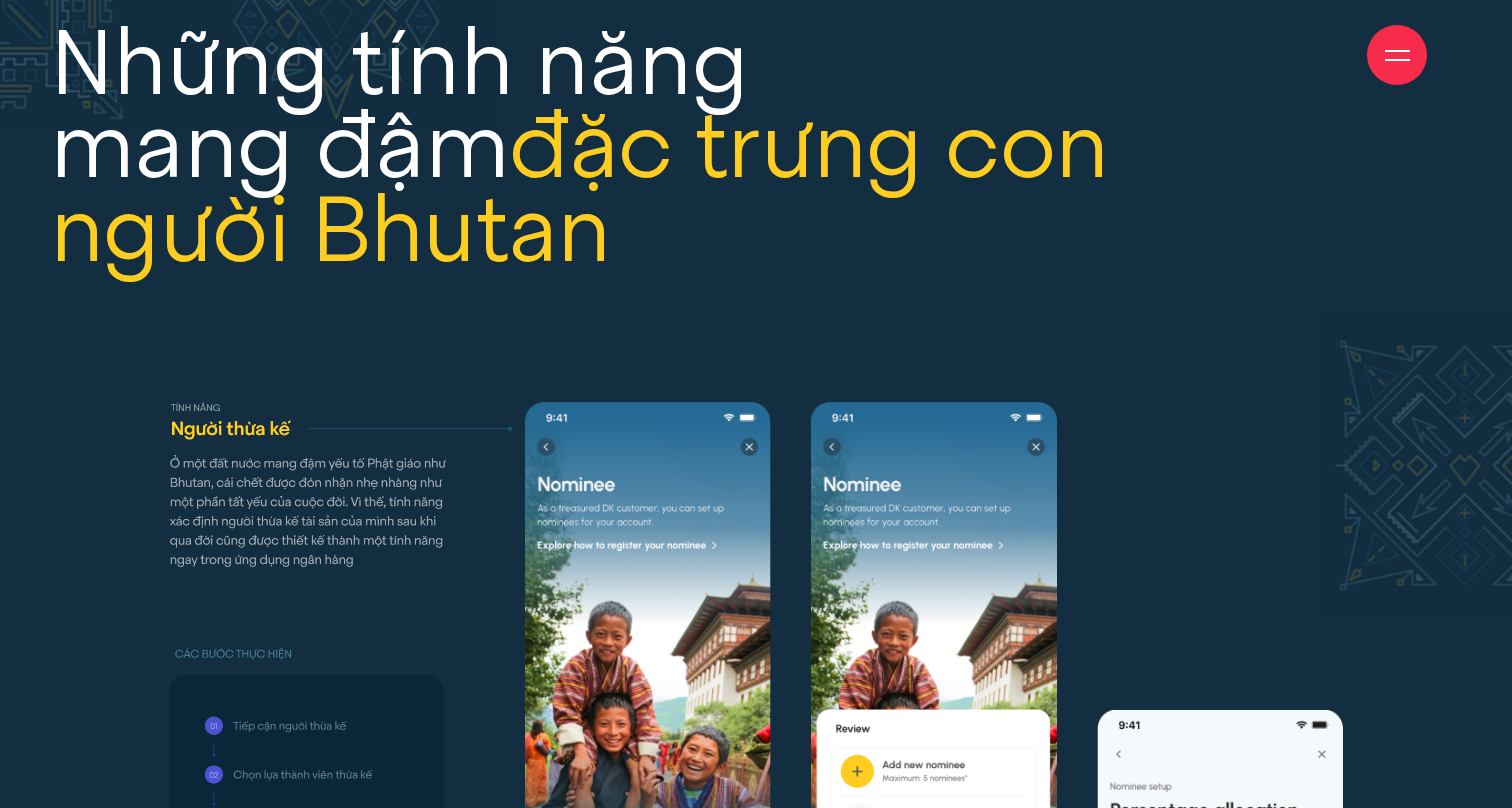 scroll, scrollTop: 13595, scrollLeft: 0, axis: vertical 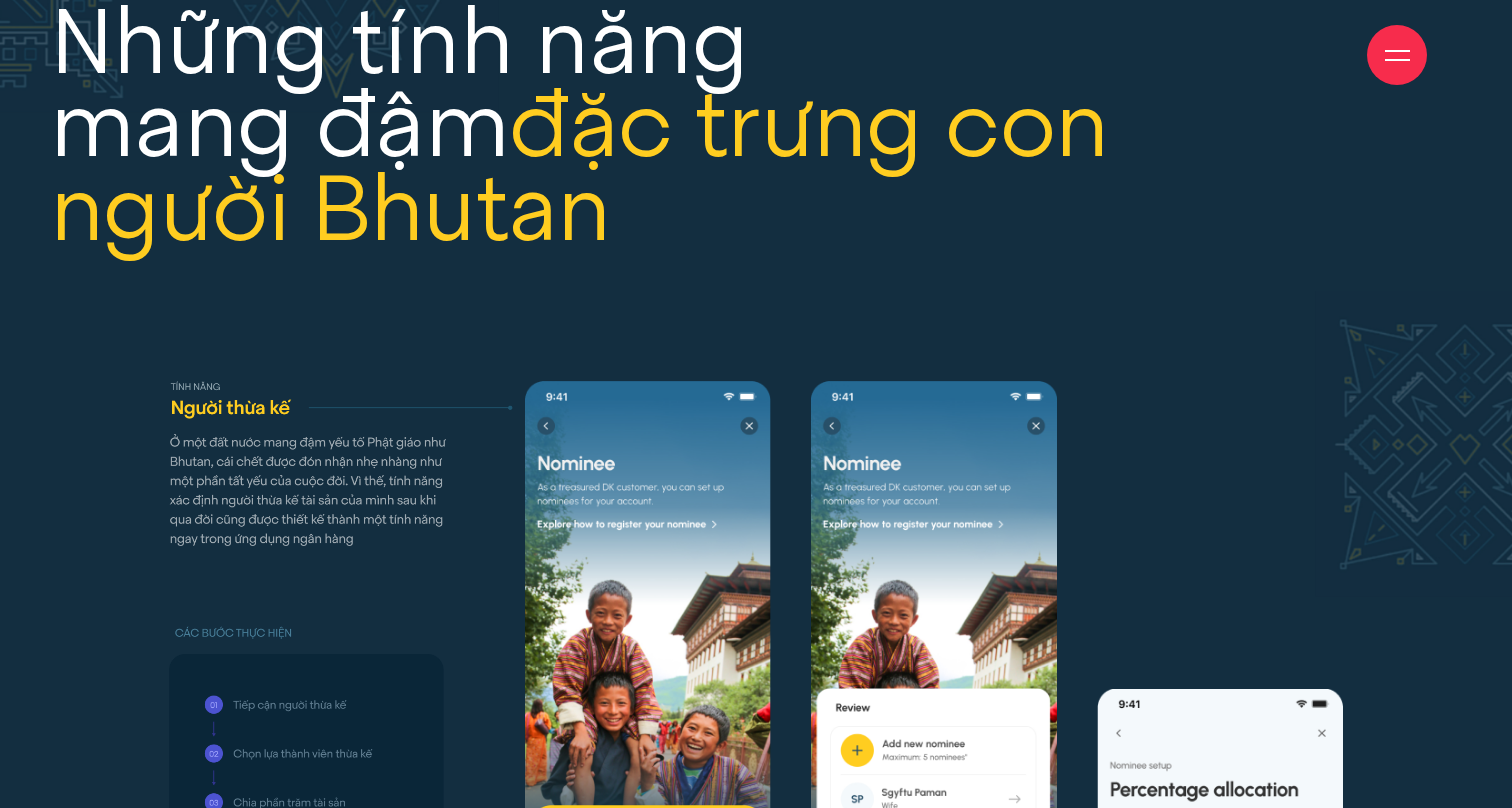 click on "Những tính năng
mang đậm  đặc trưng con người Bhutan" at bounding box center (637, 190) 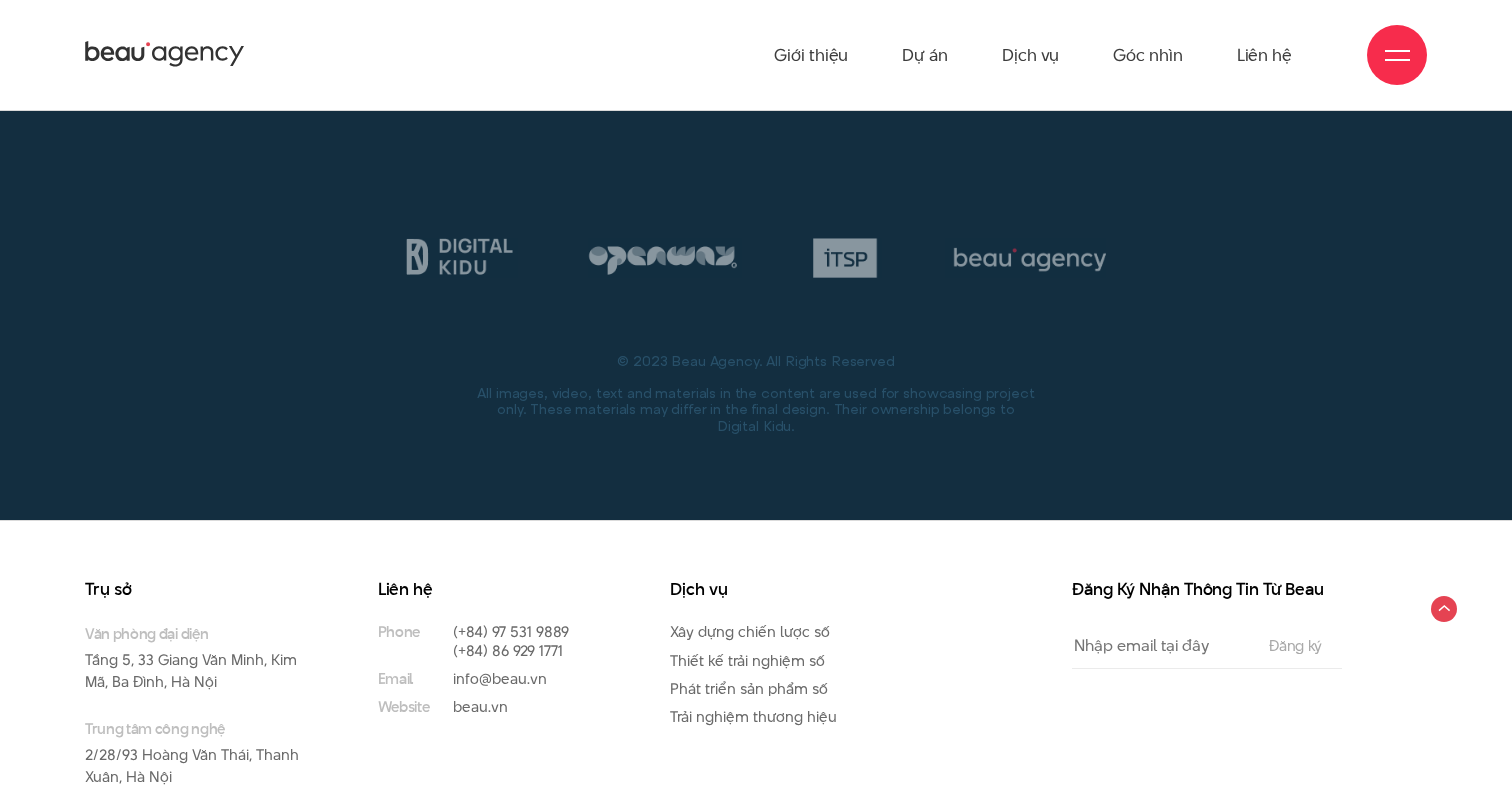 scroll, scrollTop: 29419, scrollLeft: 0, axis: vertical 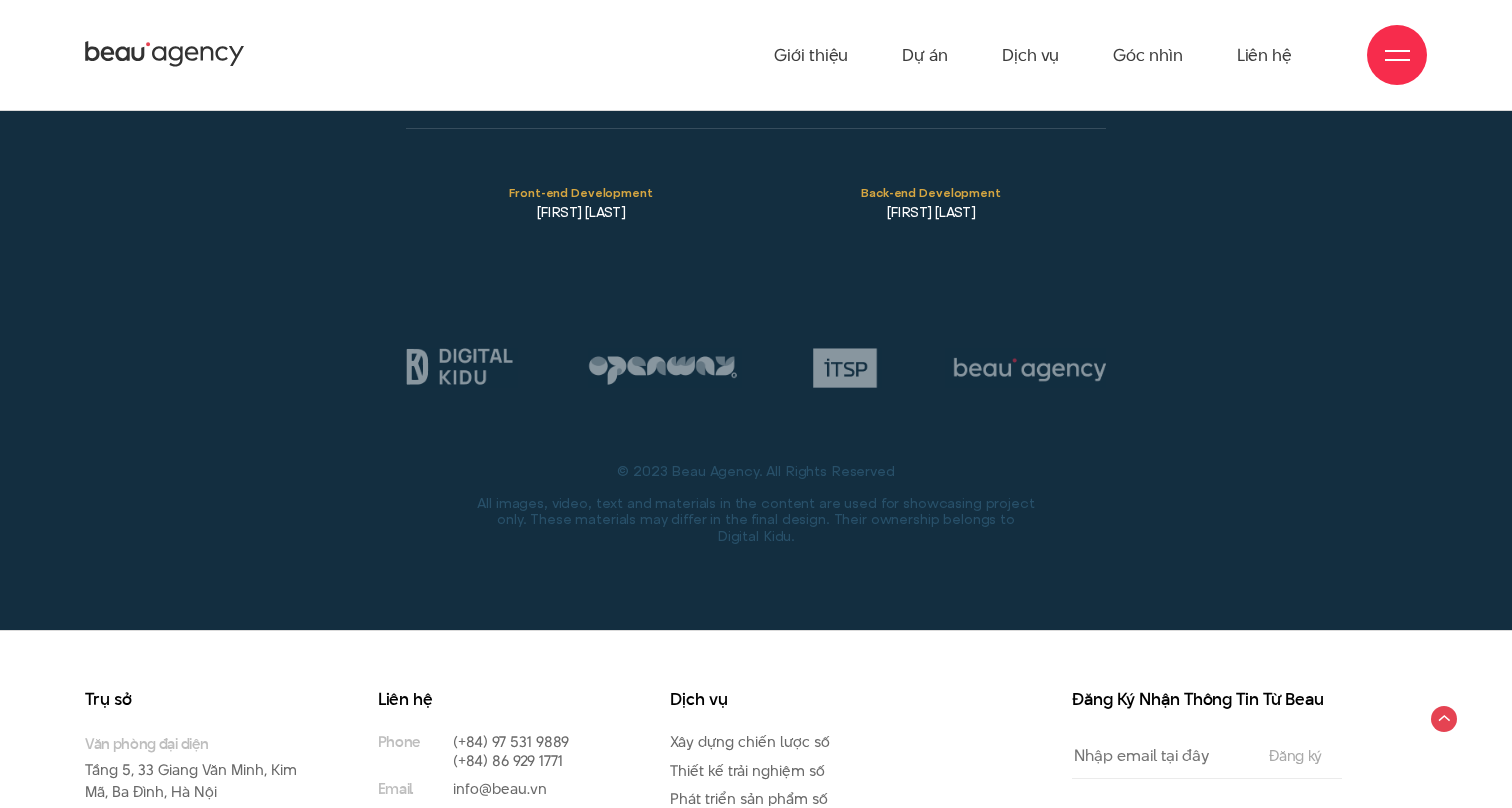 click at bounding box center [1397, 60] 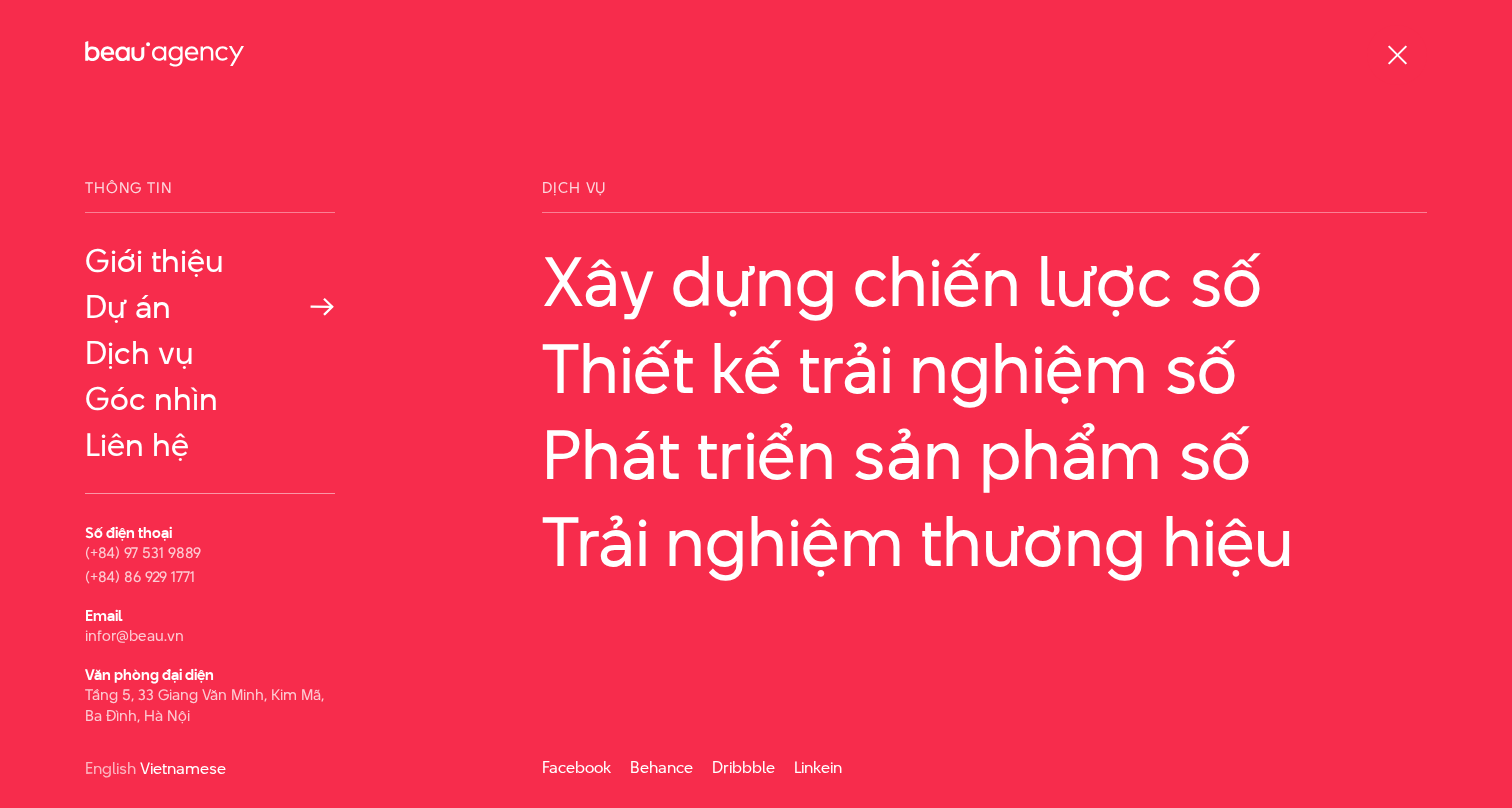 click on "Dự án" at bounding box center (210, 307) 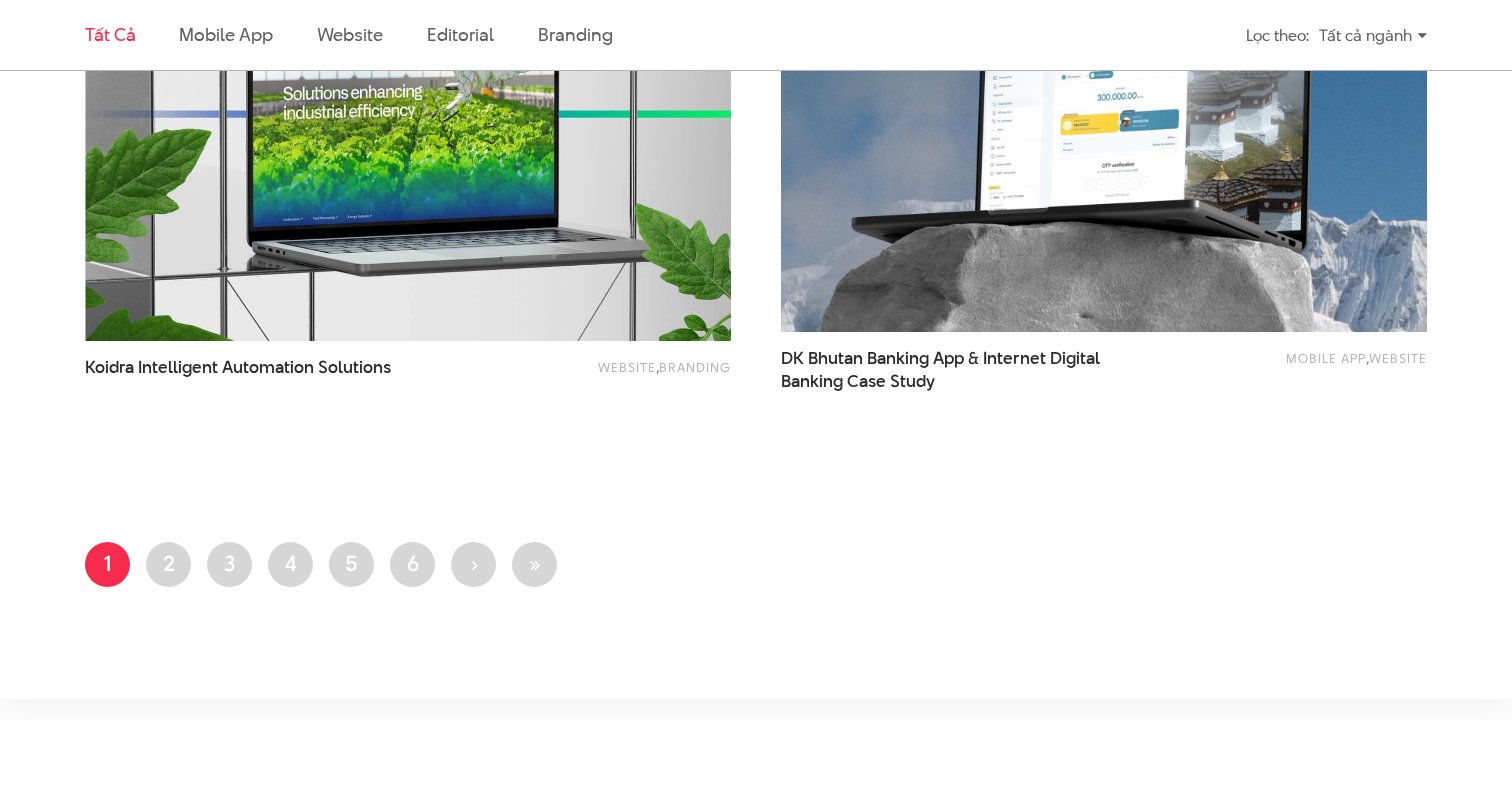 scroll, scrollTop: 3732, scrollLeft: 0, axis: vertical 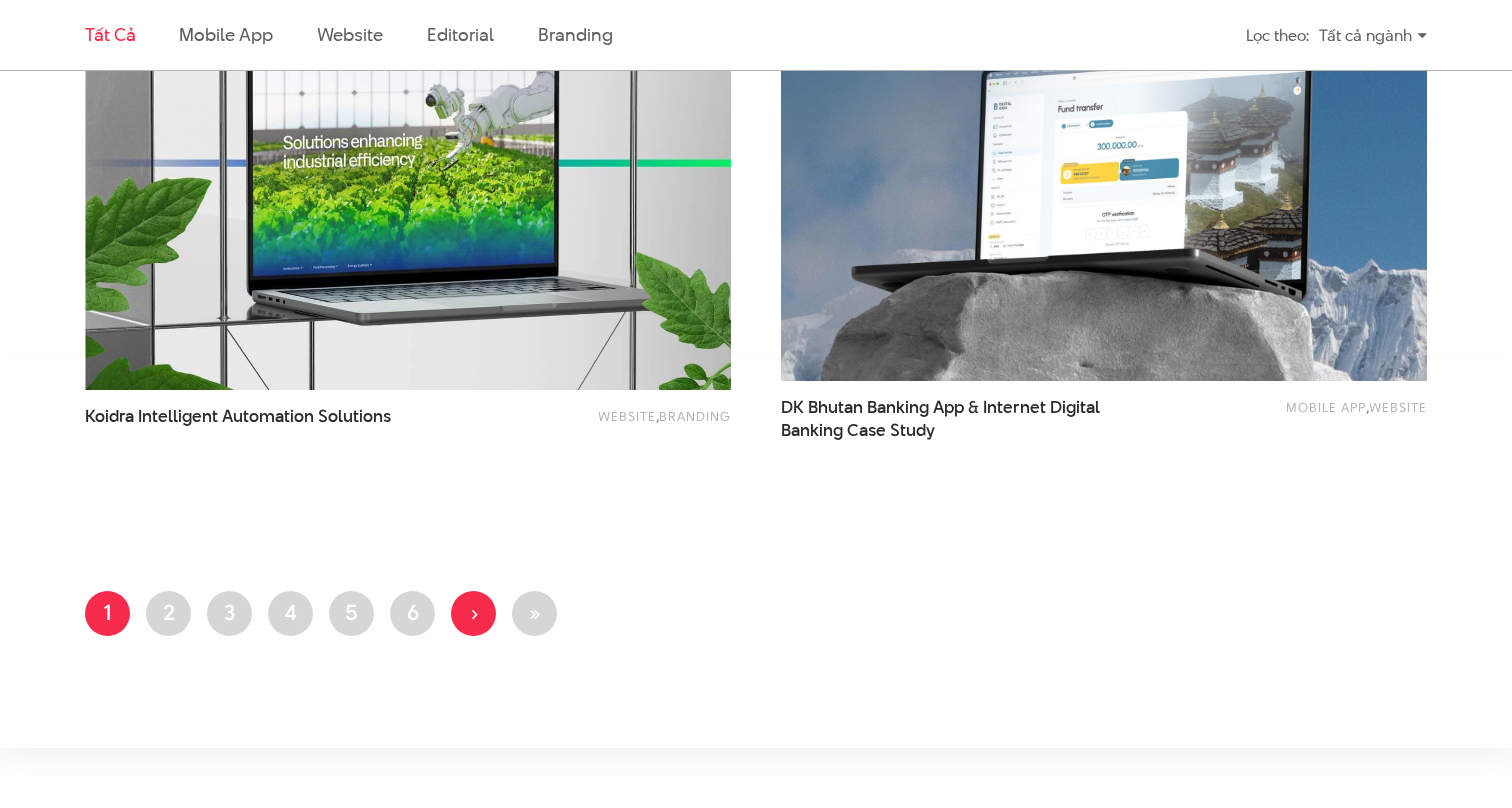 click on "›" at bounding box center (474, 612) 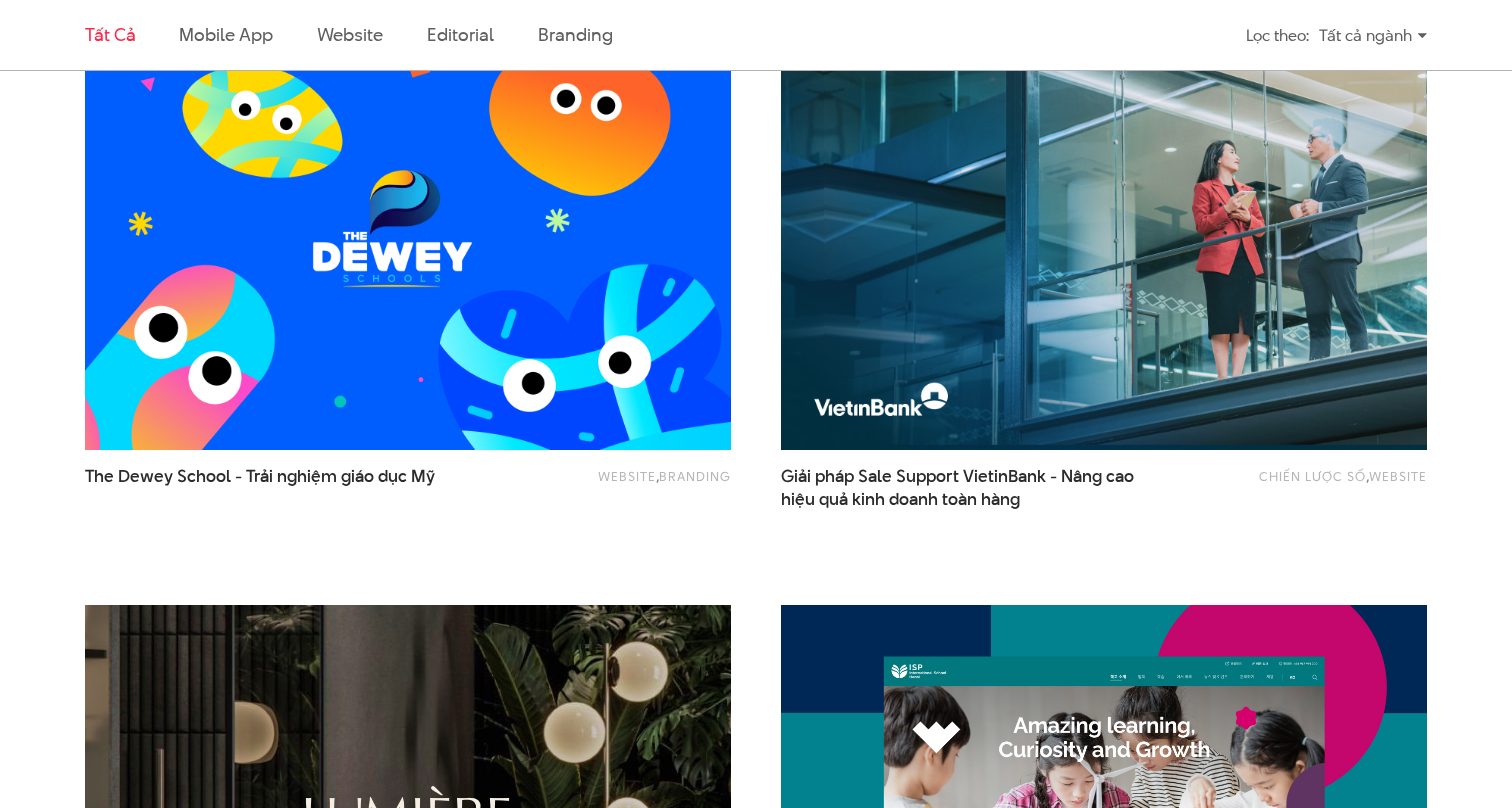 scroll, scrollTop: 1318, scrollLeft: 0, axis: vertical 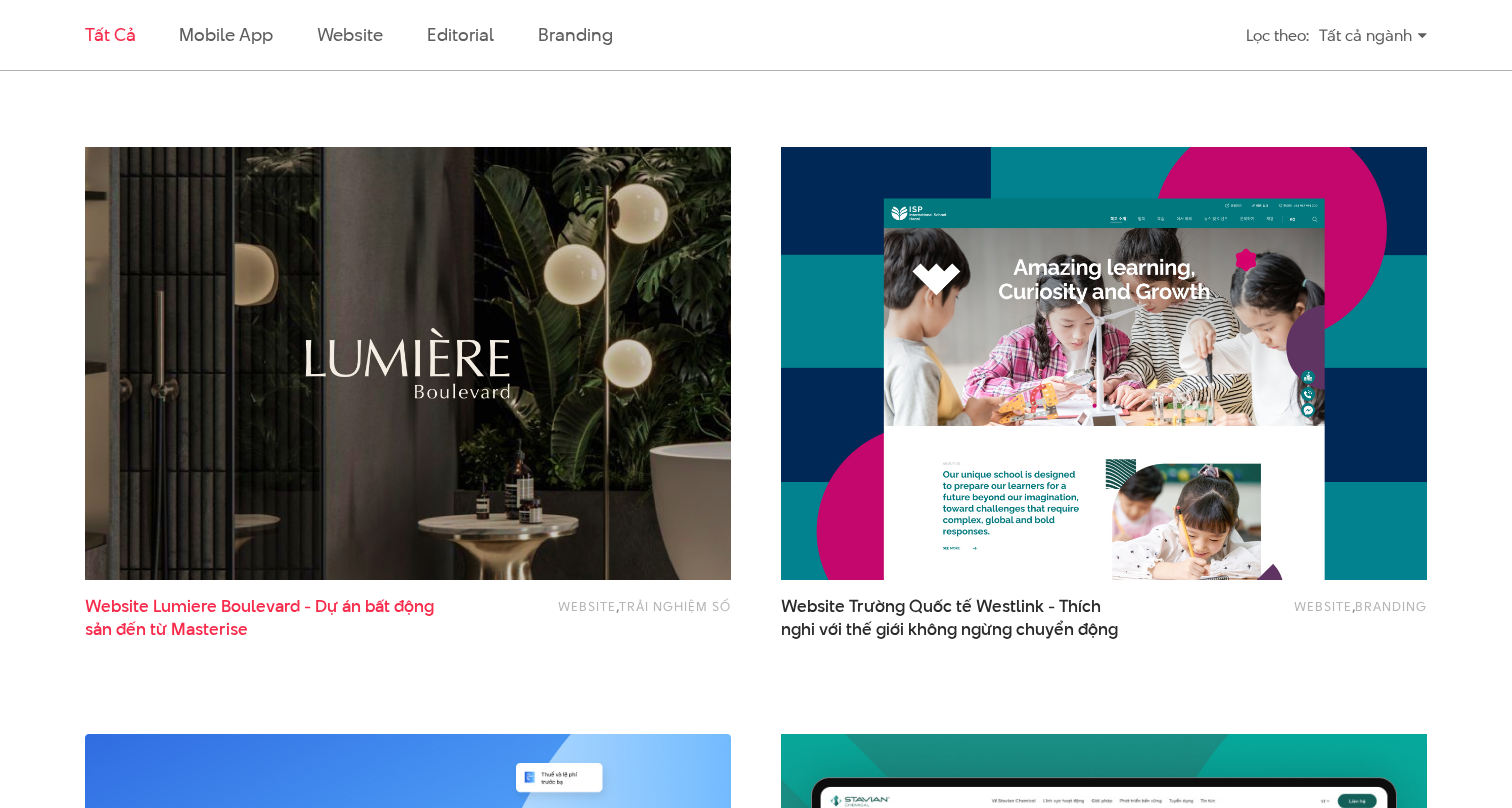 click on "Website Lumiere Boulevard - Dự án bất động  sản đến từ Masterise" at bounding box center (262, 618) 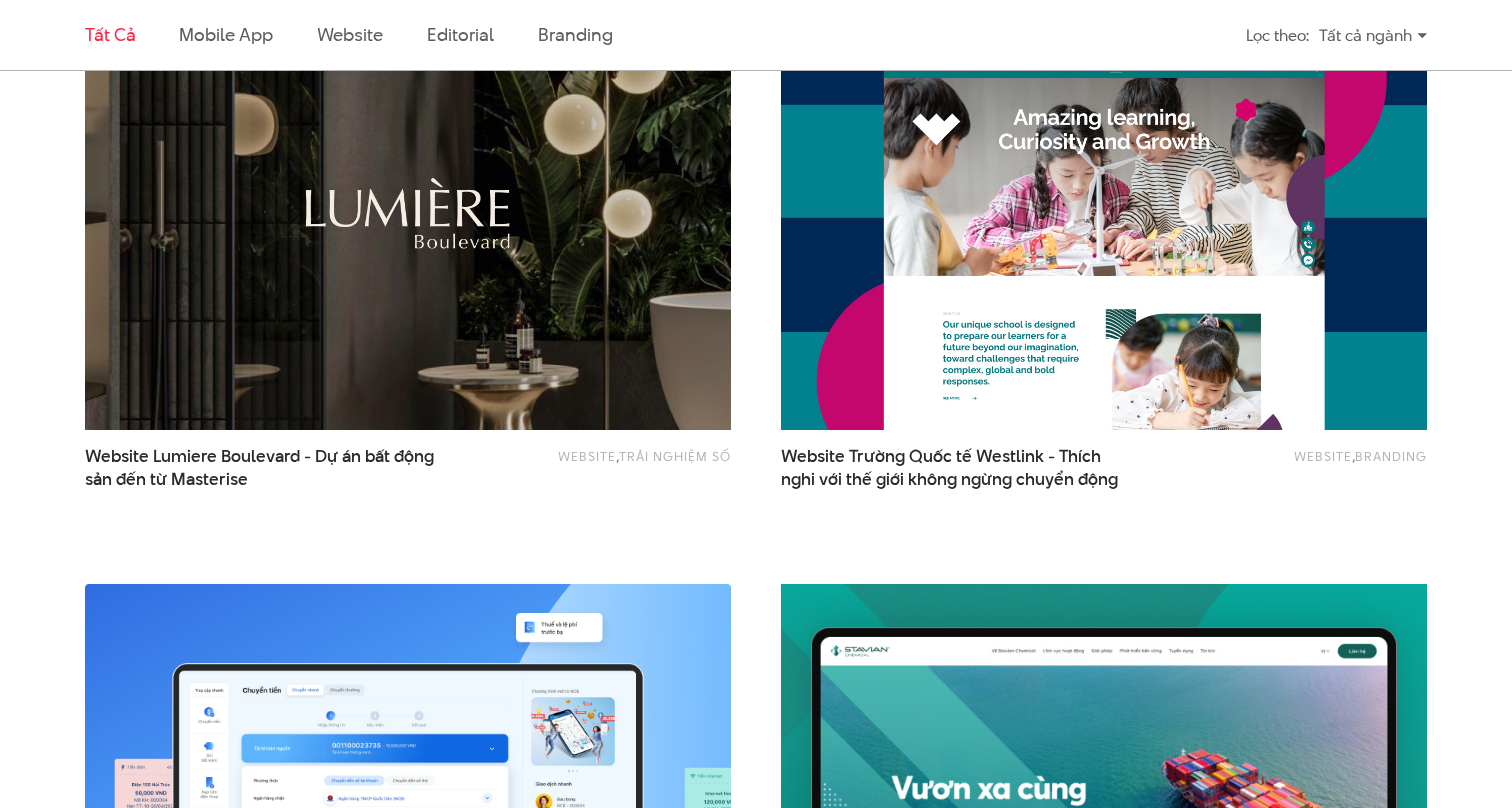 scroll, scrollTop: 1920, scrollLeft: 0, axis: vertical 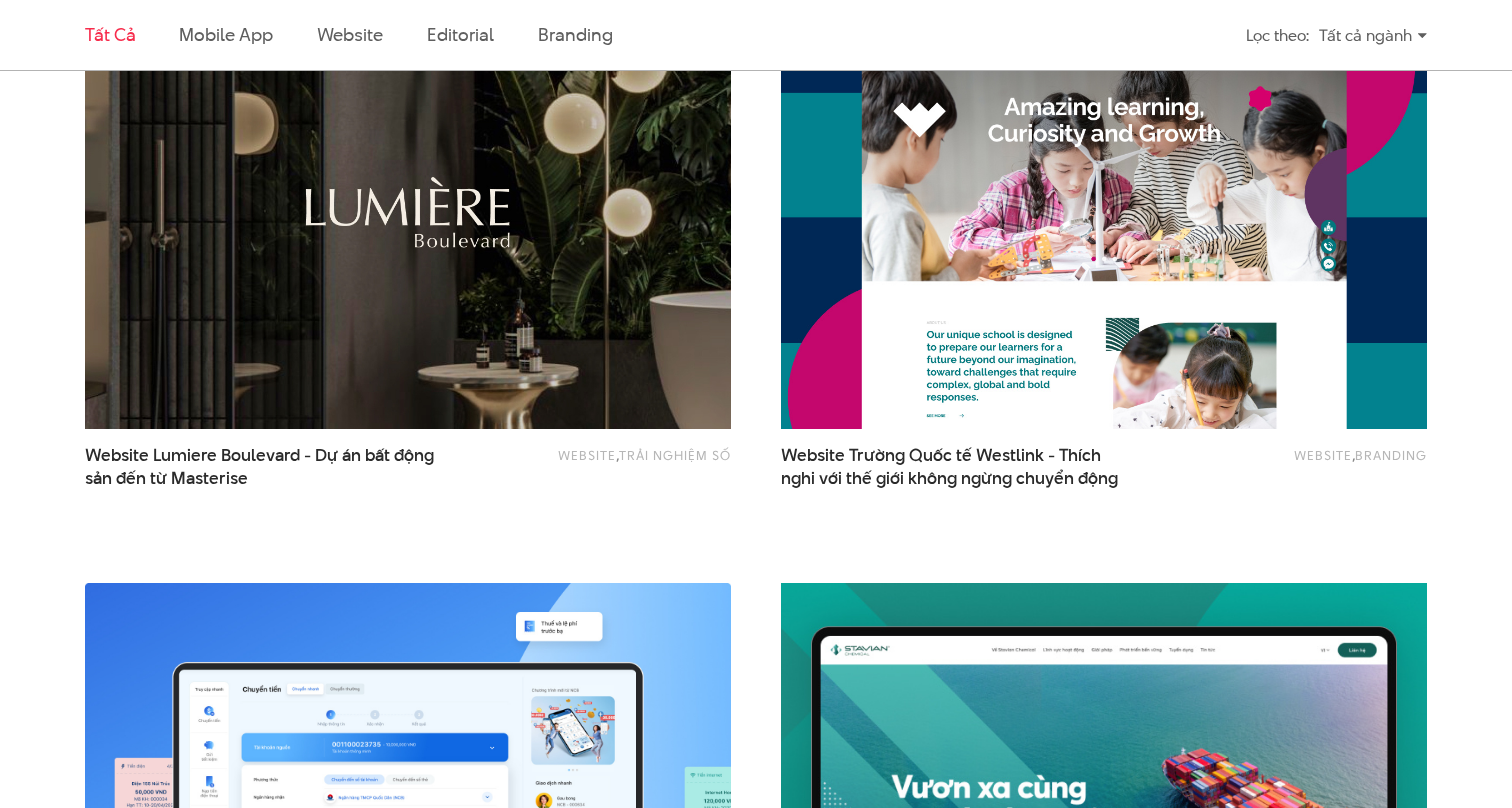 click at bounding box center [1104, 212] 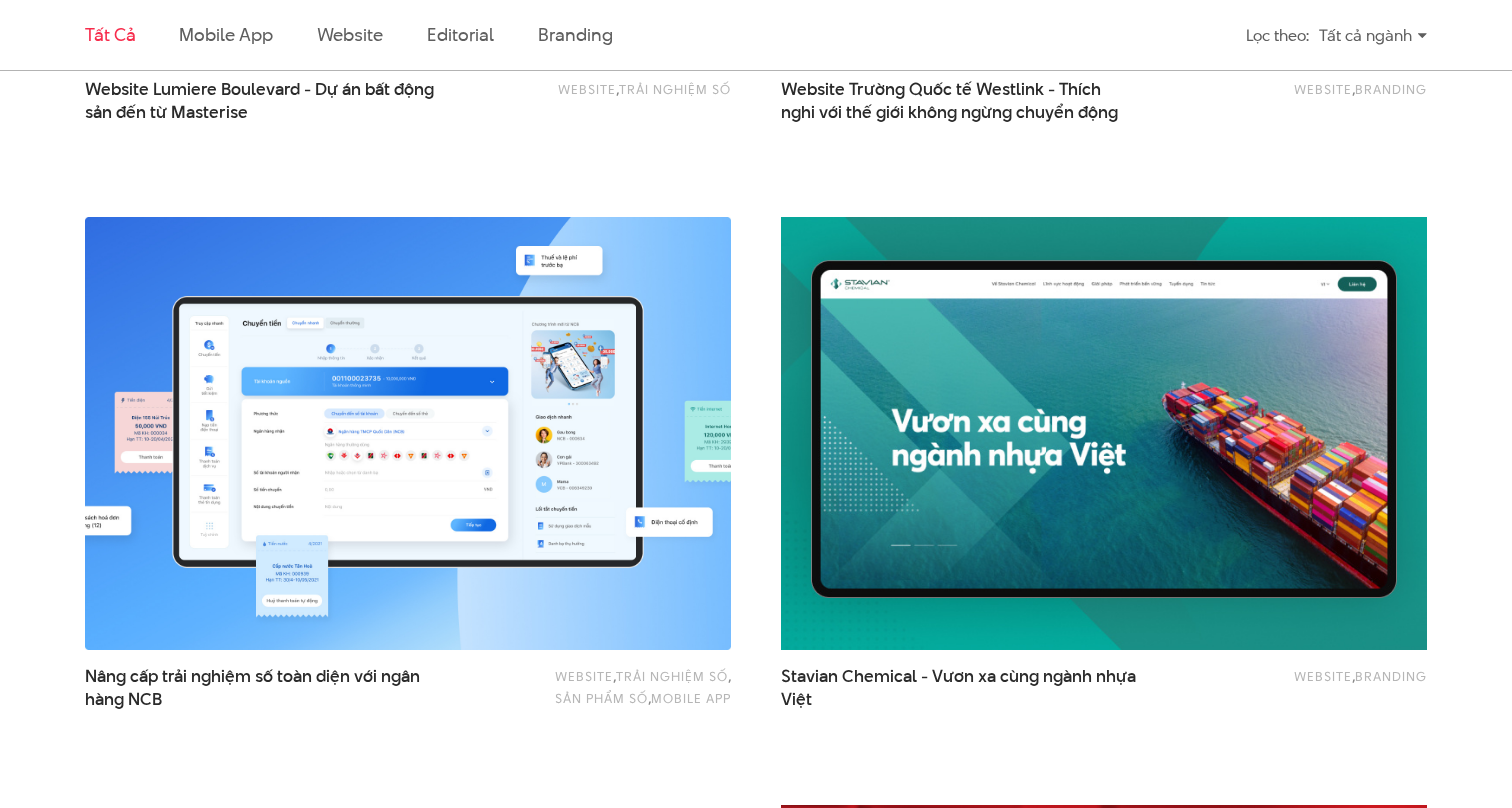 scroll, scrollTop: 2287, scrollLeft: 0, axis: vertical 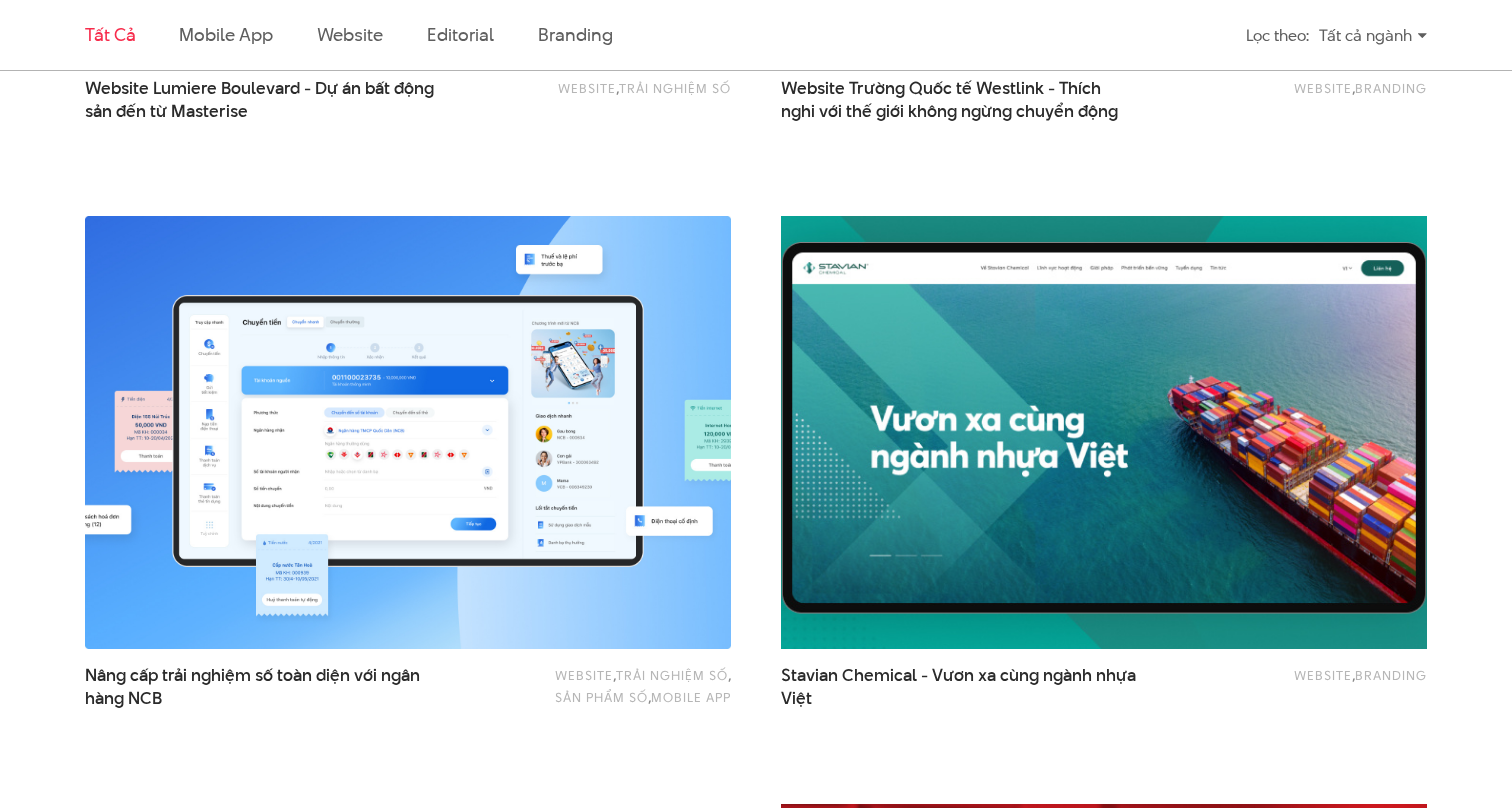 click at bounding box center (1104, 432) 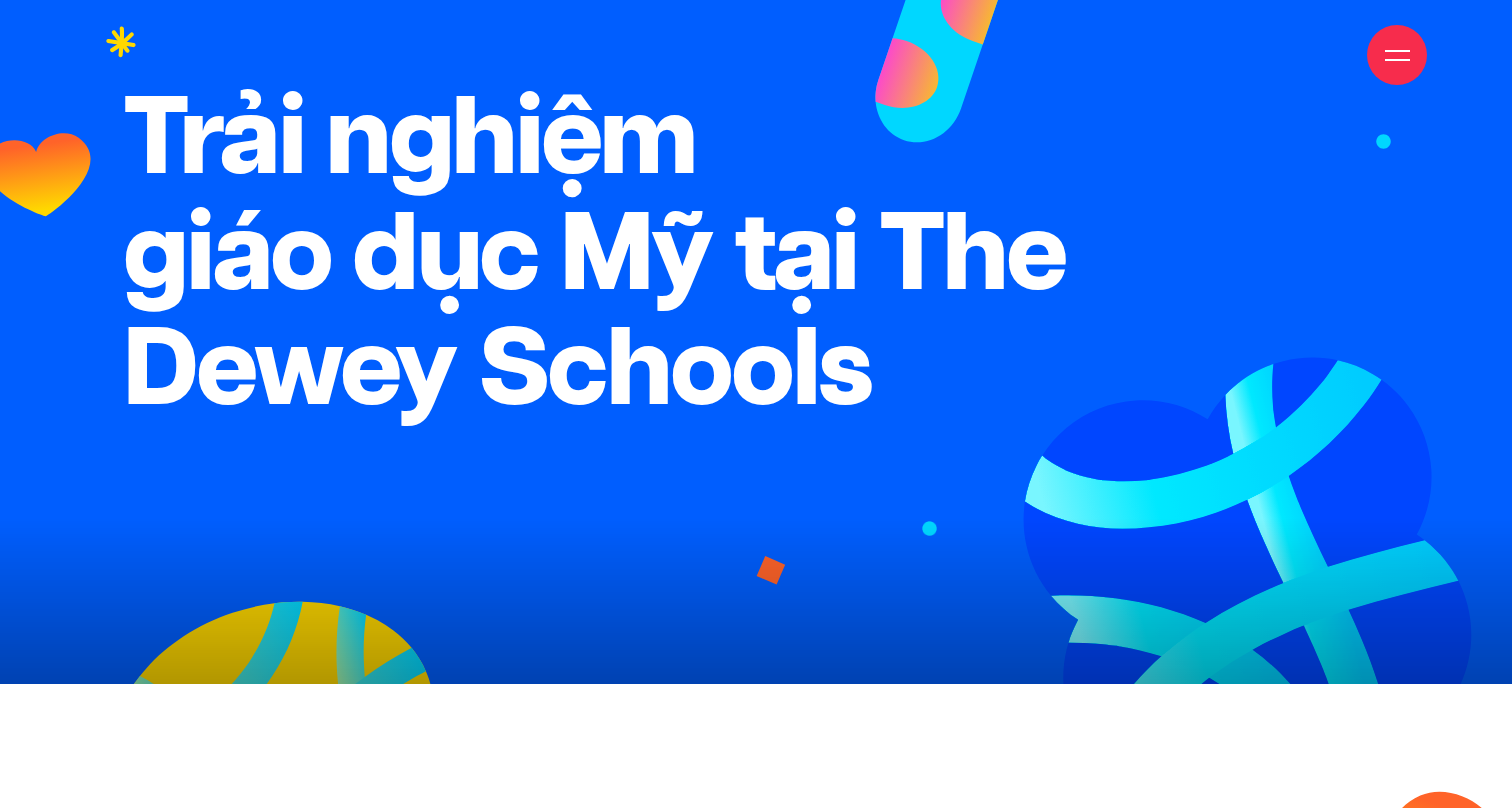 scroll, scrollTop: 154, scrollLeft: 0, axis: vertical 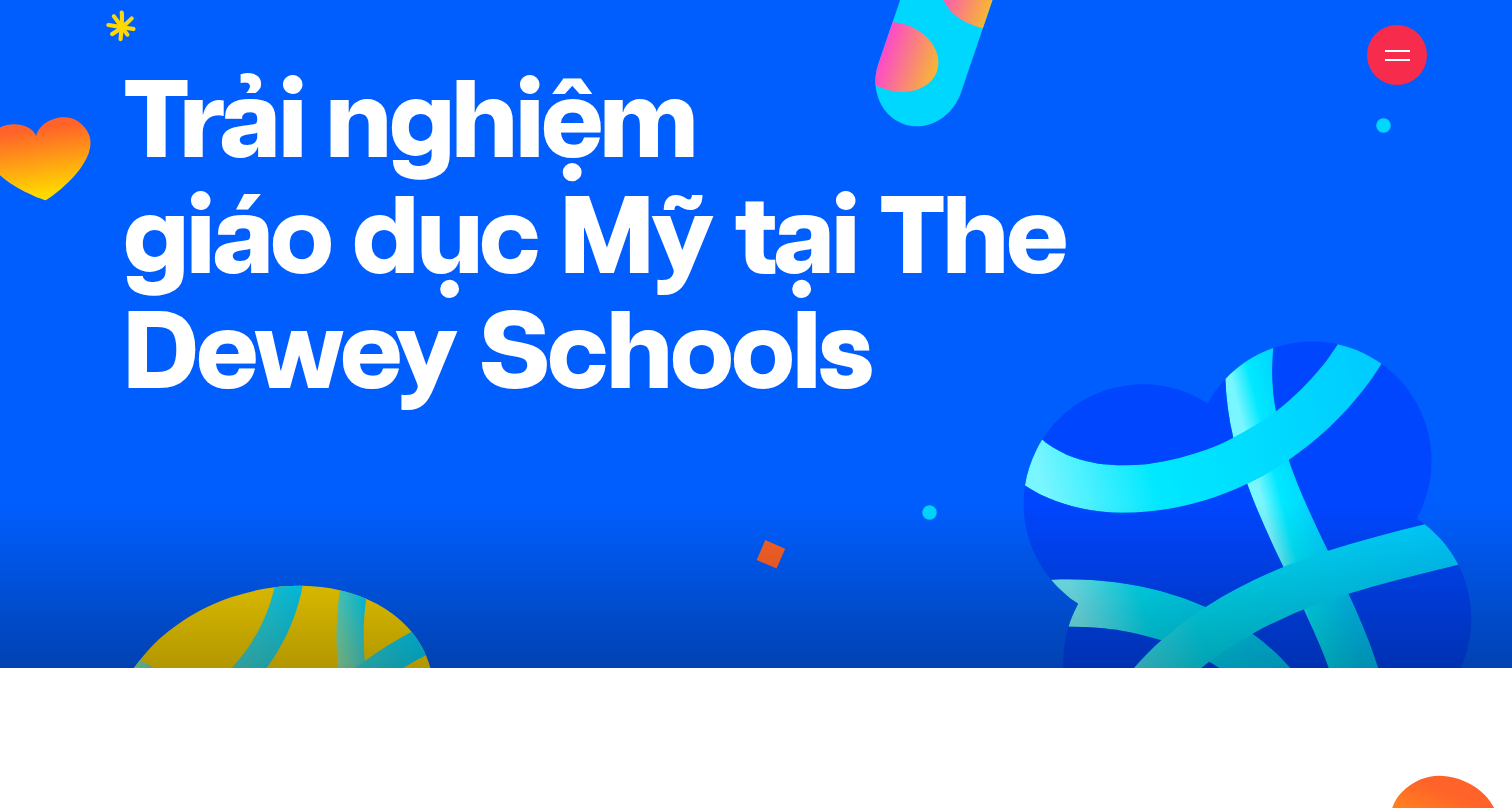 click on "Giới thiệu
Dự án
Dịch vụ
Góc nhìn
Liên hệ" at bounding box center [756, 55] 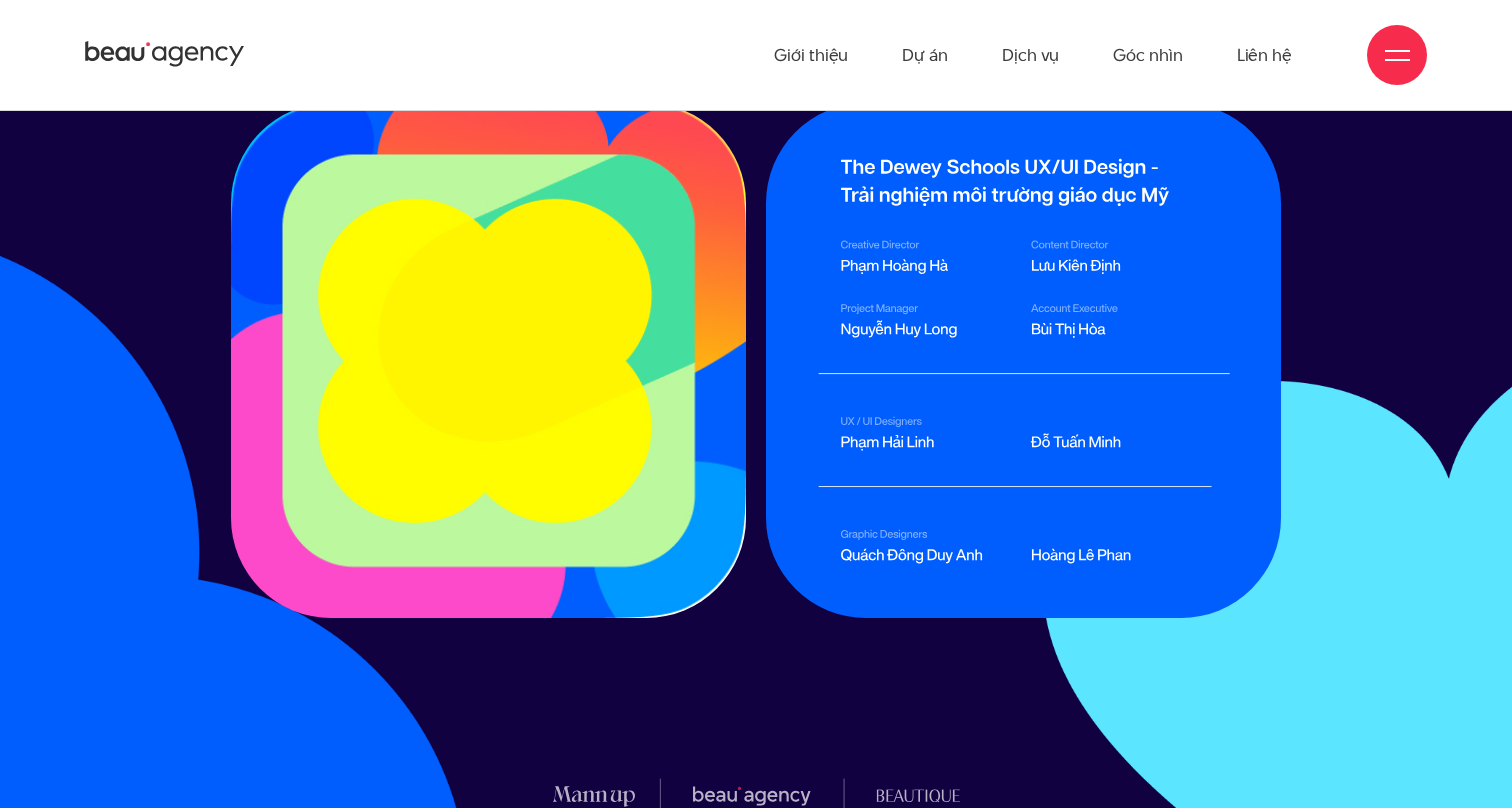 scroll, scrollTop: 25712, scrollLeft: 0, axis: vertical 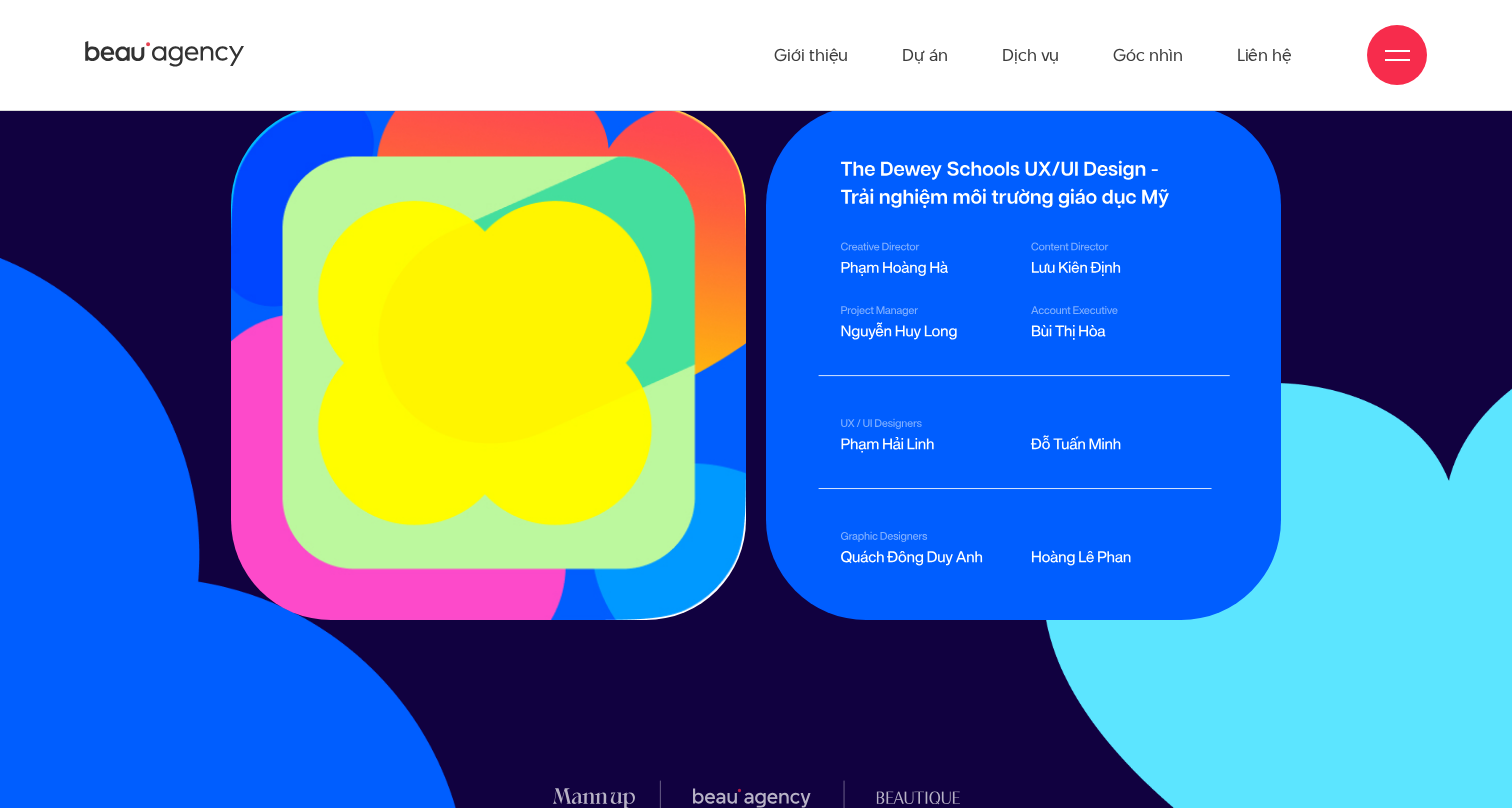 click at bounding box center [1024, 363] 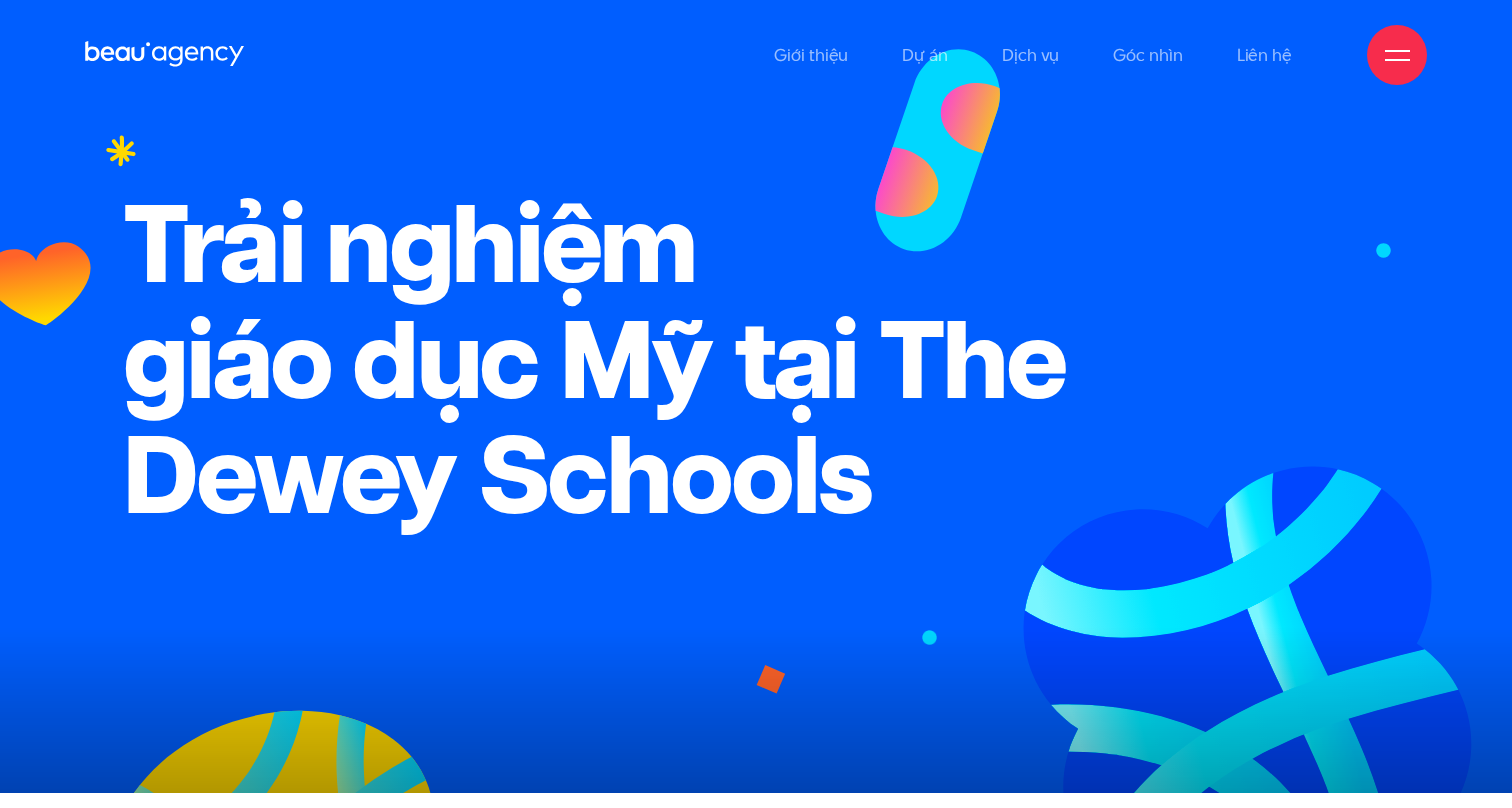 scroll, scrollTop: 0, scrollLeft: 0, axis: both 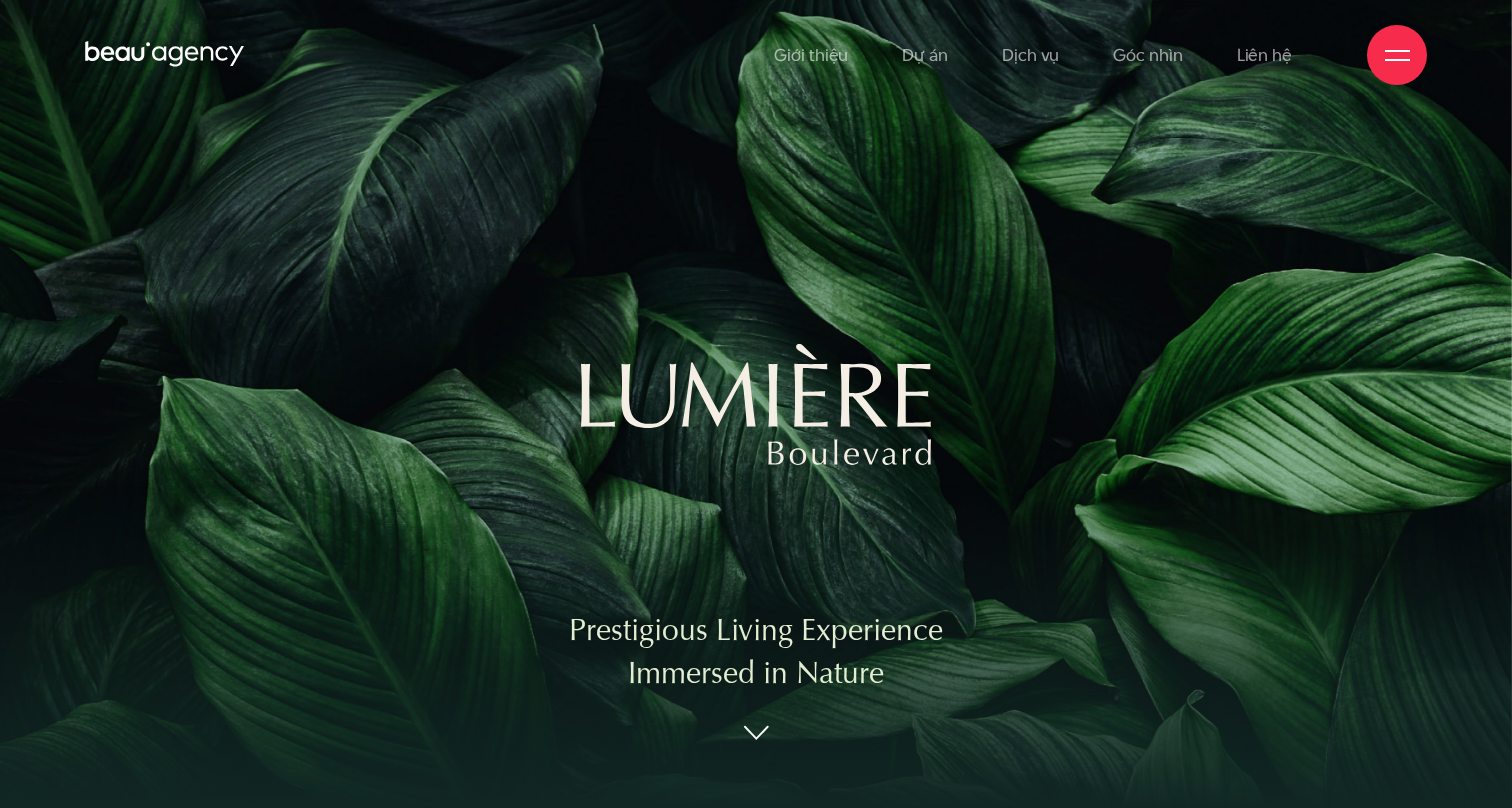 click on "Prestigious Living Experience" at bounding box center (756, 630) 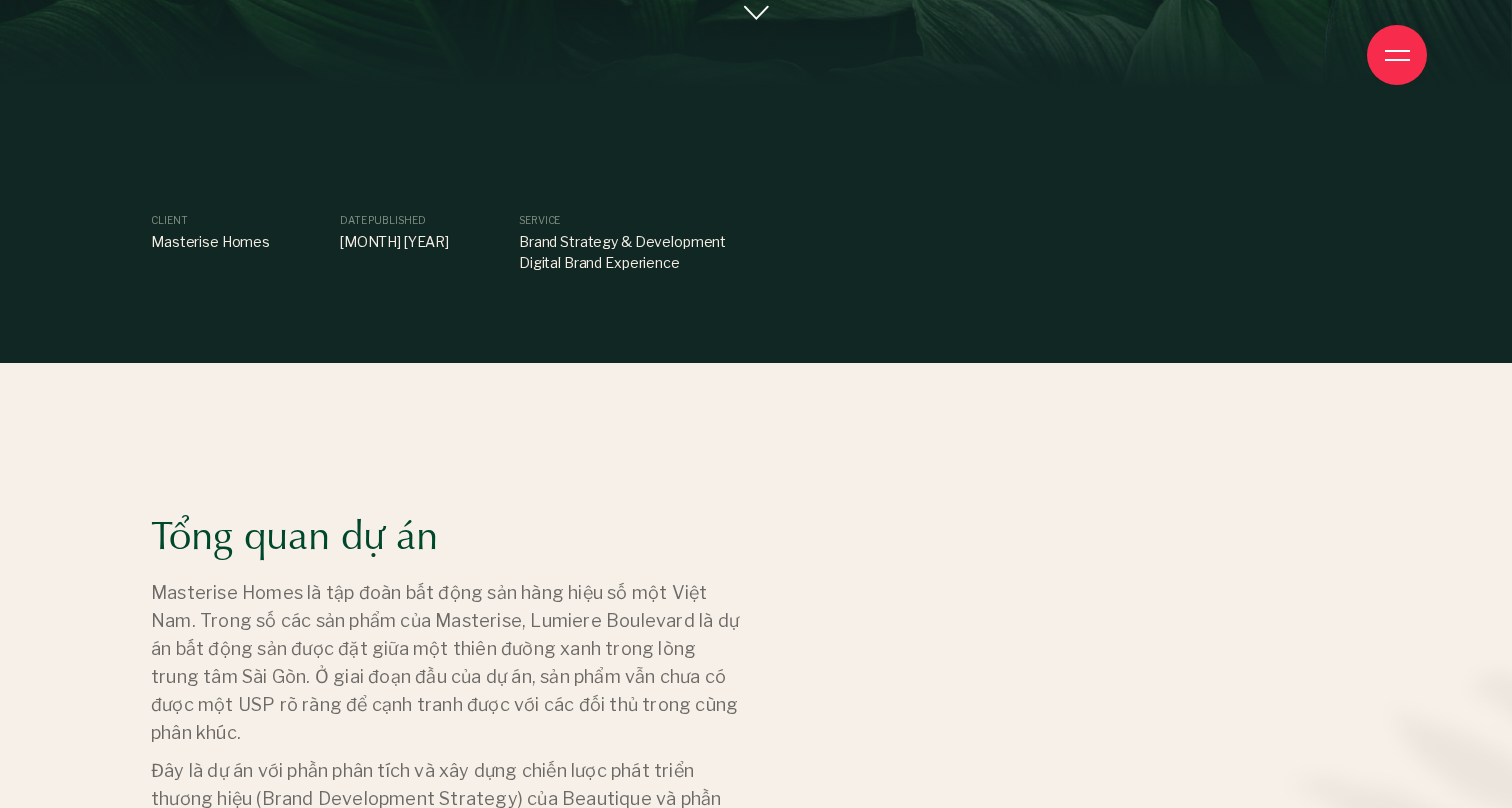 scroll, scrollTop: 723, scrollLeft: 0, axis: vertical 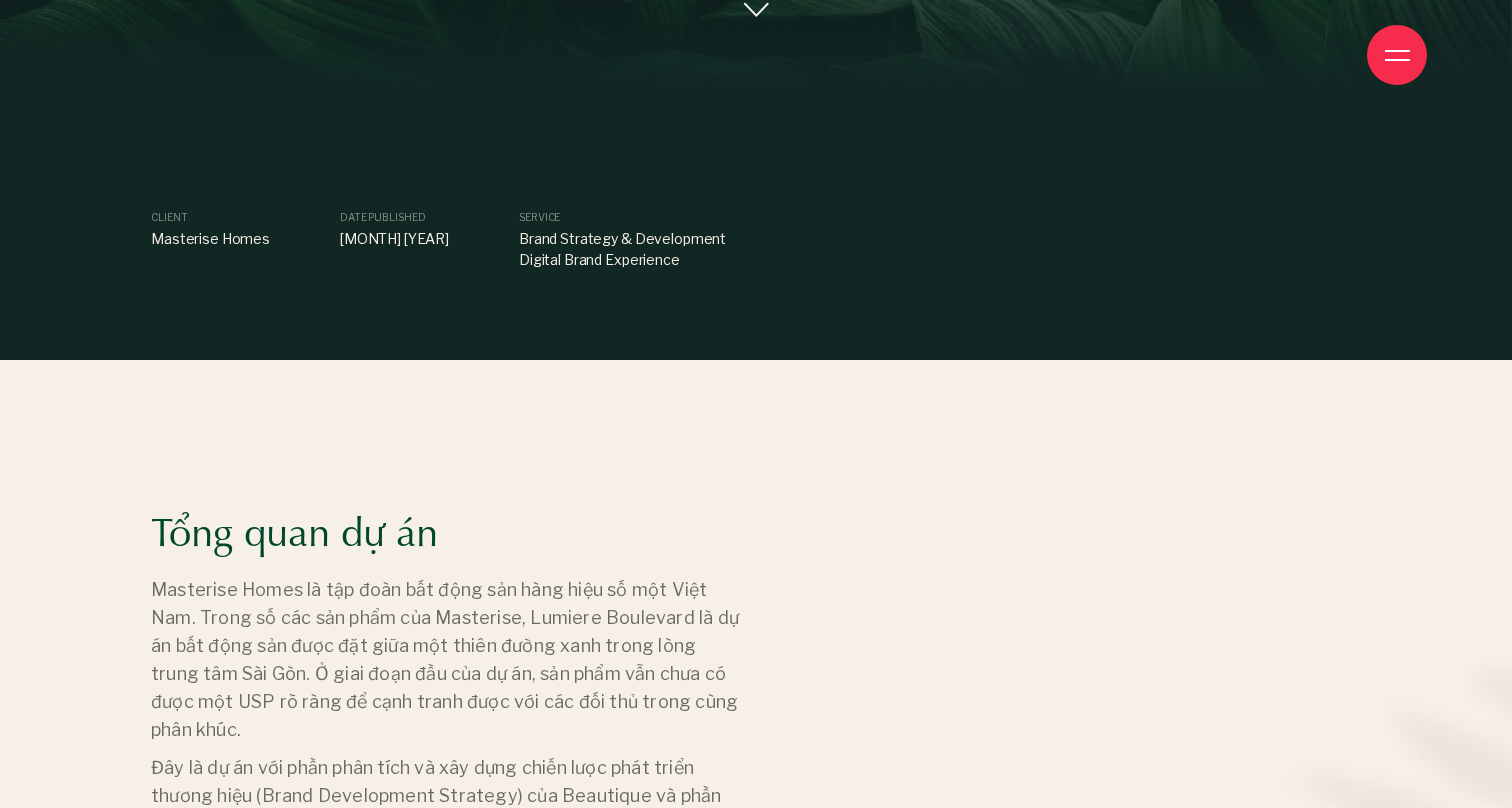 click on "Brand Strategy & Development
Digital Brand Experience" at bounding box center (622, 249) 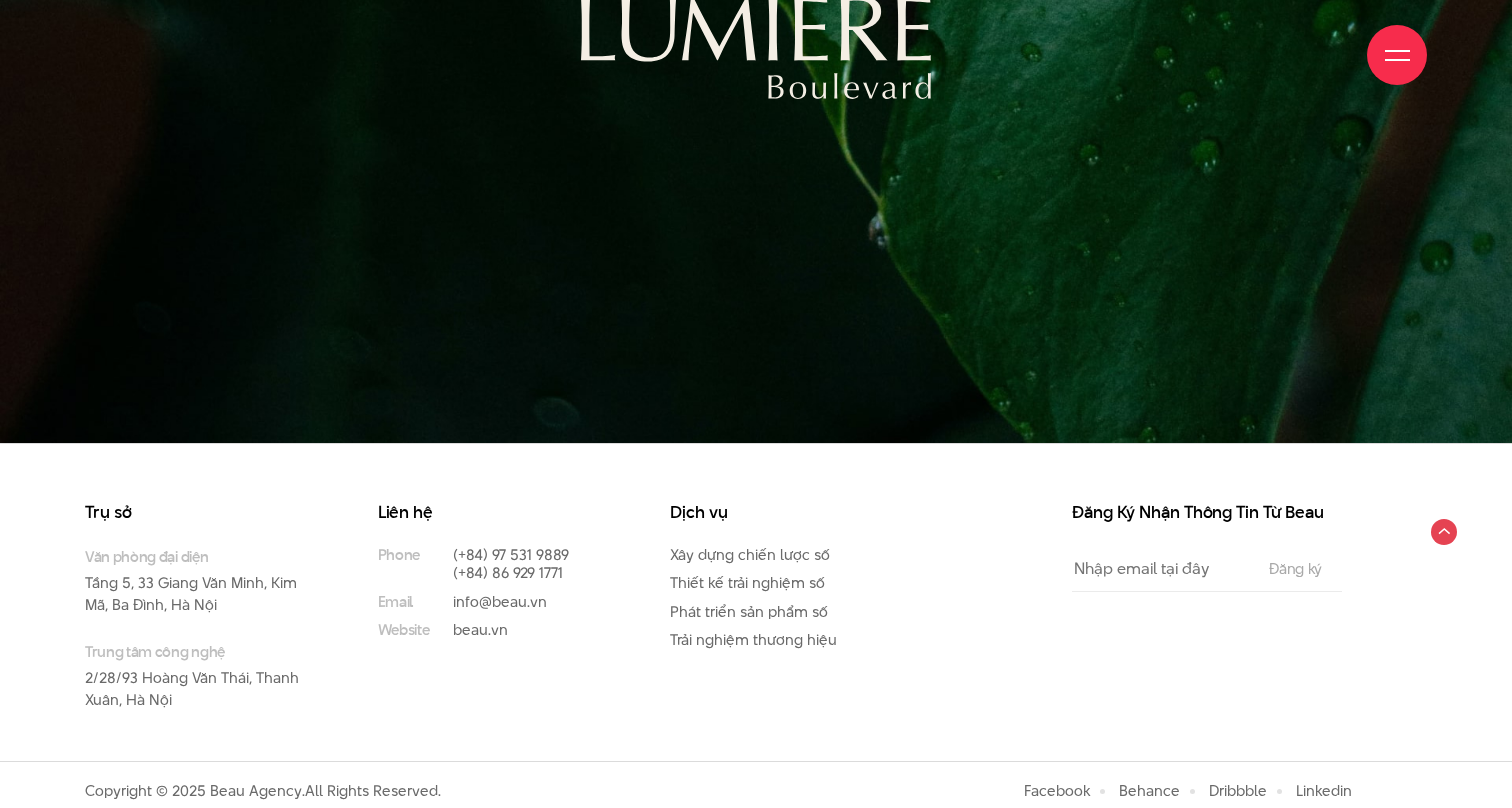 scroll, scrollTop: 23203, scrollLeft: 0, axis: vertical 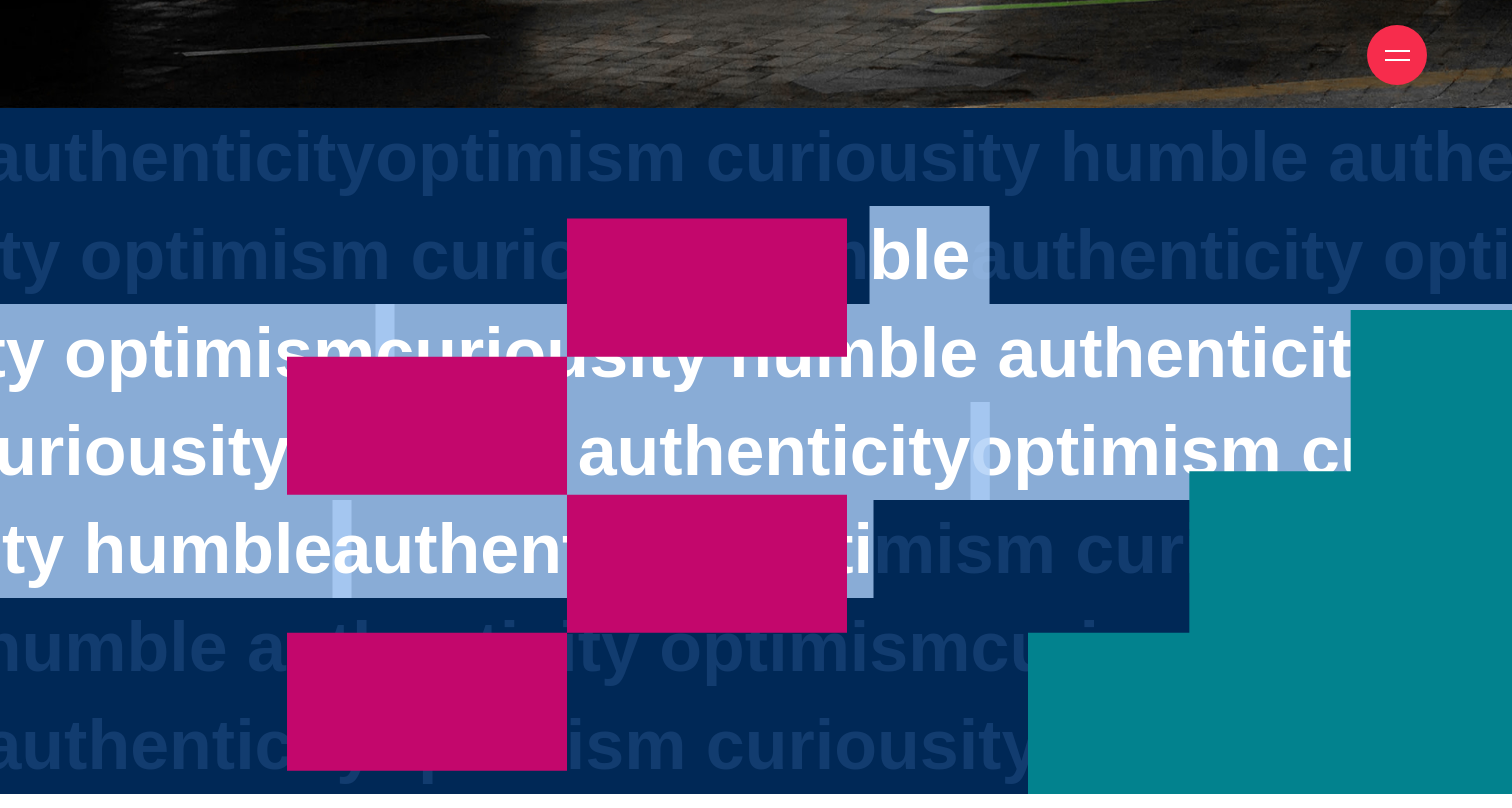 drag, startPoint x: 884, startPoint y: 524, endPoint x: 889, endPoint y: 178, distance: 346.03613 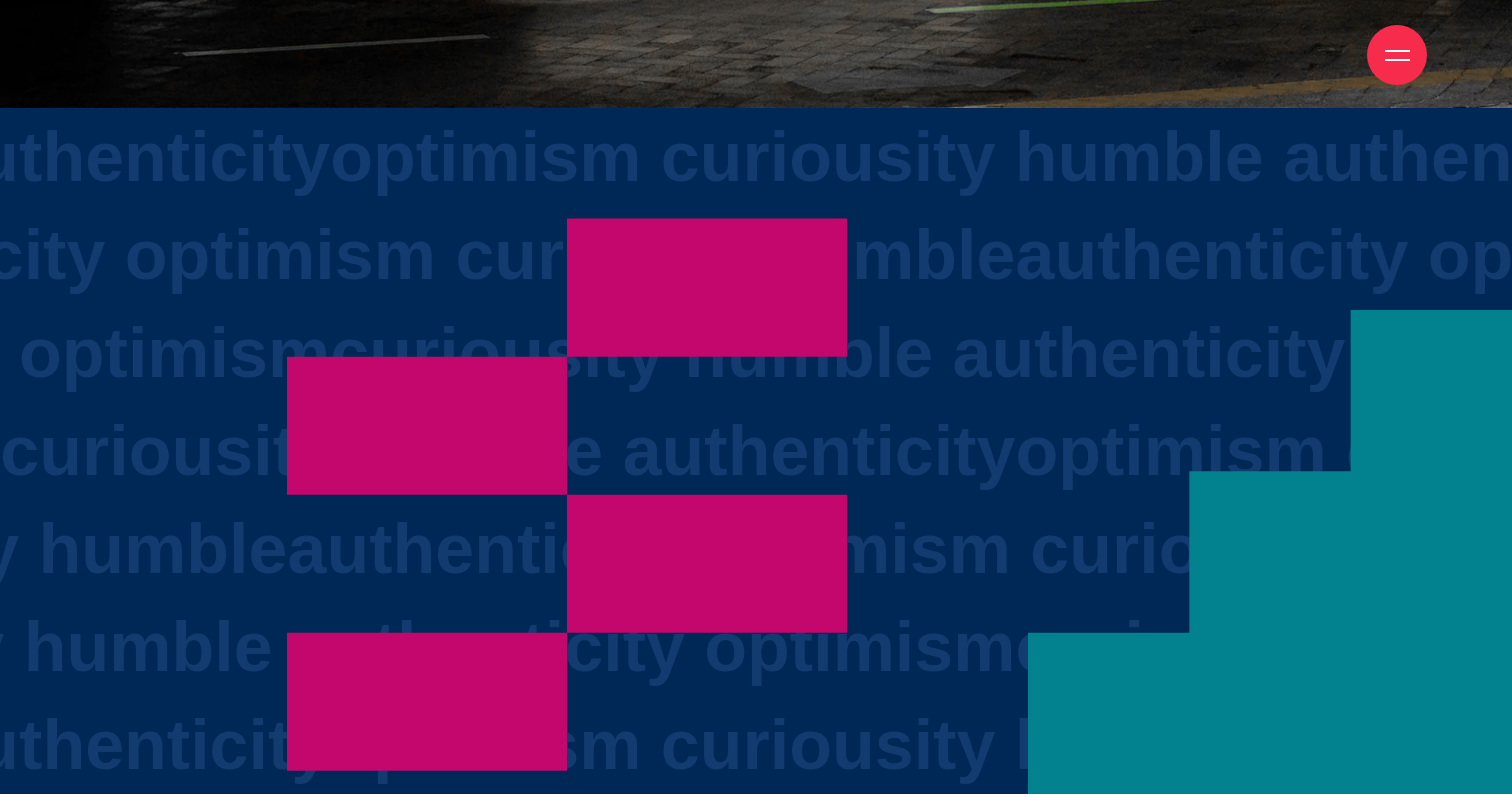 click on "optimism curiousity humble authenticity" at bounding box center (343, 451) 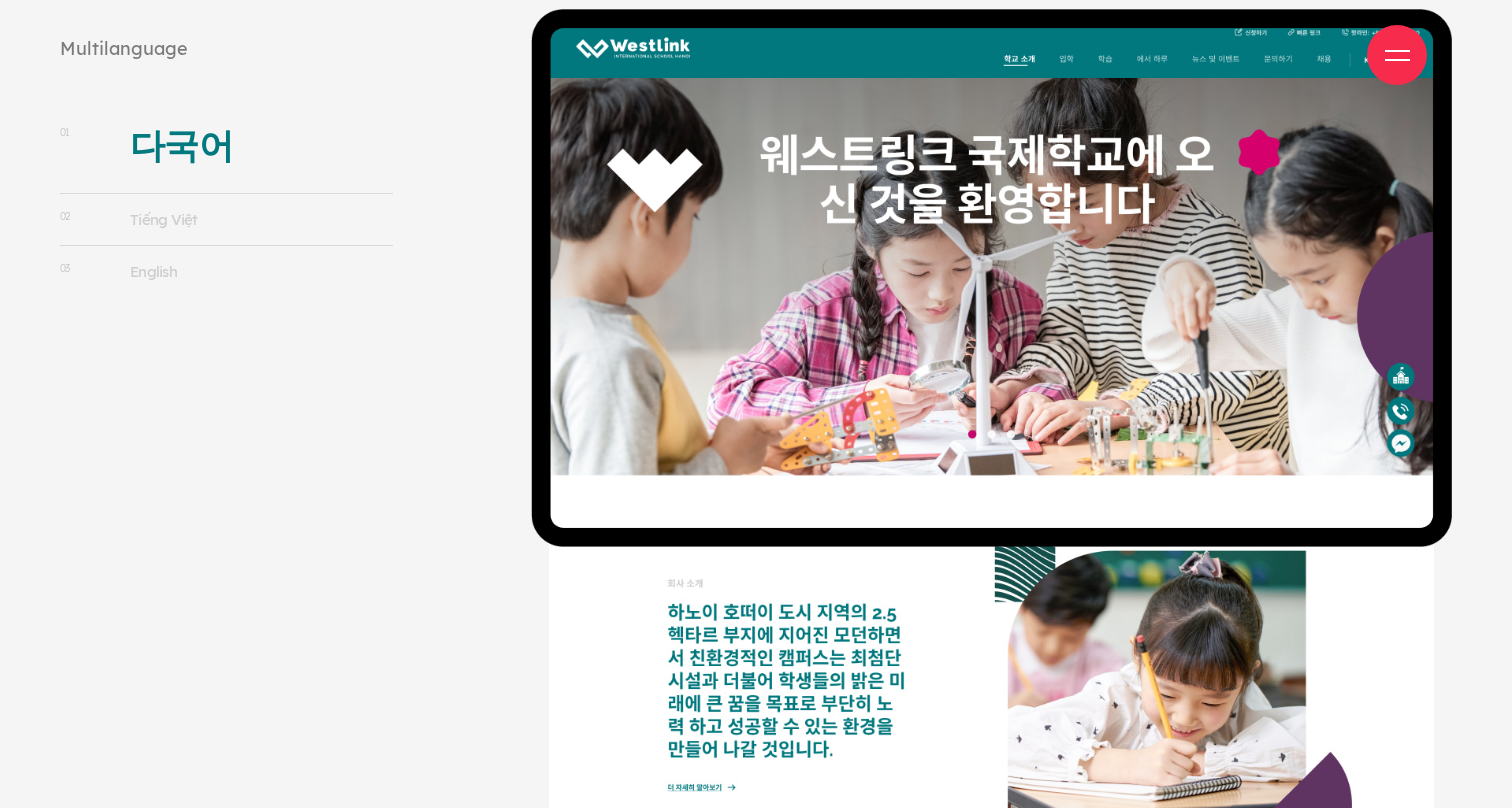 scroll, scrollTop: 19251, scrollLeft: 0, axis: vertical 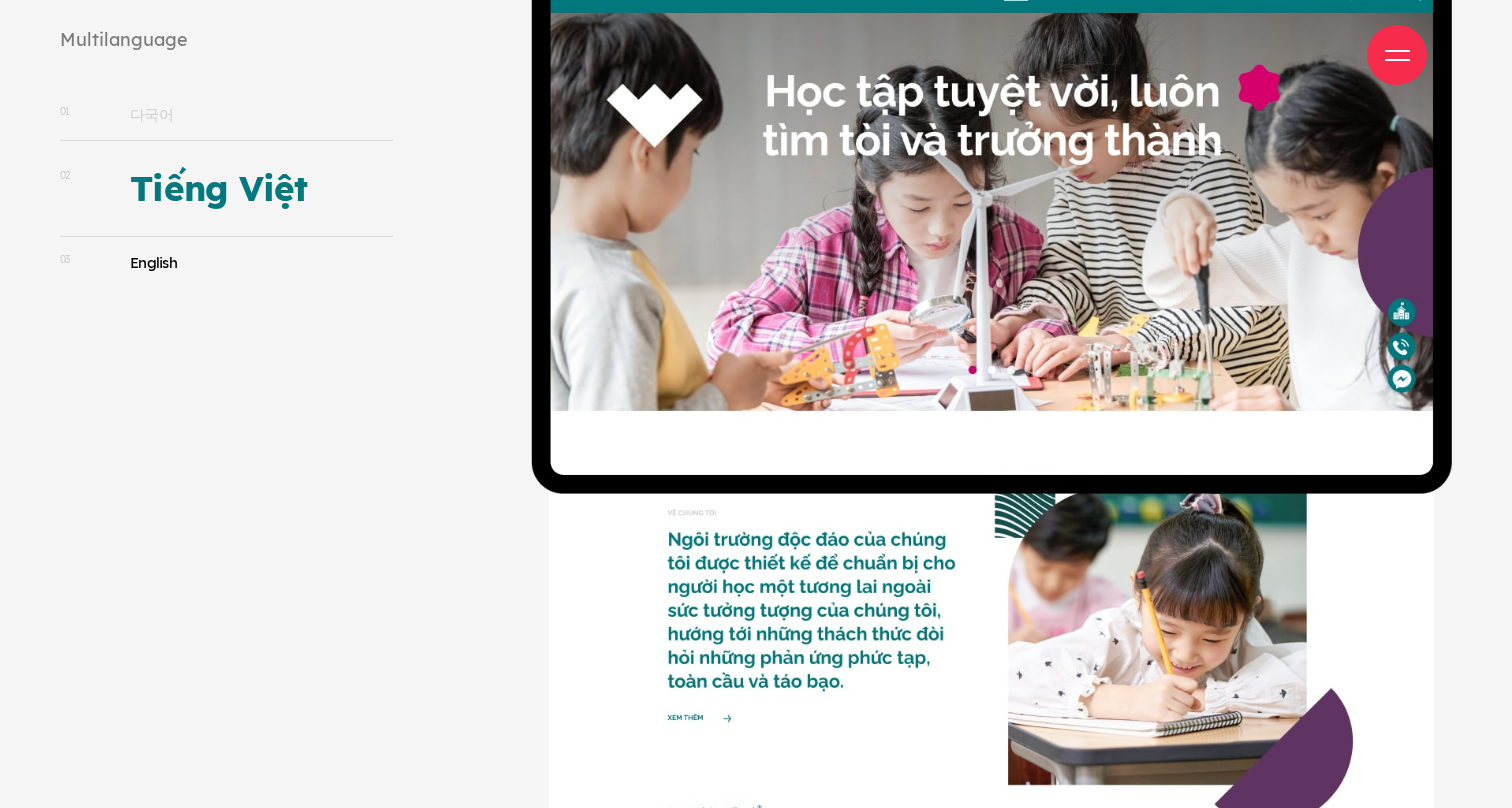 click on "03 English" at bounding box center [226, 262] 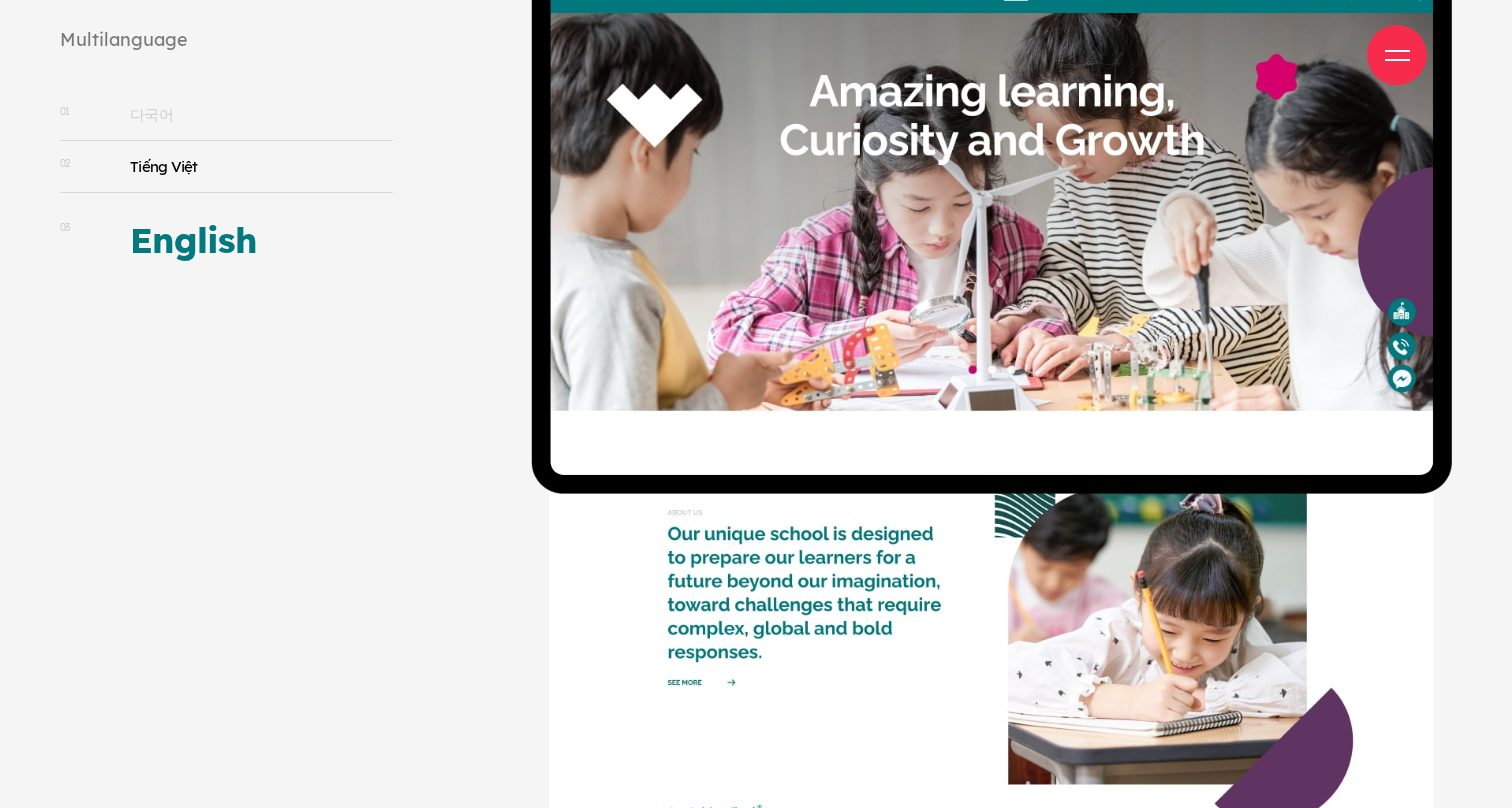 click on "02 Tiếng Việt" at bounding box center (226, 166) 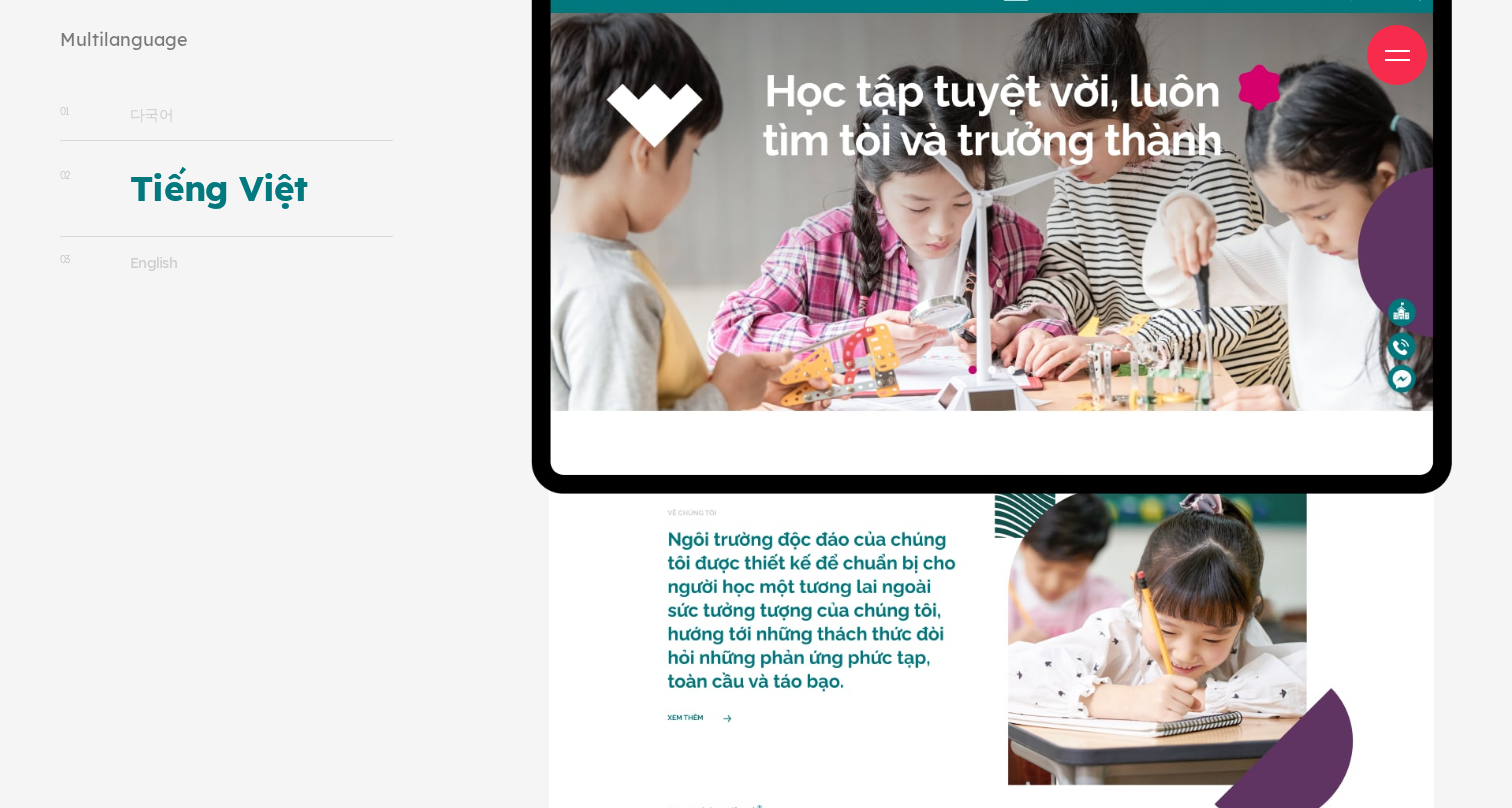click on "Giới thiệu
Dự án
Dịch vụ
Góc nhìn
Liên hệ" at bounding box center (756, 55) 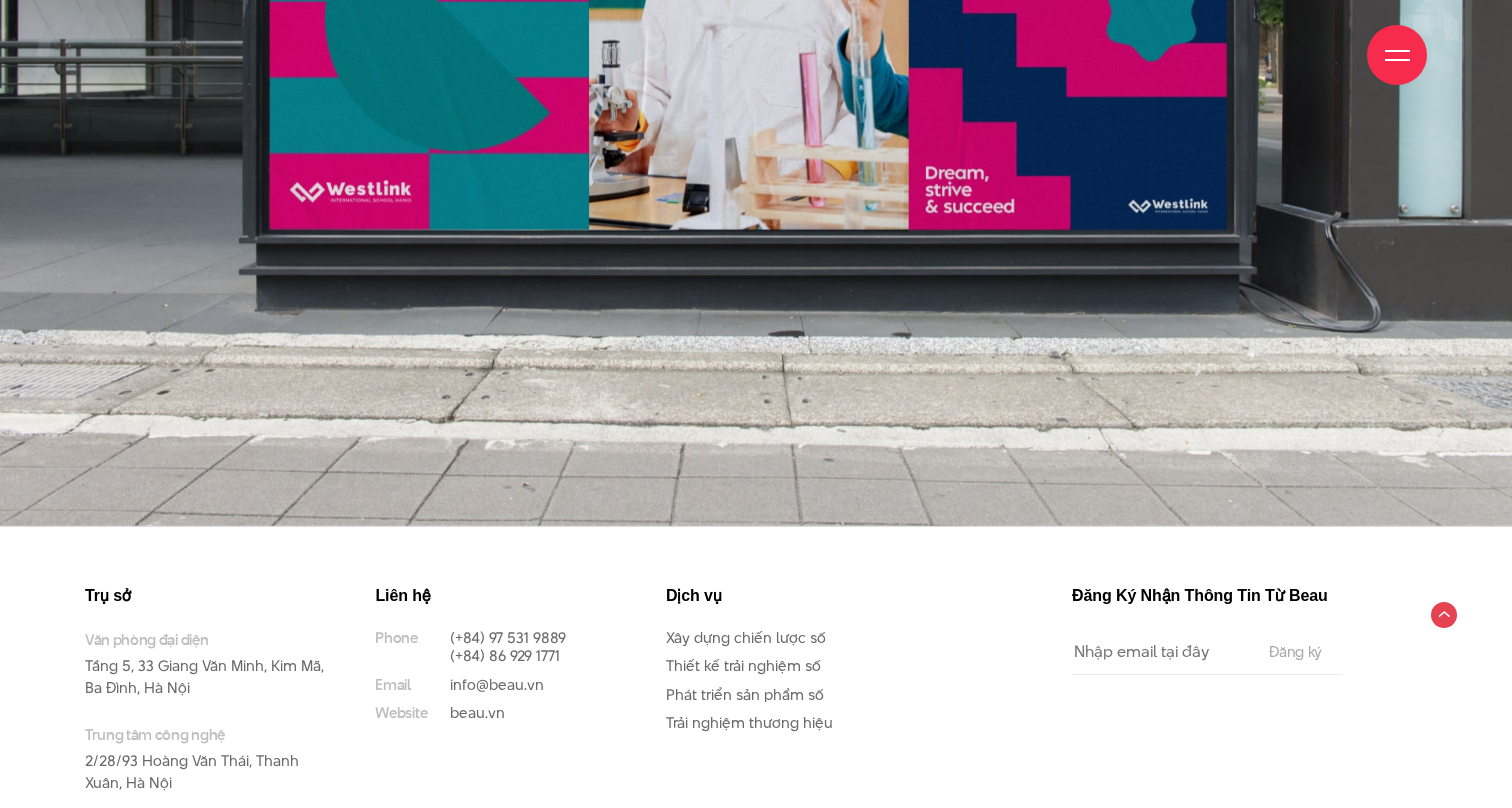 scroll, scrollTop: 27661, scrollLeft: 0, axis: vertical 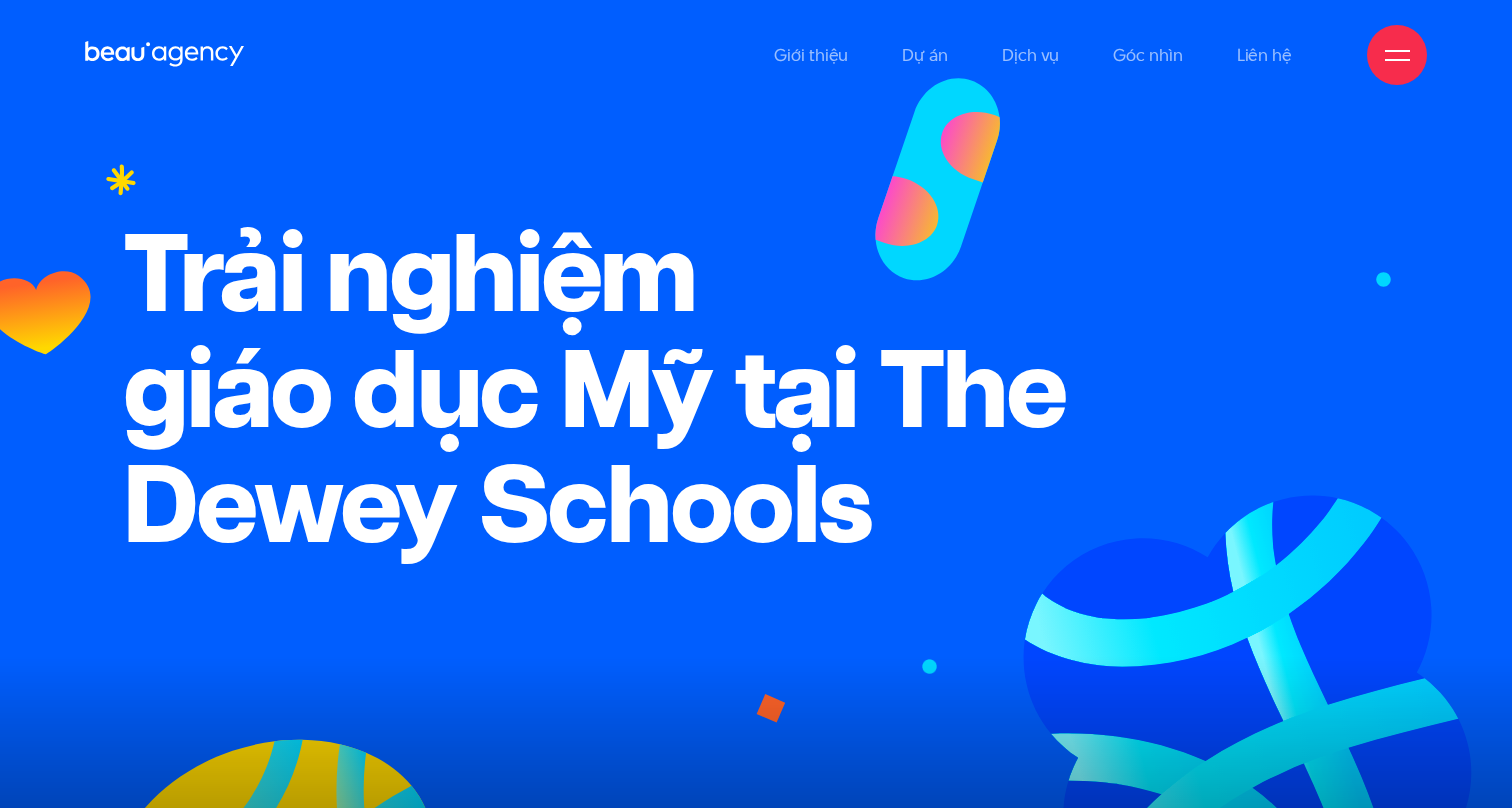 drag, startPoint x: 139, startPoint y: 493, endPoint x: 1007, endPoint y: 494, distance: 868.00055 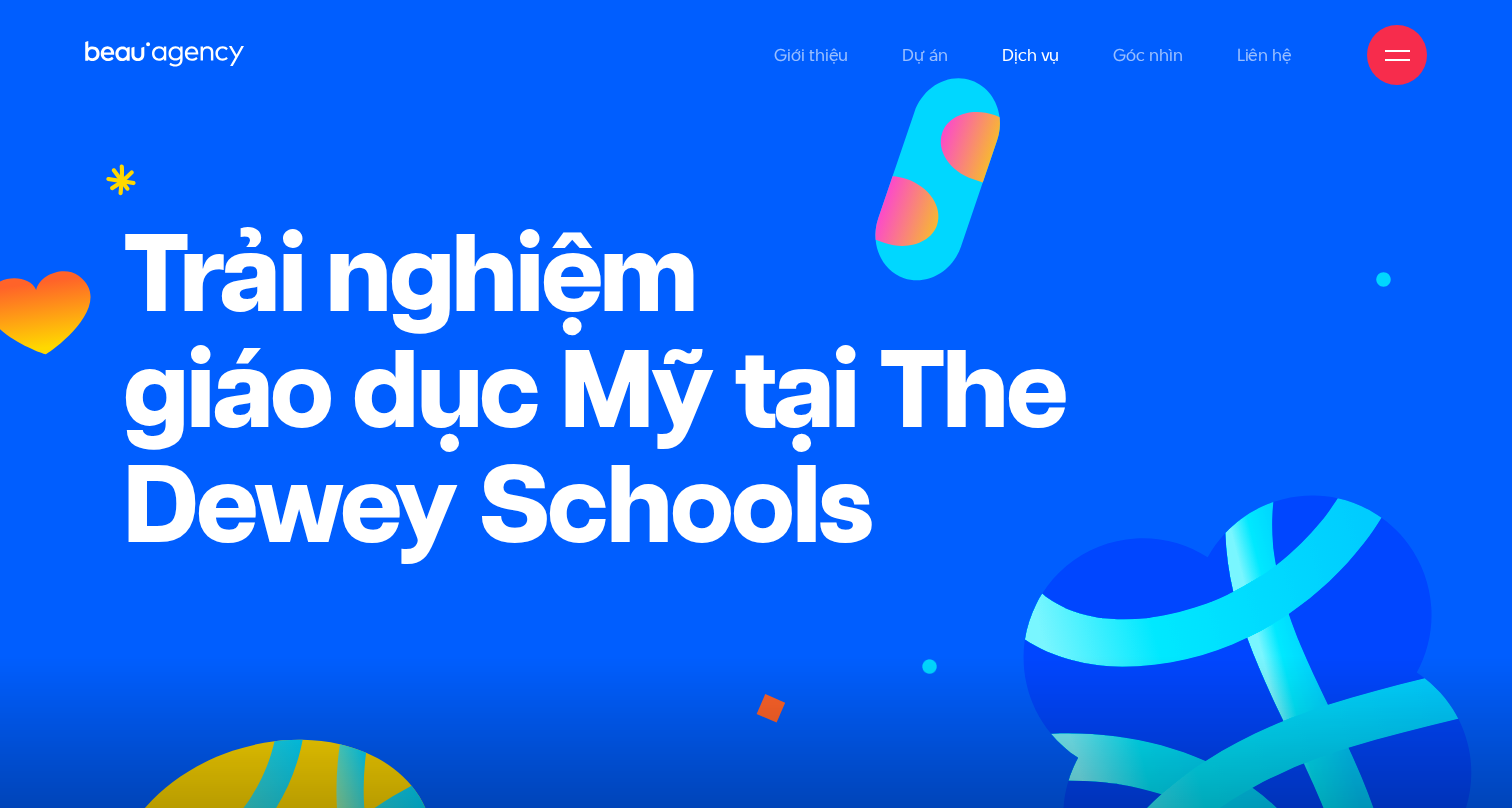 copy on "Dewey Schools" 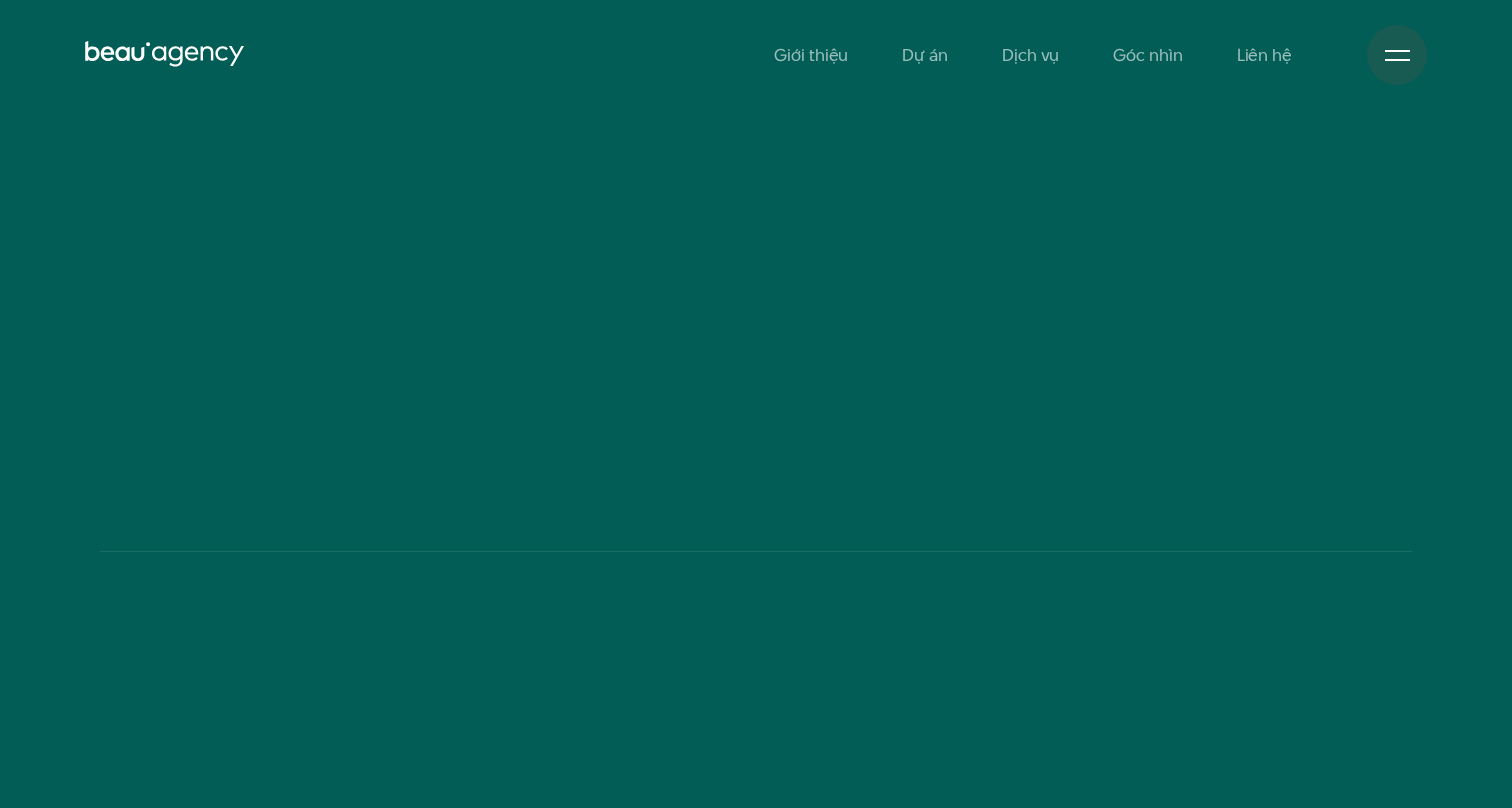 scroll, scrollTop: 0, scrollLeft: 0, axis: both 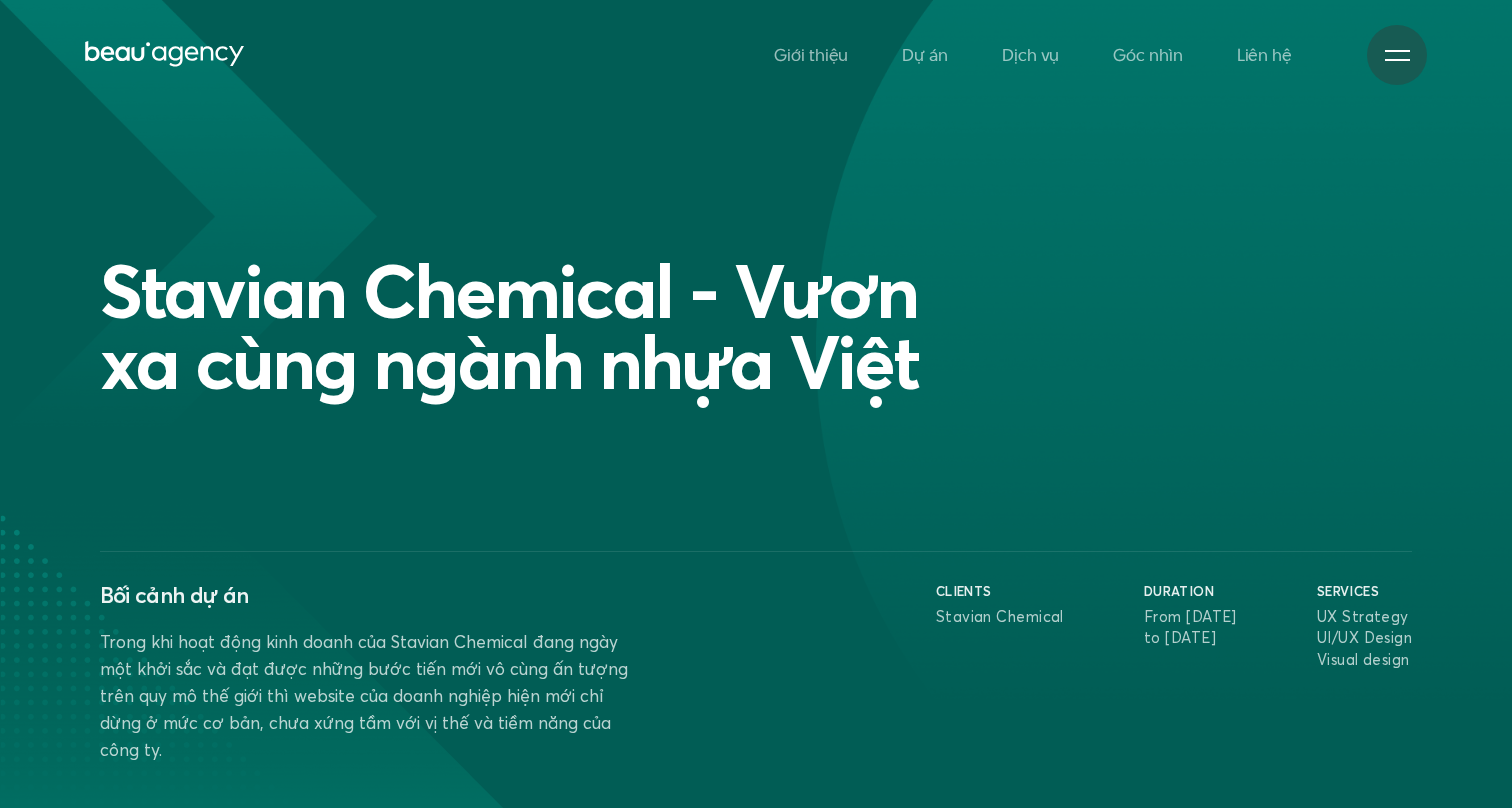 click on "Trong khi hoạt động kinh doanh của Stavian Chemical đang ngày một khởi sắc và đạt được những bước tiến mới vô cùng ấn tượng trên quy mô thế giới thì website của doanh nghiệp hiện mới chỉ dừng ở mức cơ bản, chưa xứng tầm với vị thế và tiềm năng của công ty." at bounding box center (367, 695) 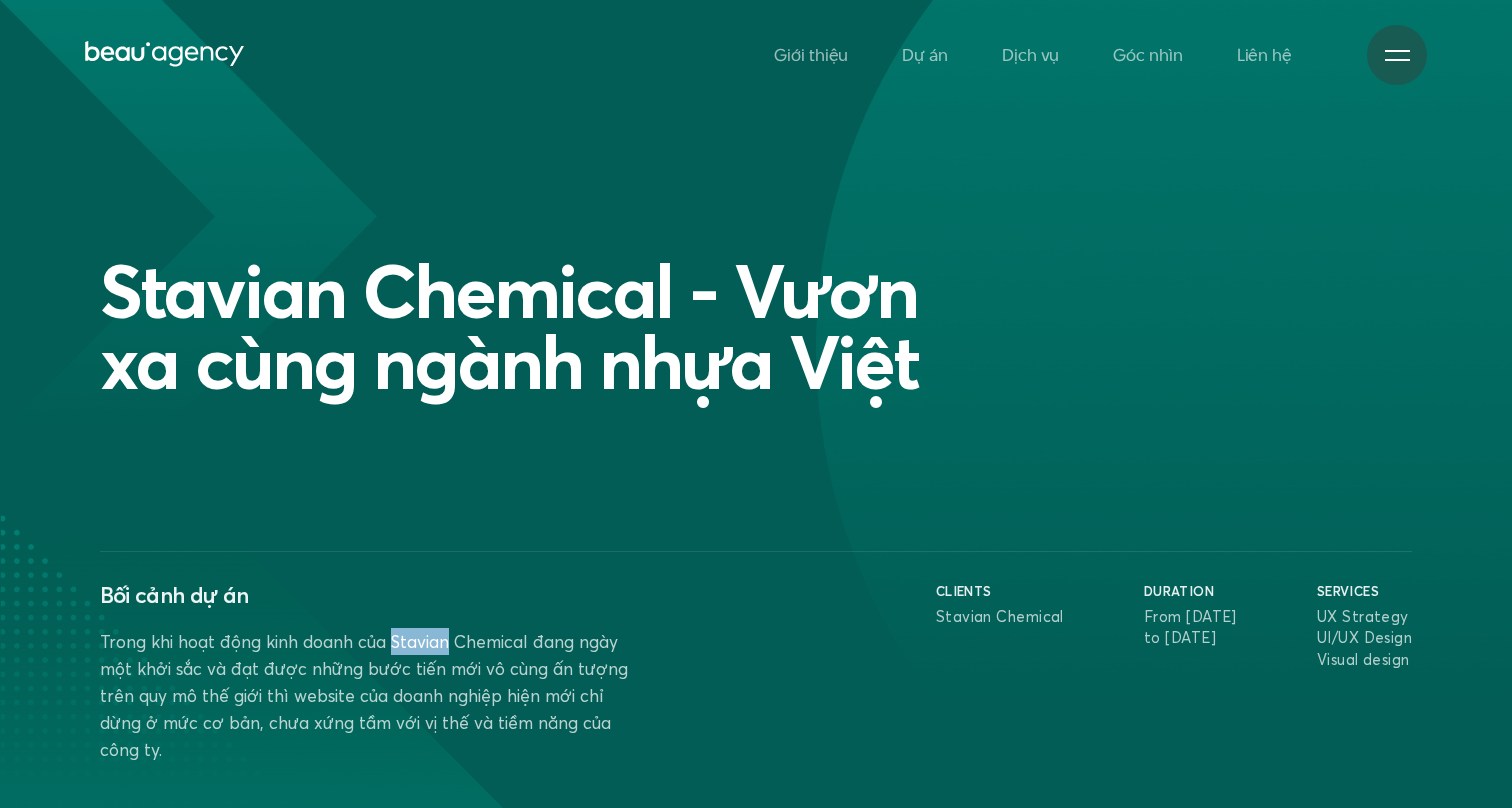 click on "Trong khi hoạt động kinh doanh của Stavian Chemical đang ngày một khởi sắc và đạt được những bước tiến mới vô cùng ấn tượng trên quy mô thế giới thì website của doanh nghiệp hiện mới chỉ dừng ở mức cơ bản, chưa xứng tầm với vị thế và tiềm năng của công ty." at bounding box center [367, 695] 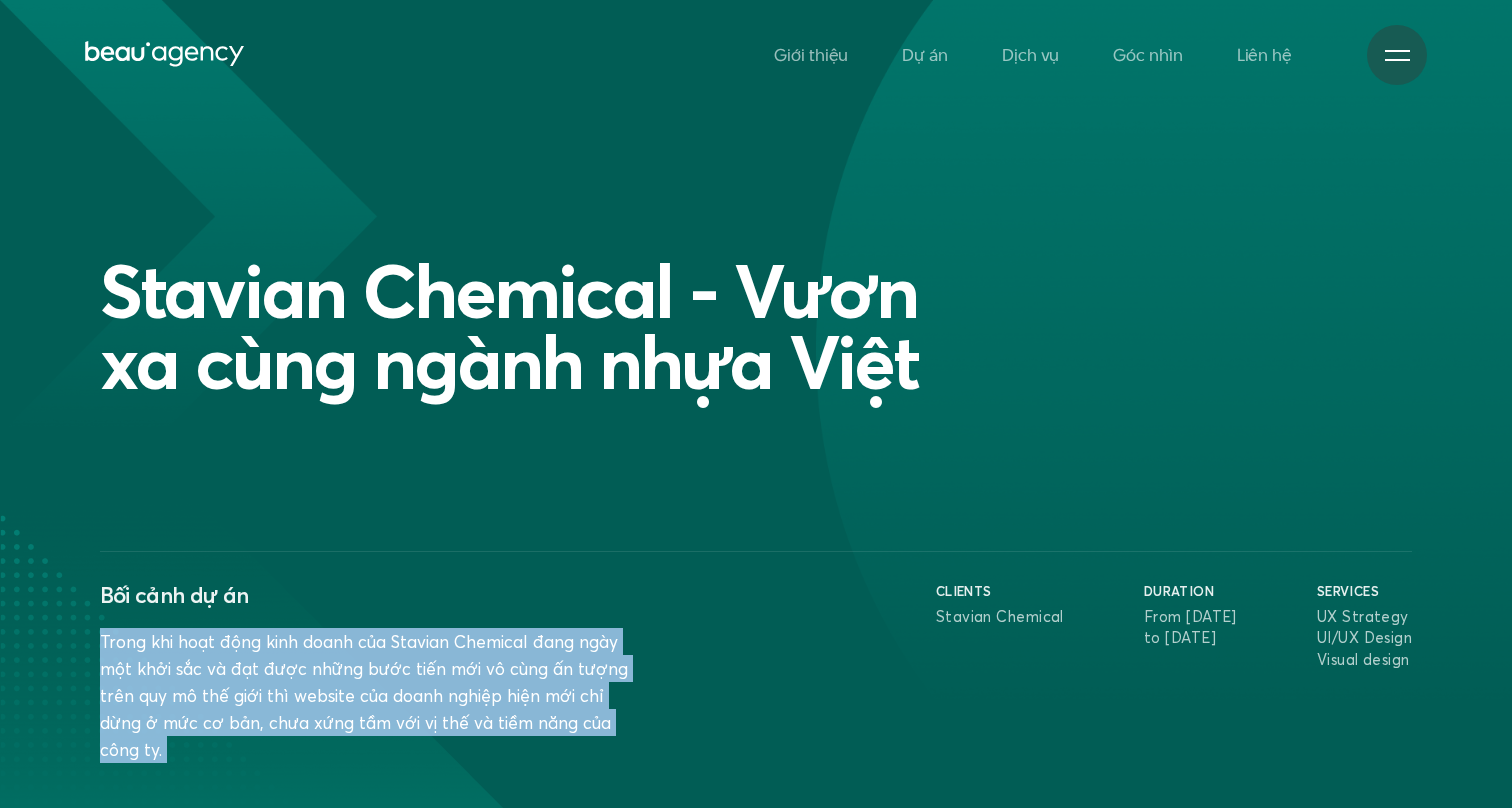 click on "Trong khi hoạt động kinh doanh của Stavian Chemical đang ngày một khởi sắc và đạt được những bước tiến mới vô cùng ấn tượng trên quy mô thế giới thì website của doanh nghiệp hiện mới chỉ dừng ở mức cơ bản, chưa xứng tầm với vị thế và tiềm năng của công ty." at bounding box center [367, 695] 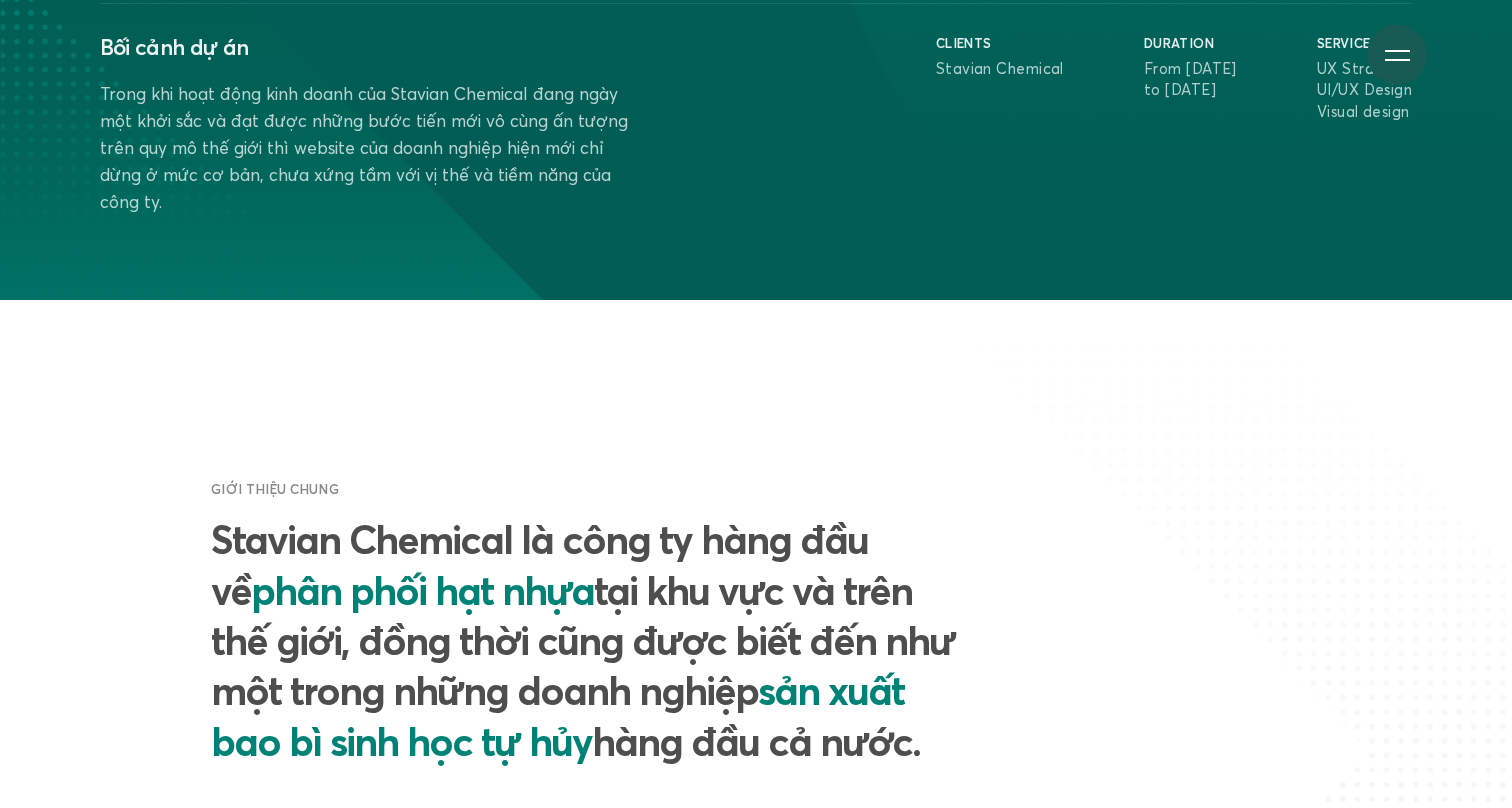 scroll, scrollTop: 549, scrollLeft: 0, axis: vertical 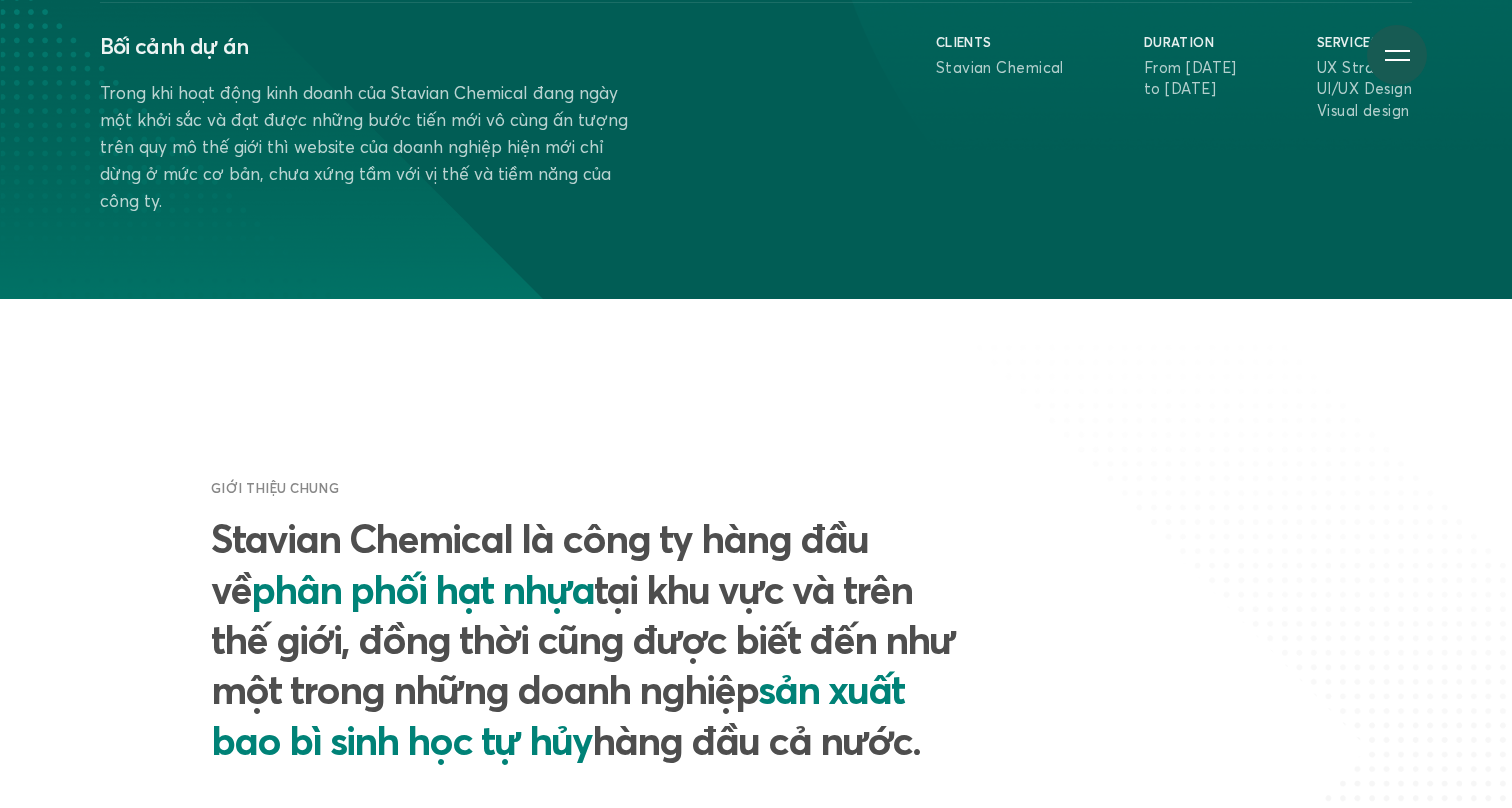 click on "Stavian Chemical là công ty hàng đầu về  phân phối hạt nhựa  tại khu vực và trên thế giới, đồng thời cũng được biết đến như một trong những doanh nghiệp  sản xuất bao bì sinh học tự hủy  hàng đầu cả nước." at bounding box center [589, 639] 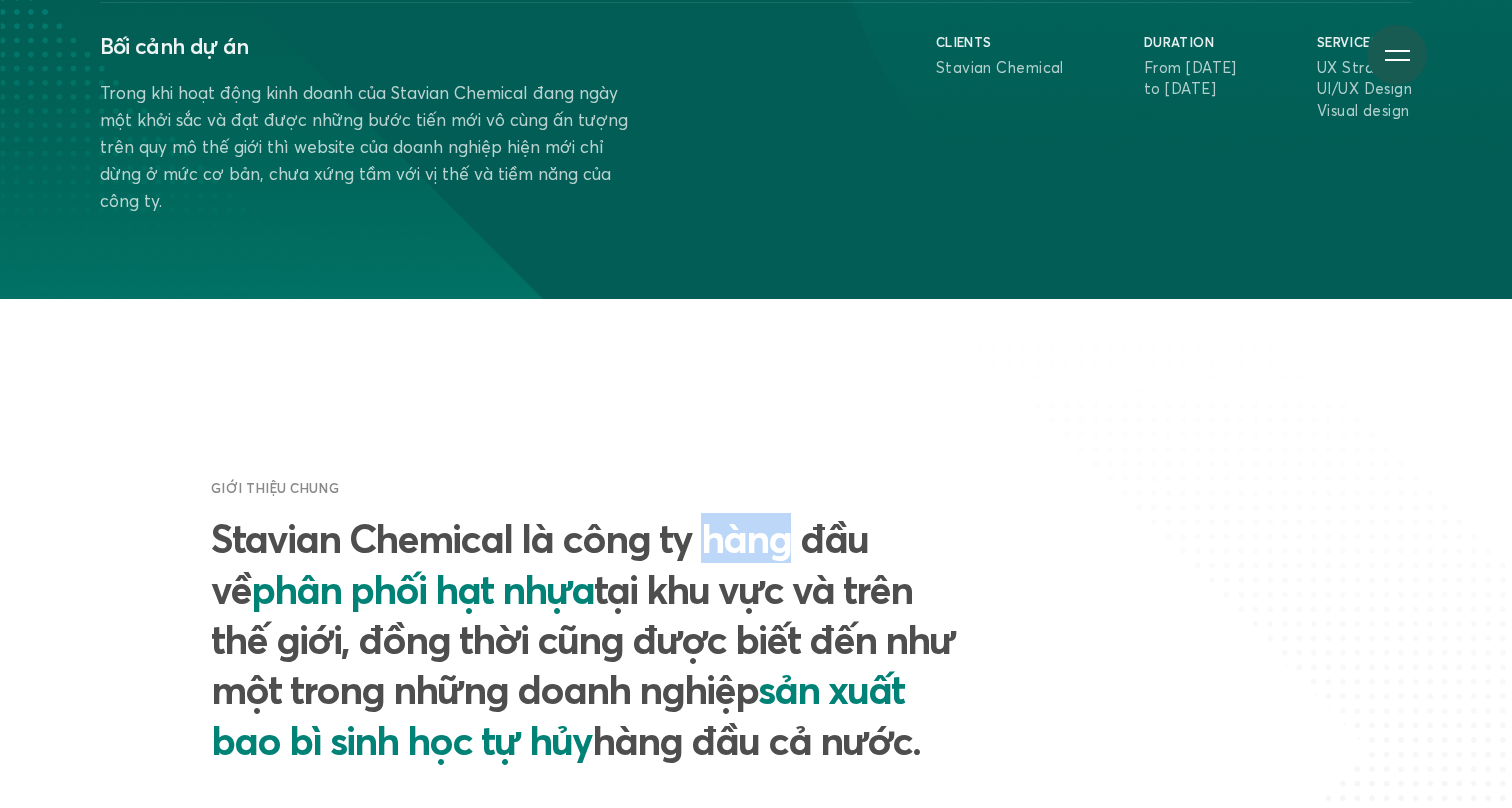 click on "Stavian Chemical là công ty hàng đầu về  phân phối hạt nhựa  tại khu vực và trên thế giới, đồng thời cũng được biết đến như một trong những doanh nghiệp  sản xuất bao bì sinh học tự hủy  hàng đầu cả nước." at bounding box center (589, 639) 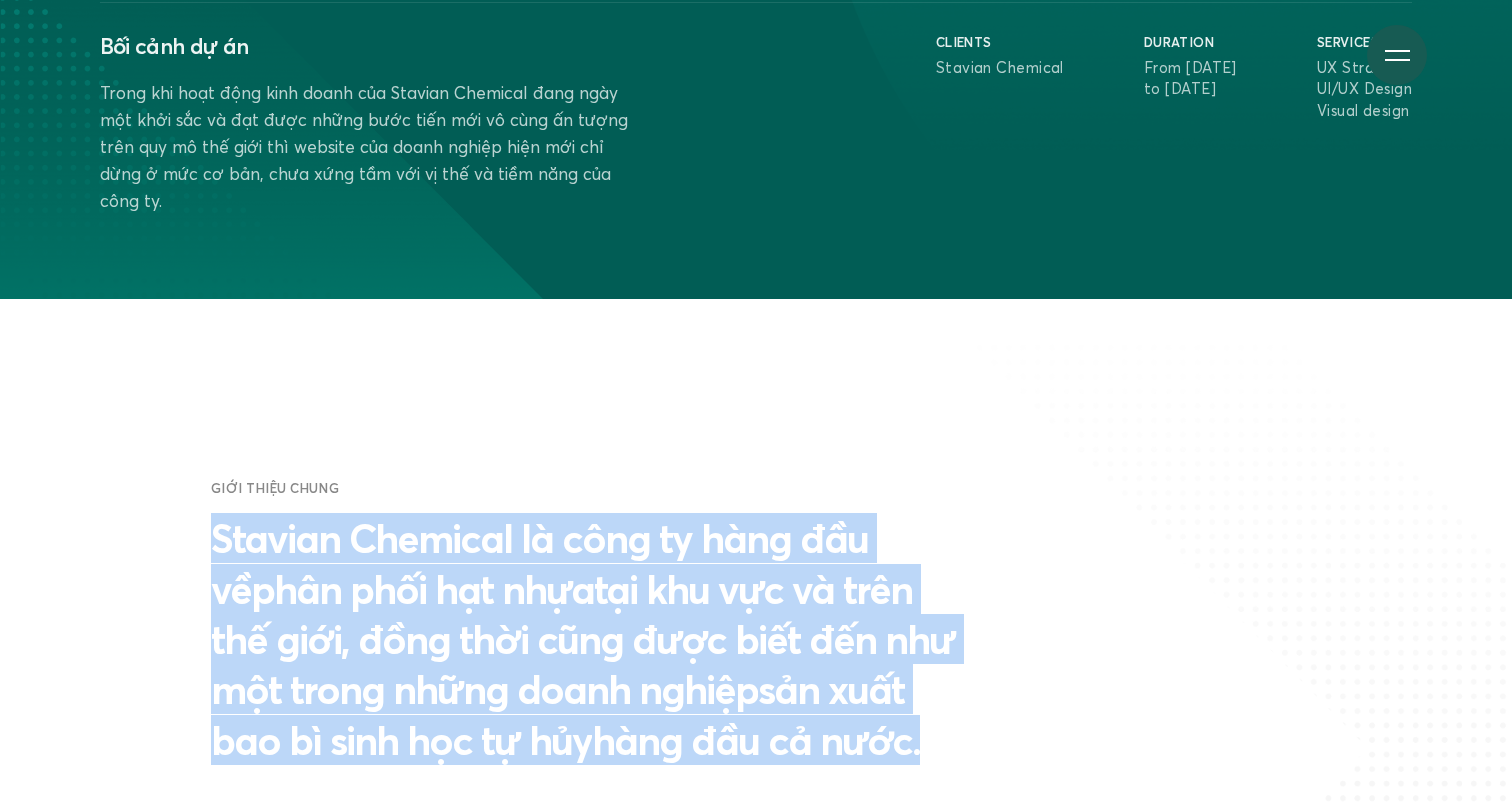 click on "Stavian Chemical là công ty hàng đầu về  phân phối hạt nhựa  tại khu vực và trên thế giới, đồng thời cũng được biết đến như một trong những doanh nghiệp  sản xuất bao bì sinh học tự hủy  hàng đầu cả nước." at bounding box center (589, 639) 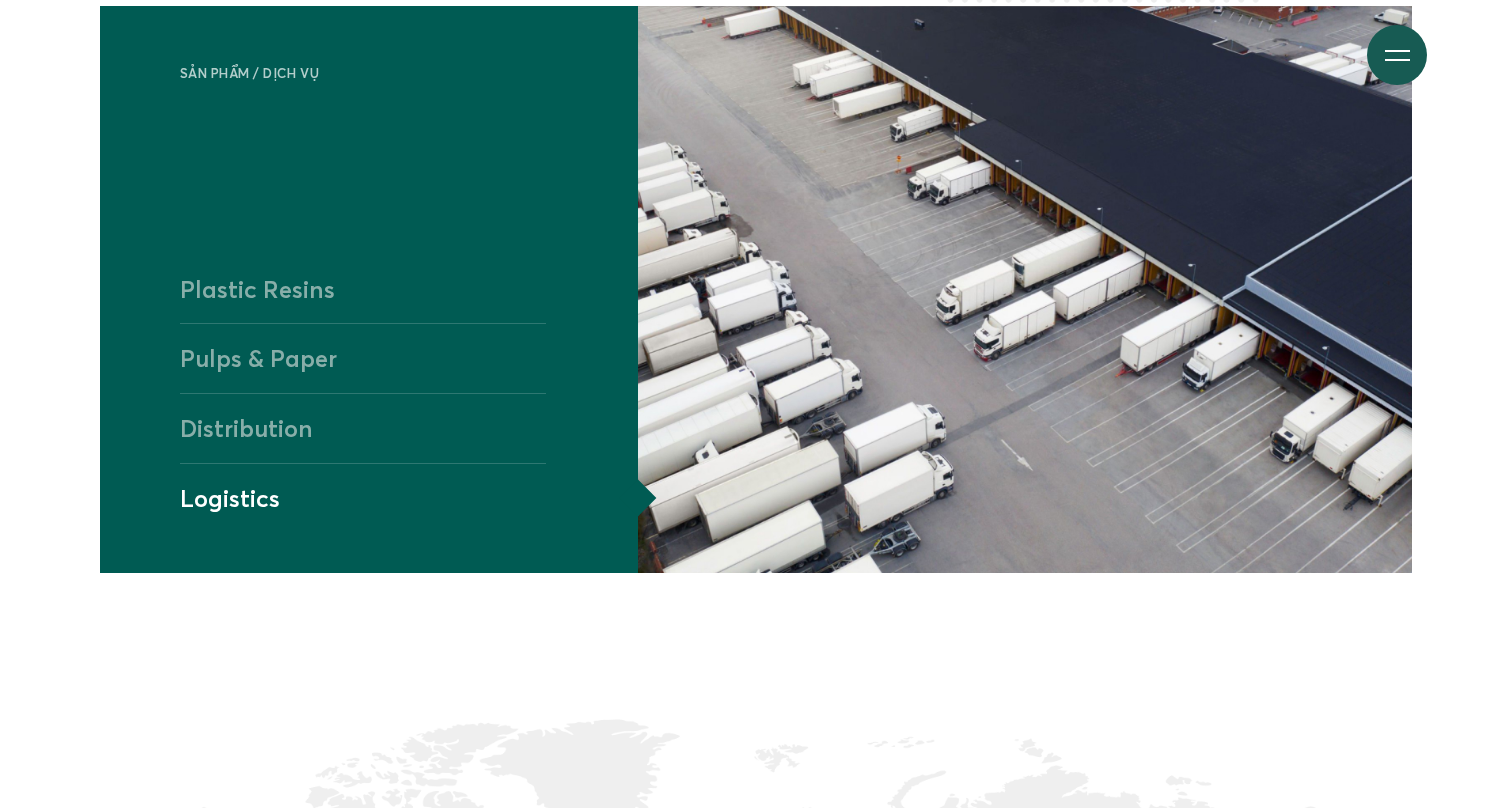 scroll, scrollTop: 1732, scrollLeft: 0, axis: vertical 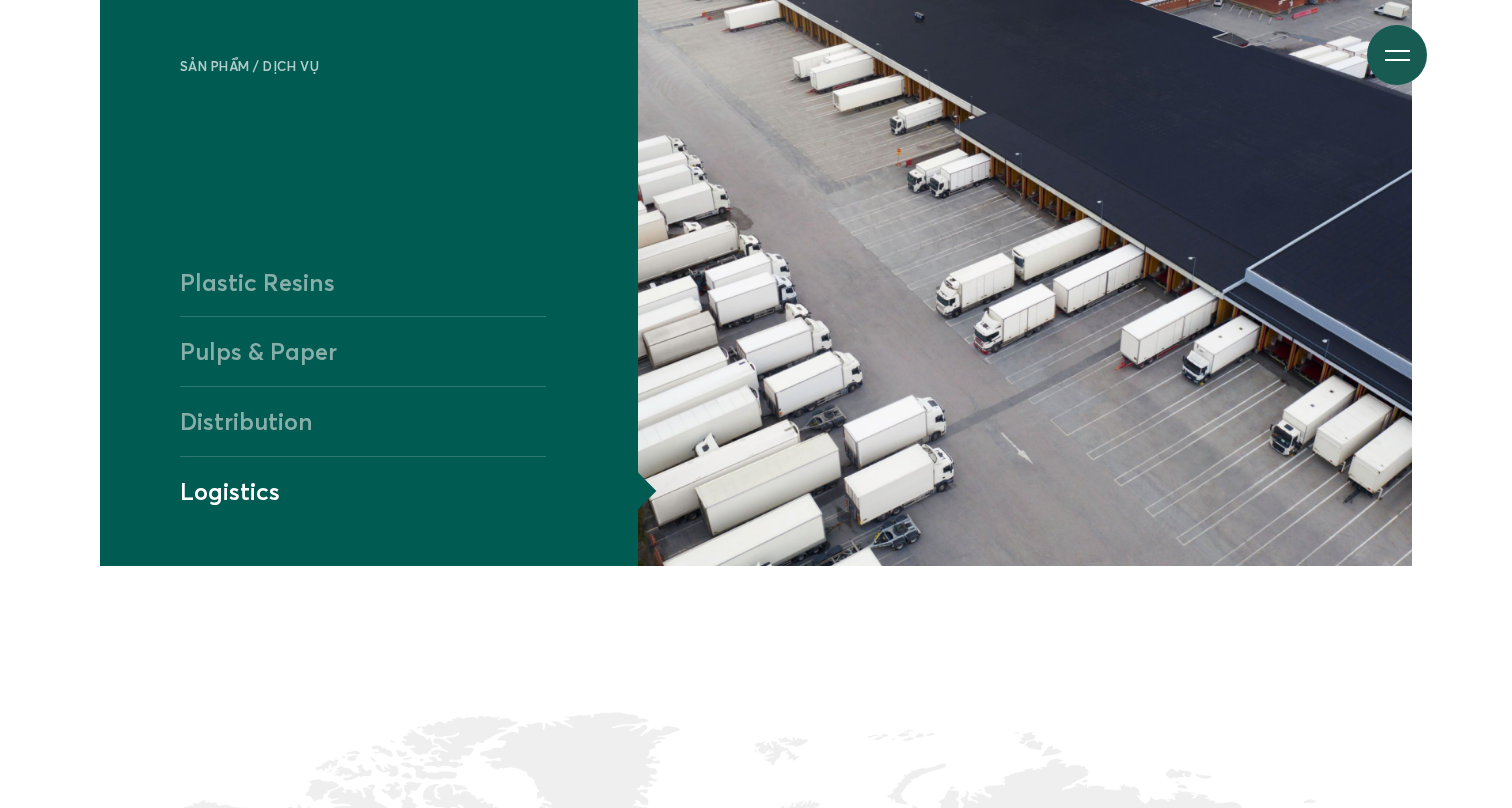 click on "Logistics" at bounding box center (363, 491) 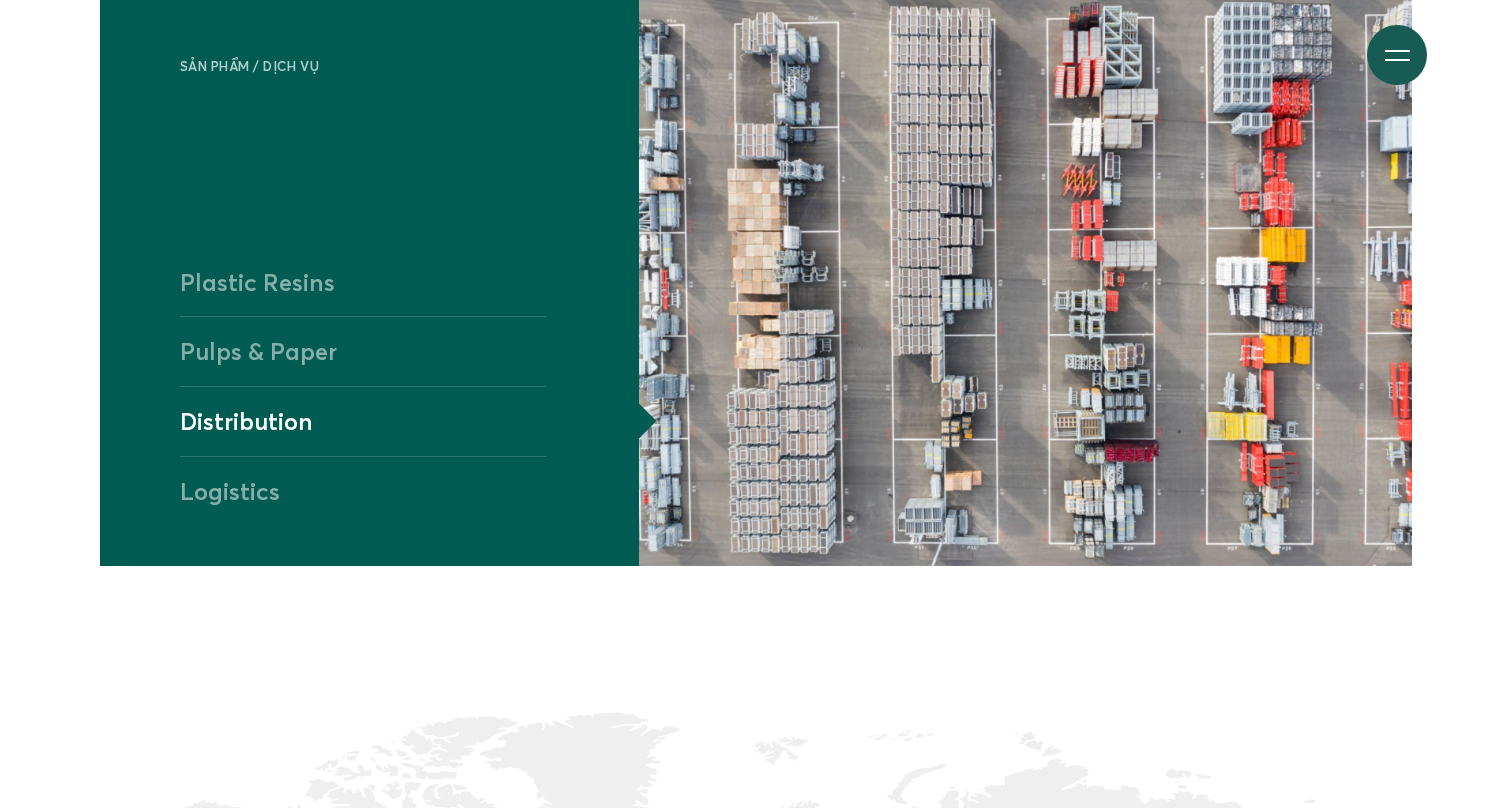 click on "Pulps & Paper" at bounding box center (363, 351) 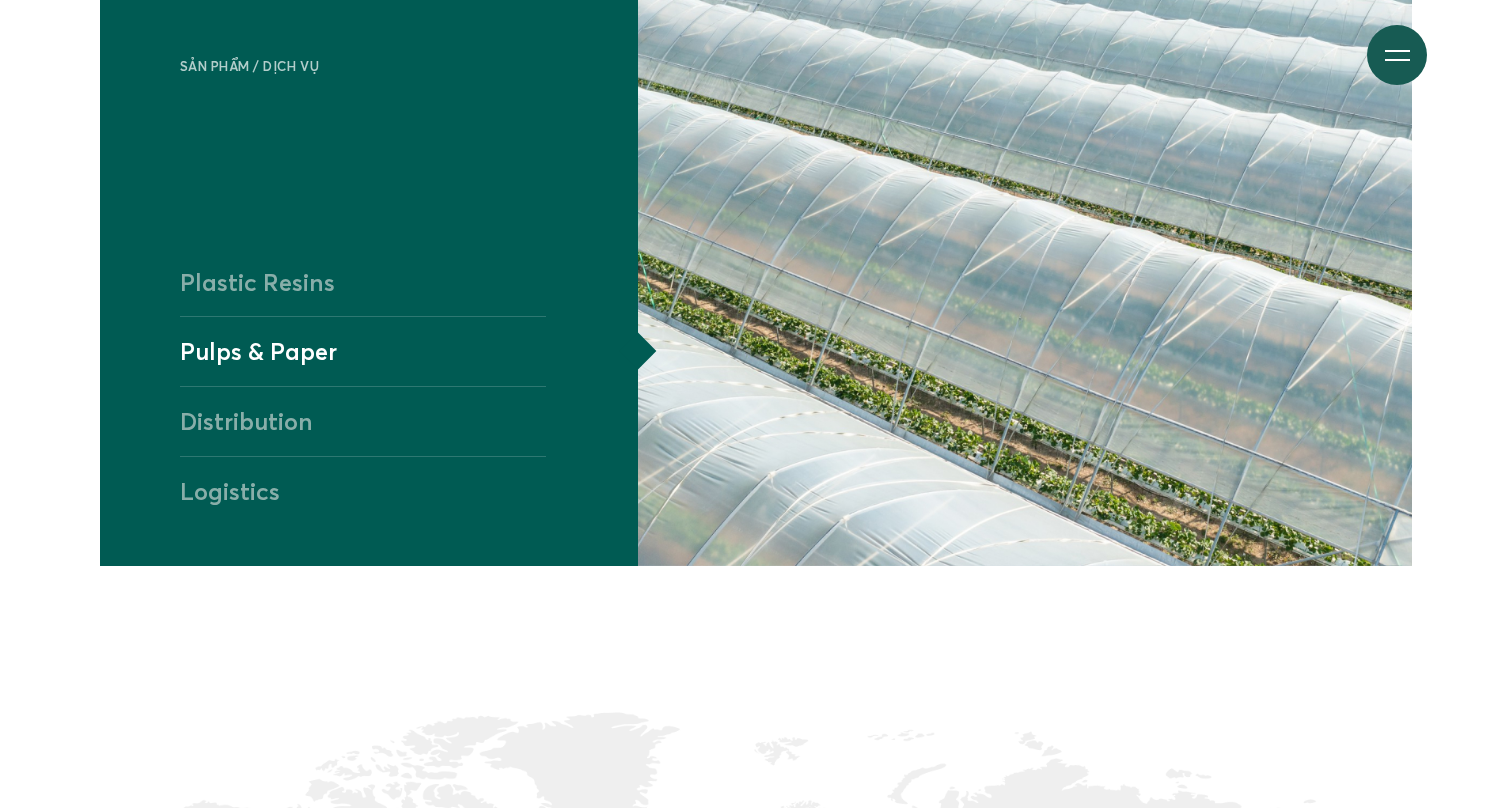 click on "Plastic Resins" at bounding box center [363, 282] 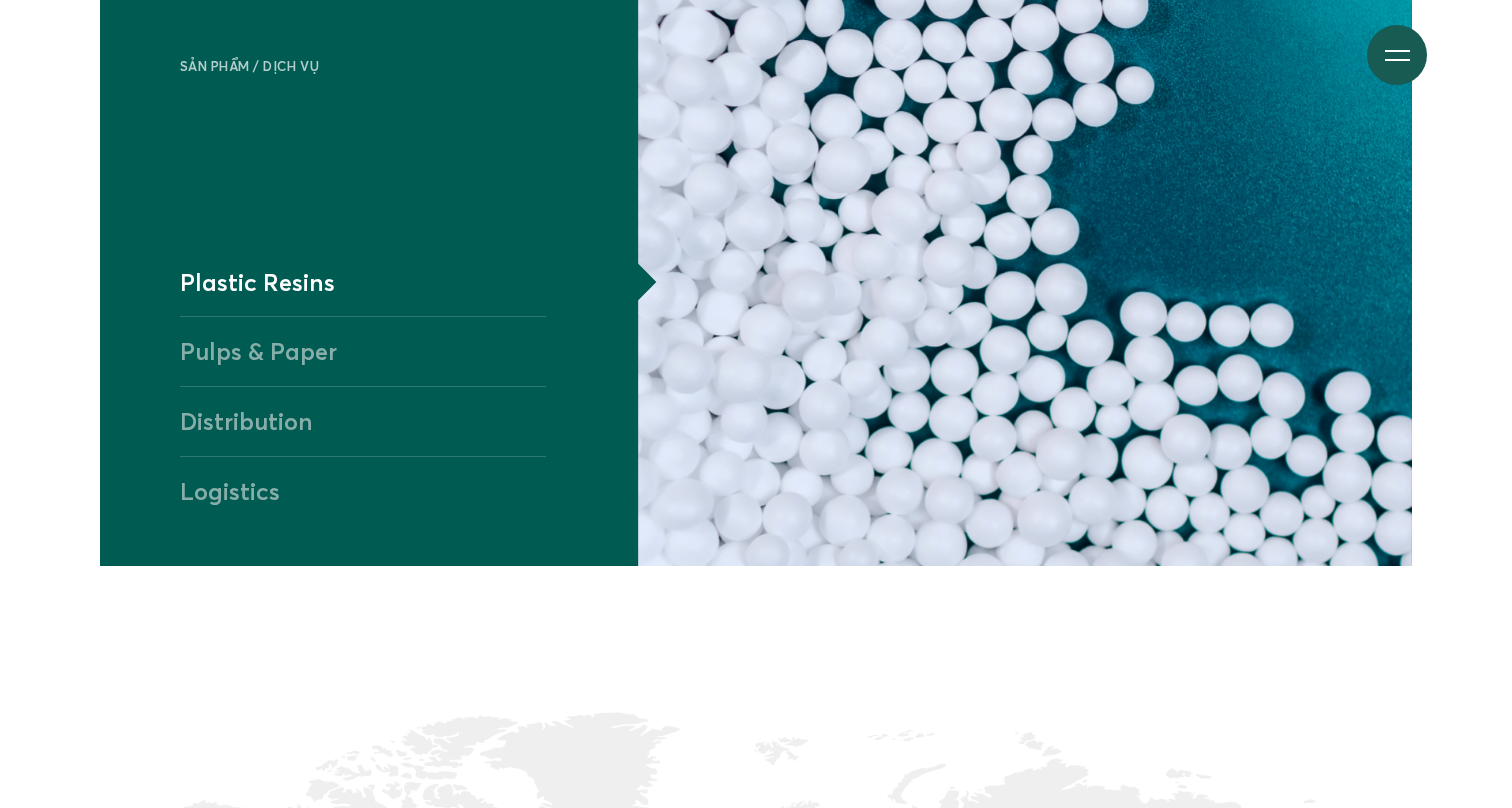 click on "Logistics" at bounding box center [363, 491] 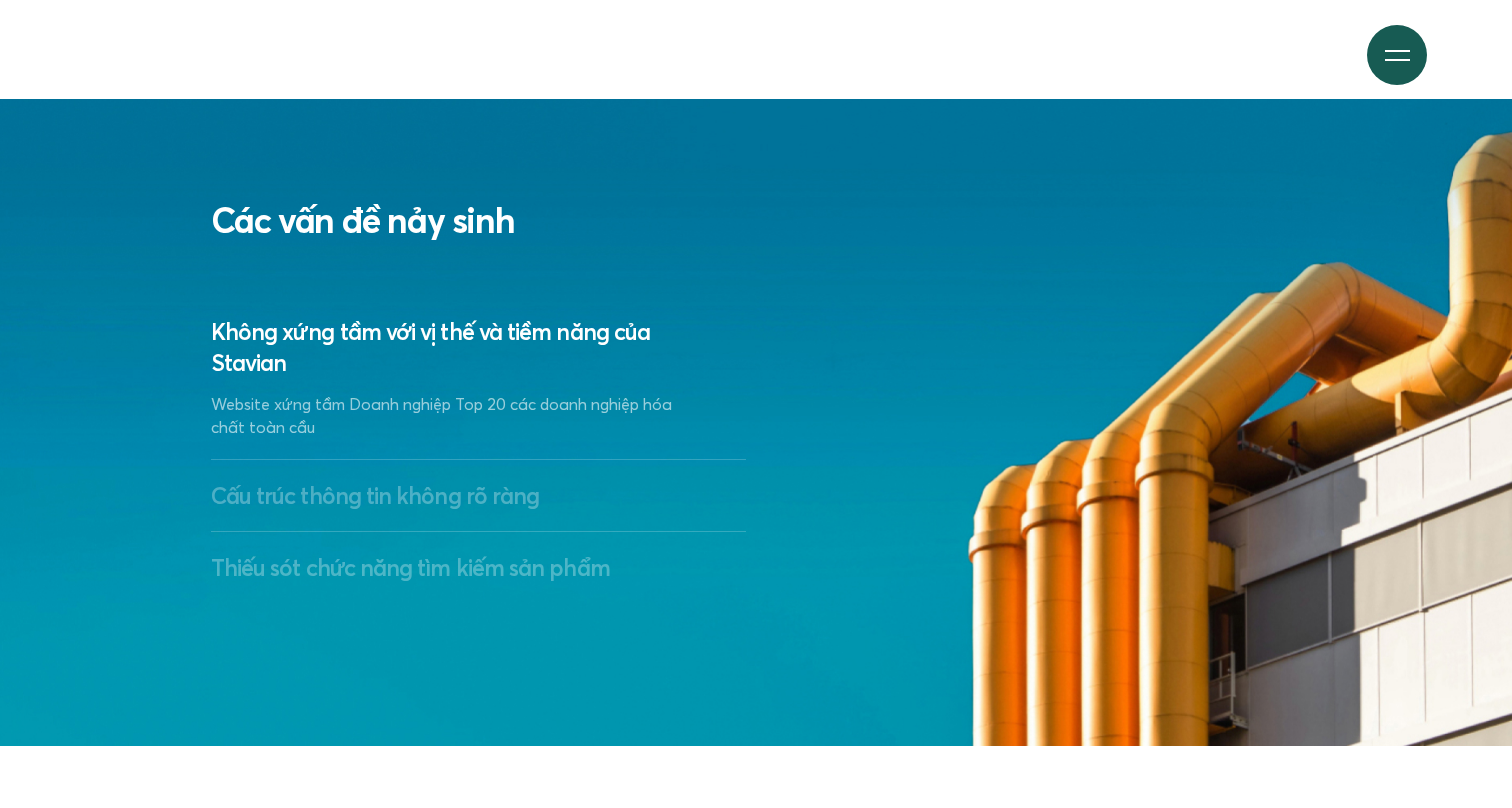 scroll, scrollTop: 3075, scrollLeft: 0, axis: vertical 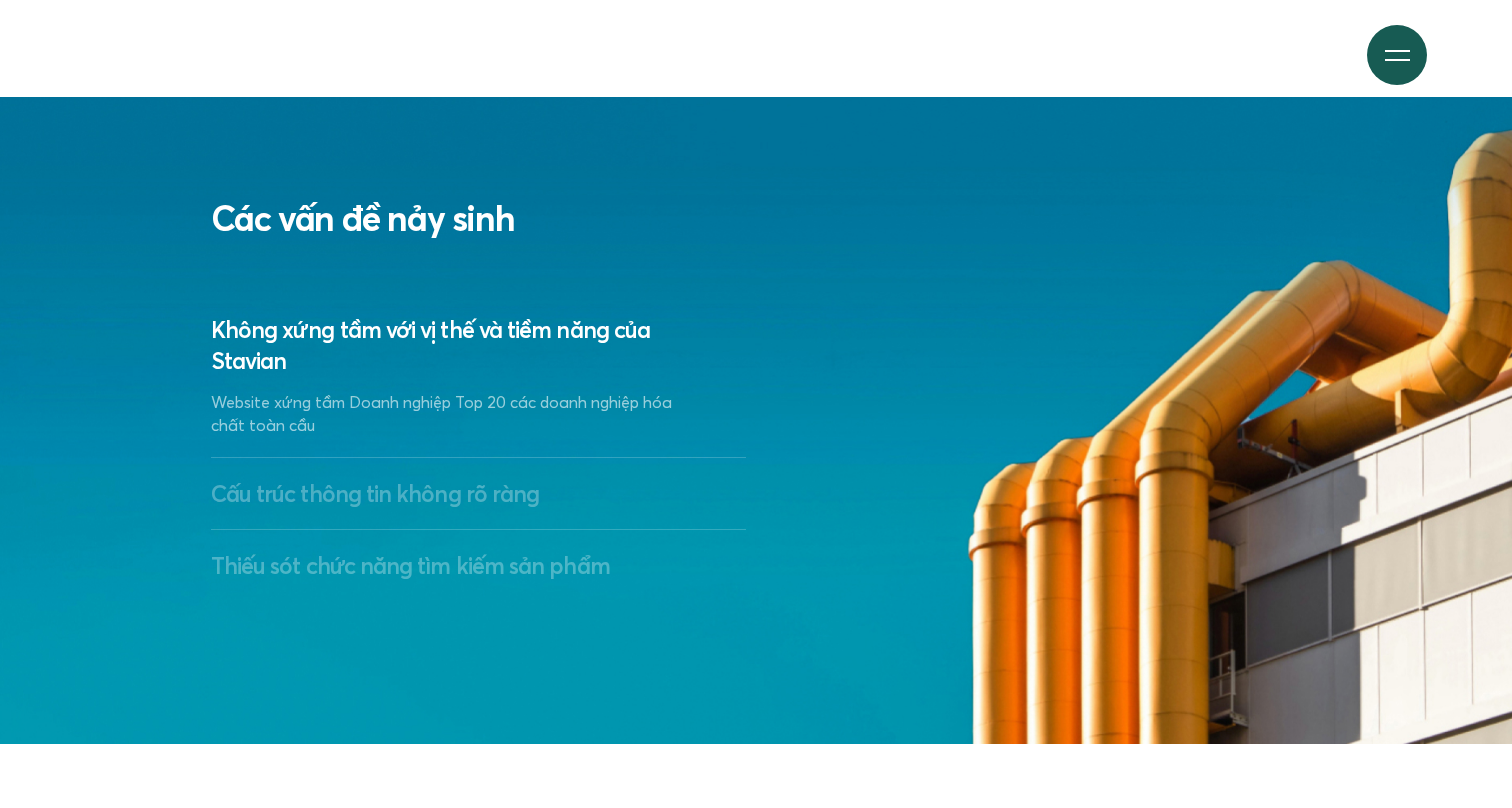 click on "Website xứng tầm Doanh nghiệp Top 20 các doanh nghiệp hóa chất toàn cầu" at bounding box center [458, 414] 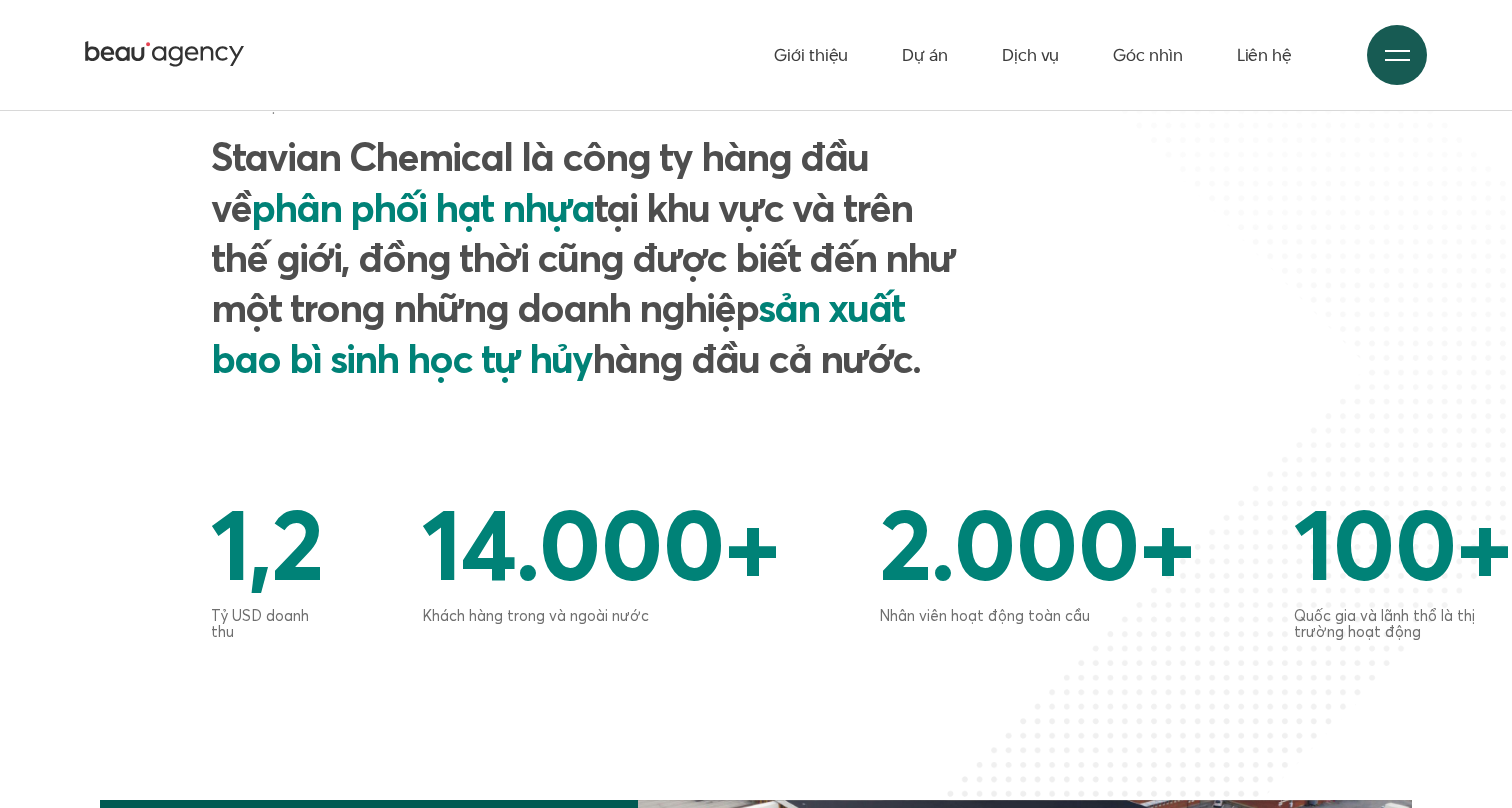 scroll, scrollTop: 0, scrollLeft: 0, axis: both 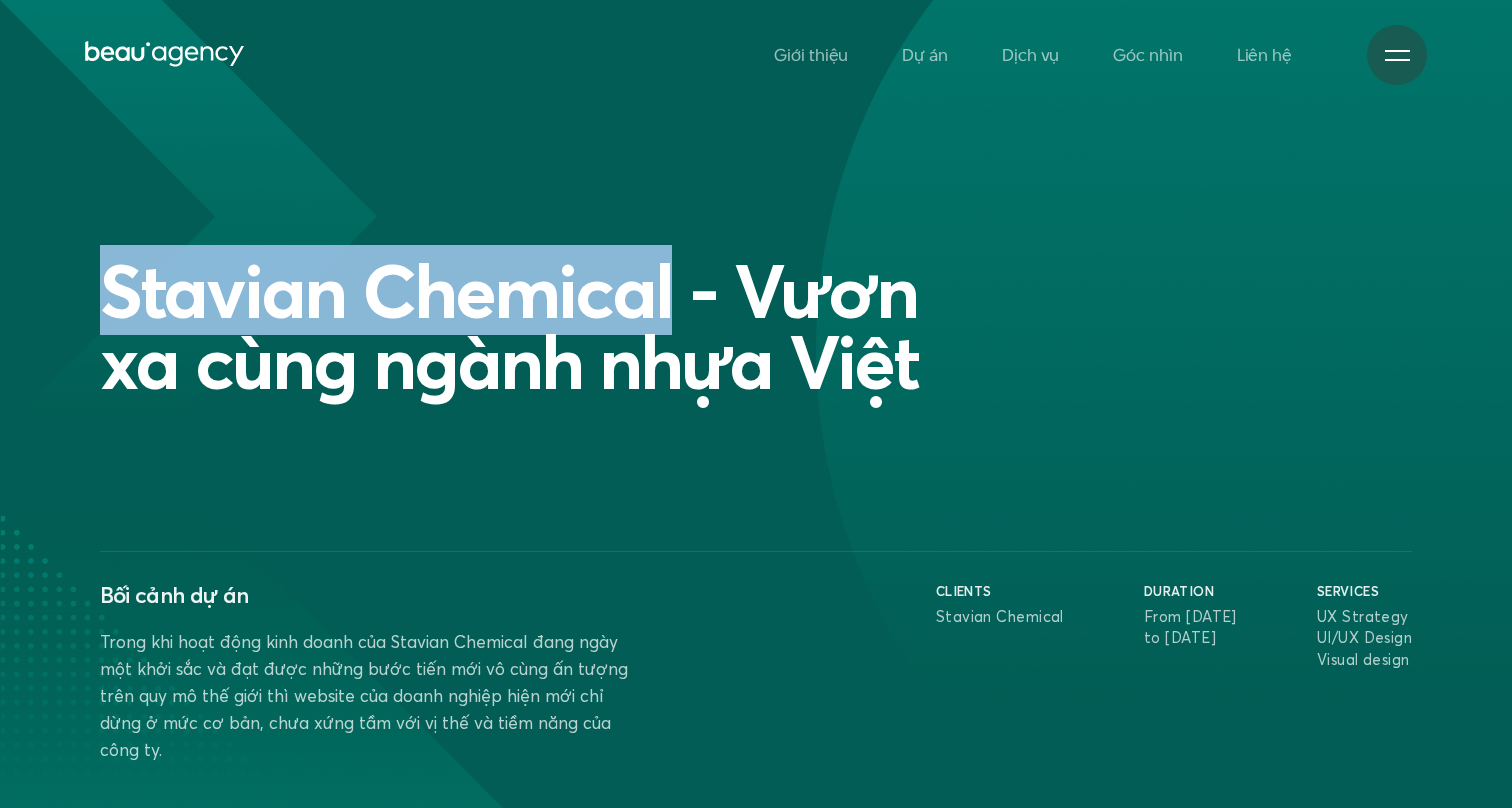 drag, startPoint x: 116, startPoint y: 278, endPoint x: 676, endPoint y: 282, distance: 560.0143 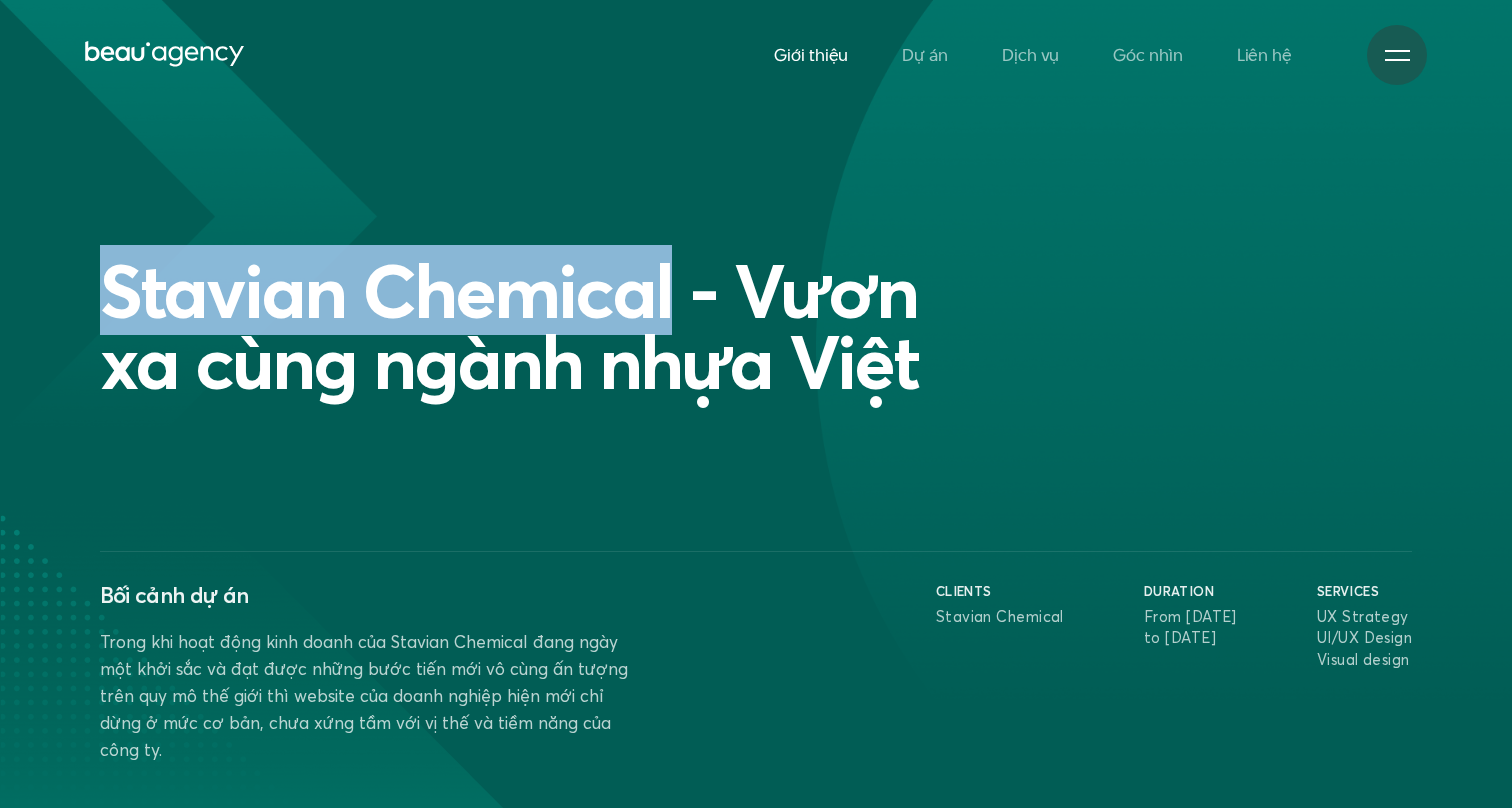 copy on "Stavian Chemical" 